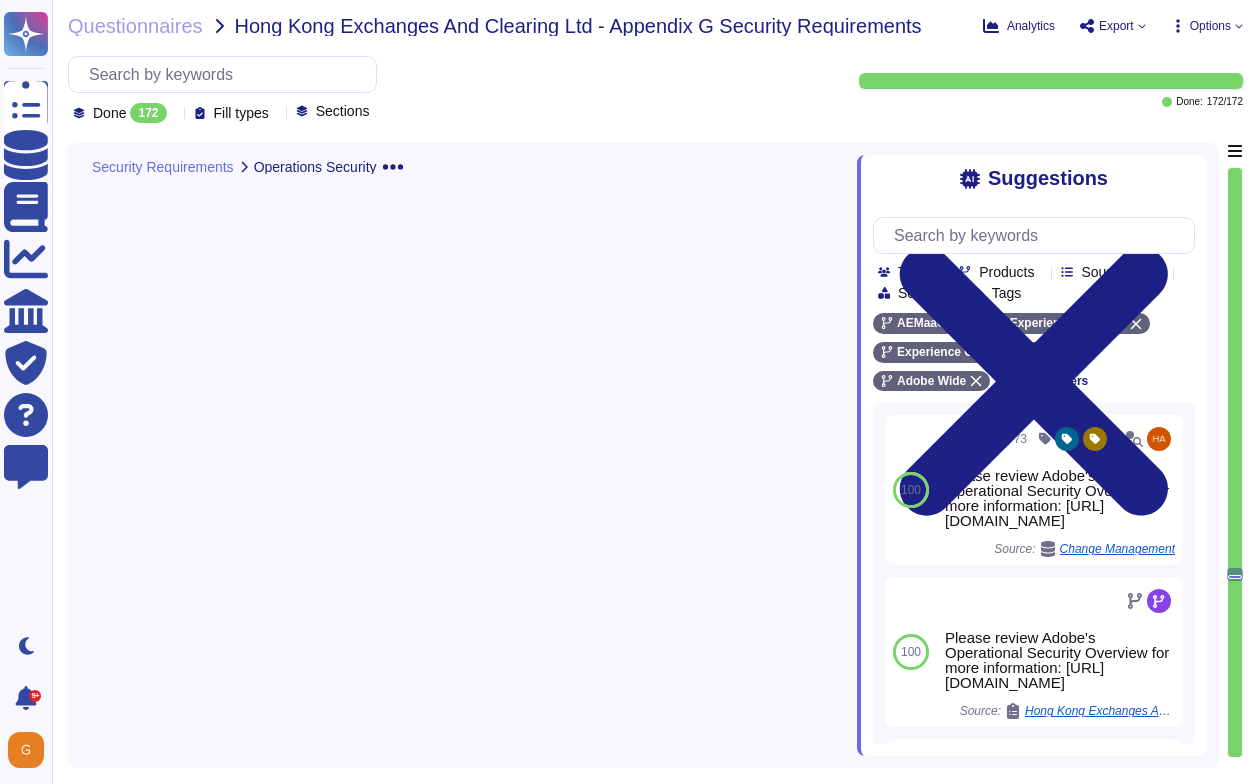 scroll, scrollTop: 0, scrollLeft: 0, axis: both 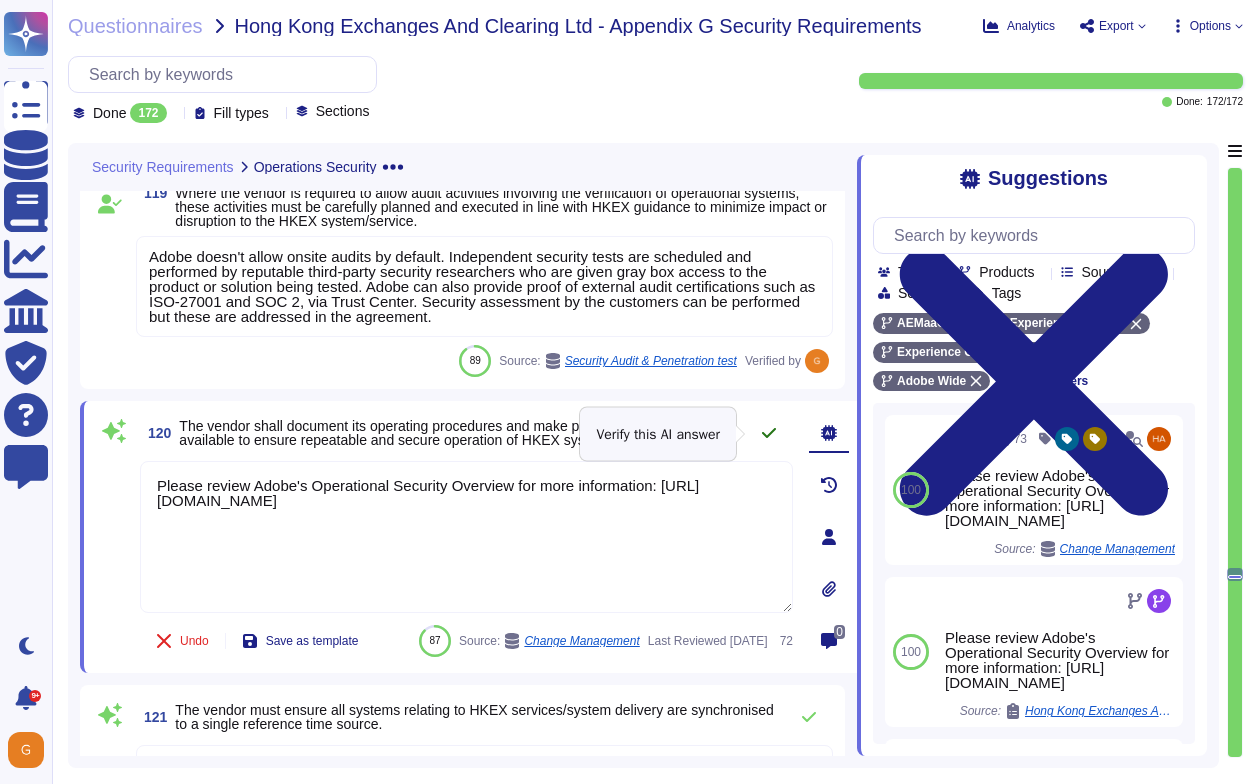 click 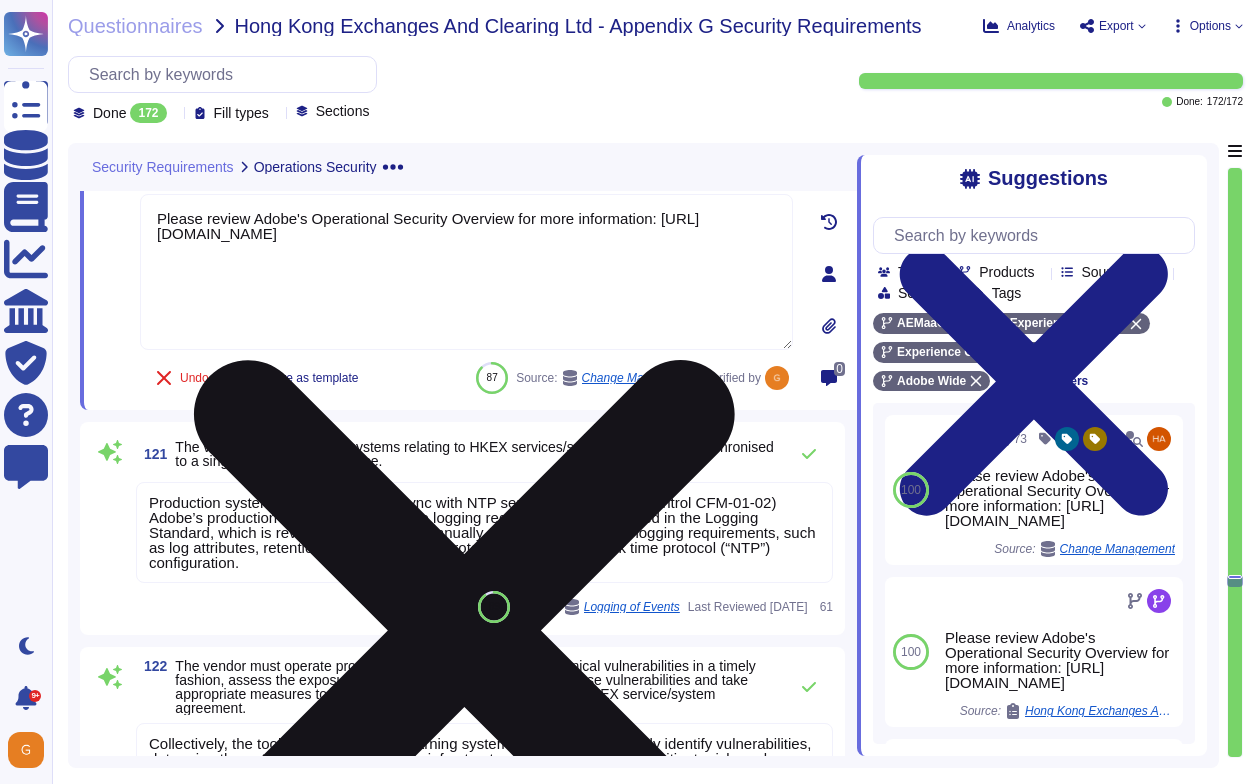 scroll, scrollTop: 29800, scrollLeft: 0, axis: vertical 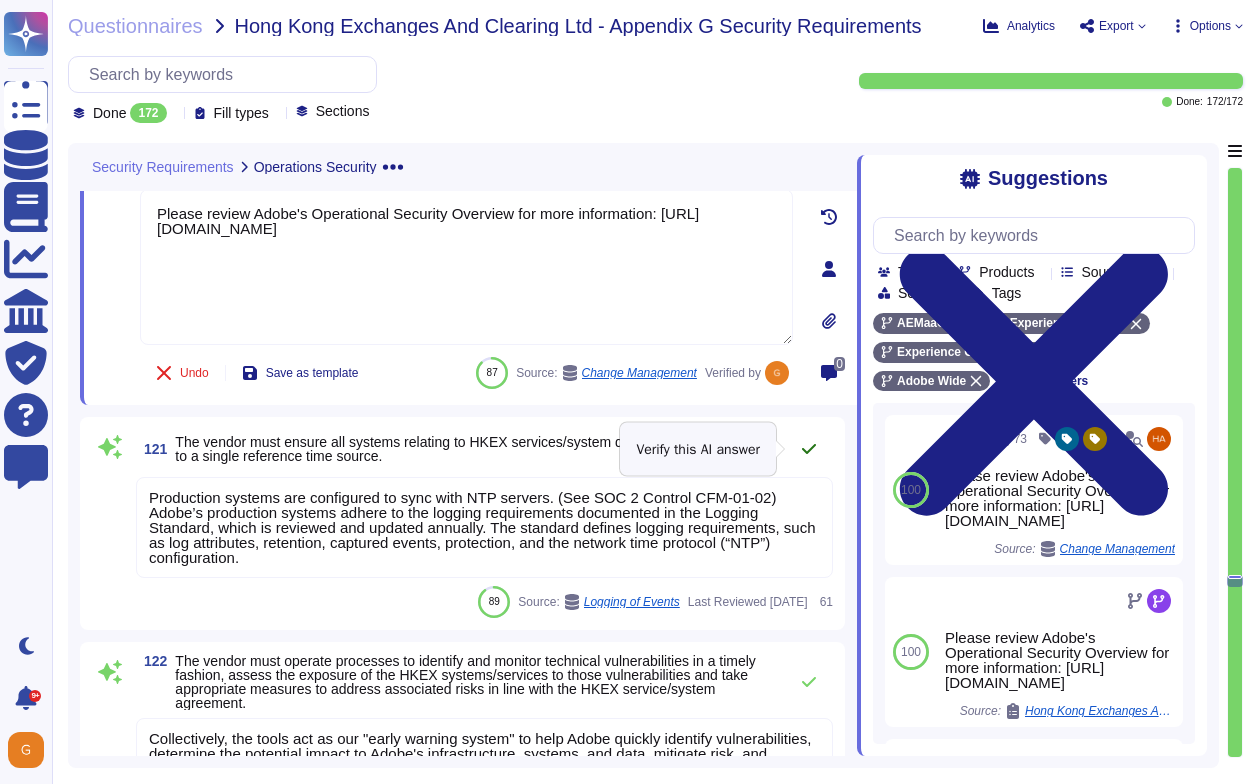 click 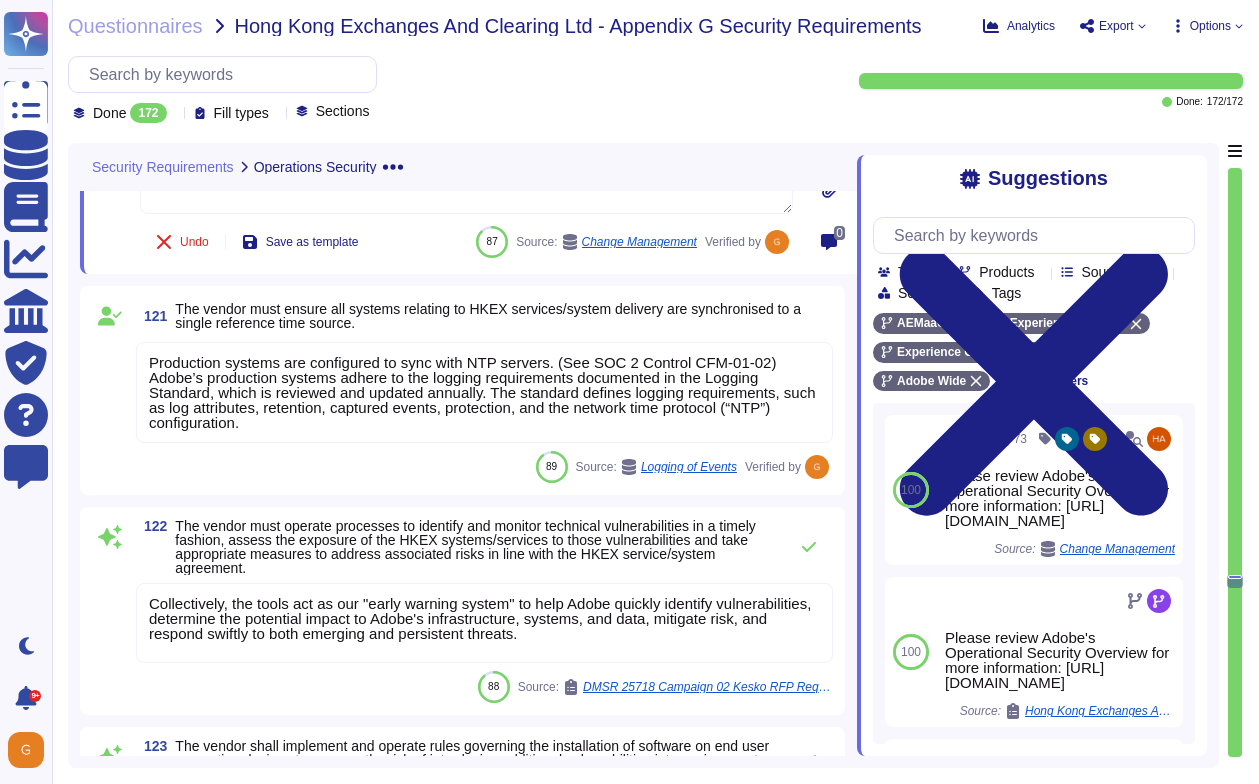 scroll, scrollTop: 29946, scrollLeft: 0, axis: vertical 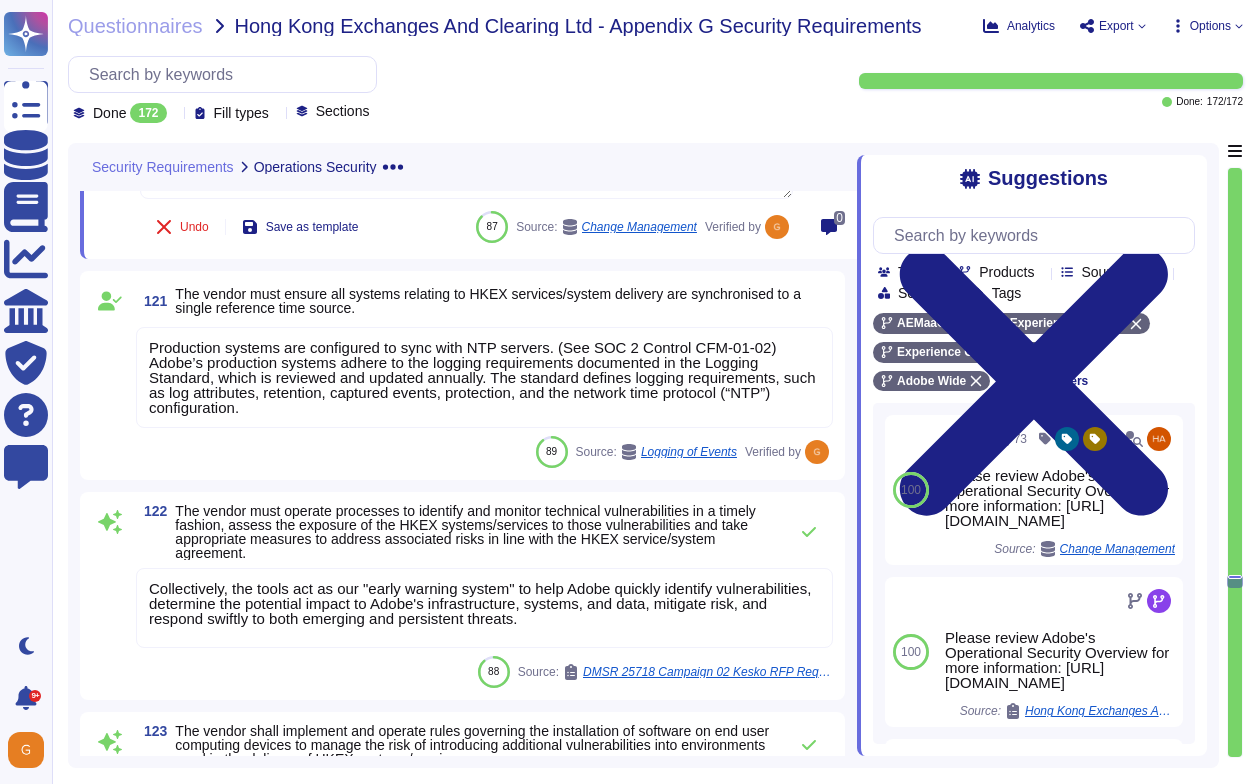 click on "Collectively, the tools act as our "early warning system" to help Adobe quickly identify vulnerabilities, determine the potential impact to Adobe's infrastructure, systems, and data, mitigate risk, and respond swiftly to both emerging and persistent threats." at bounding box center [480, 603] 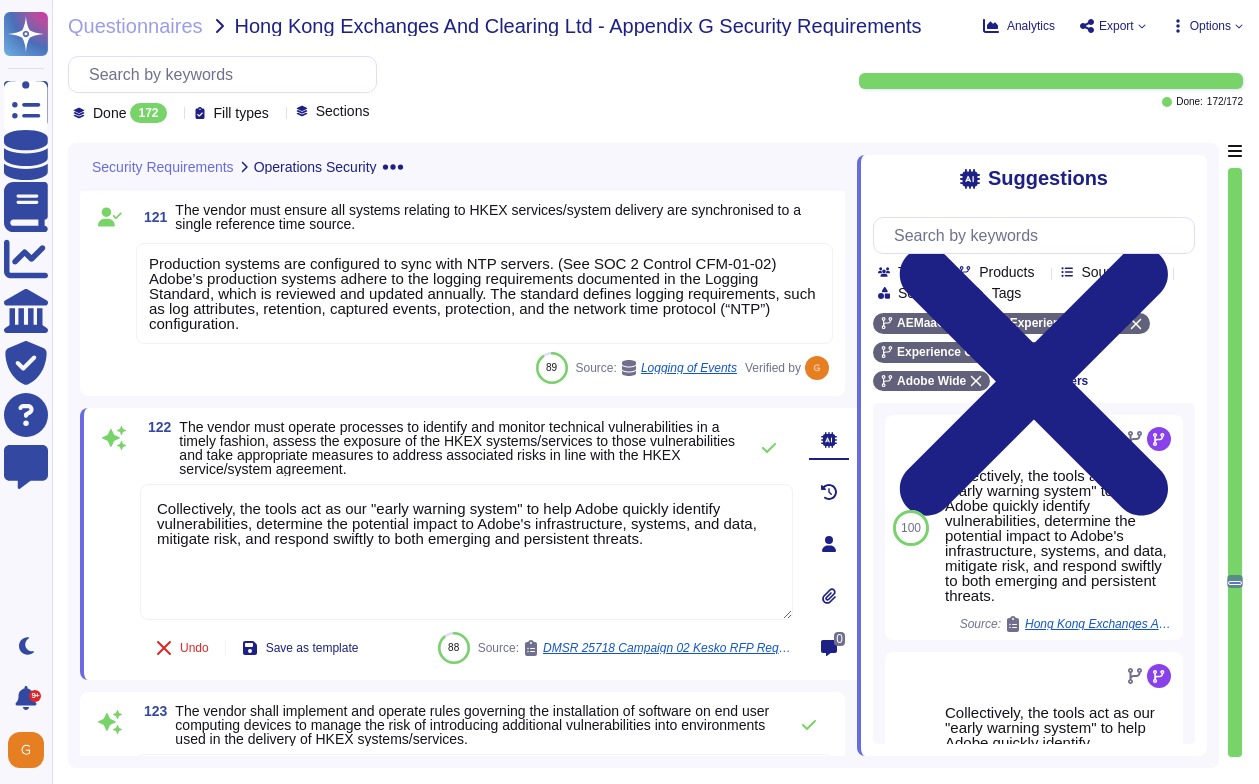 type on "Collectively, the tools act as our "early warning system" to help Adobe quickly identify vulnerabilities, determine the potential impact to Adobe's infrastructure, systems, and data, mitigate risk, and respond swiftly to both emerging and persistent threats." 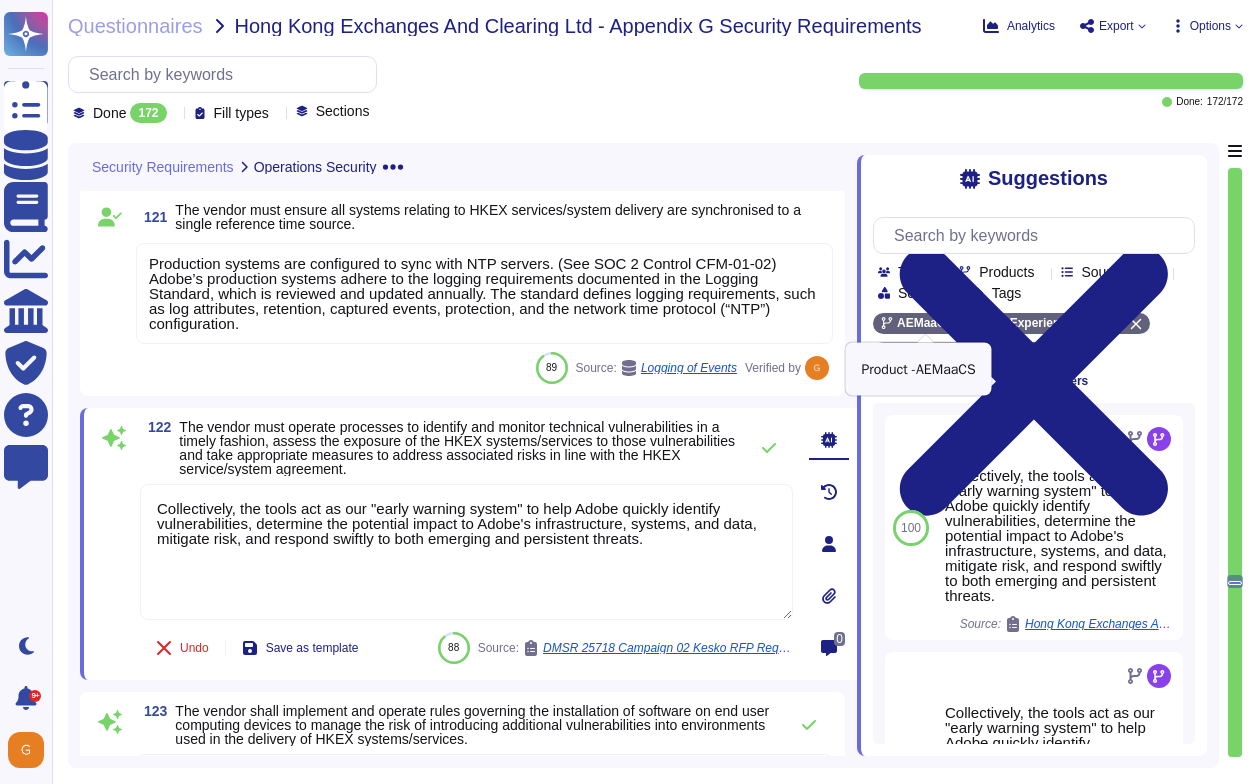 click 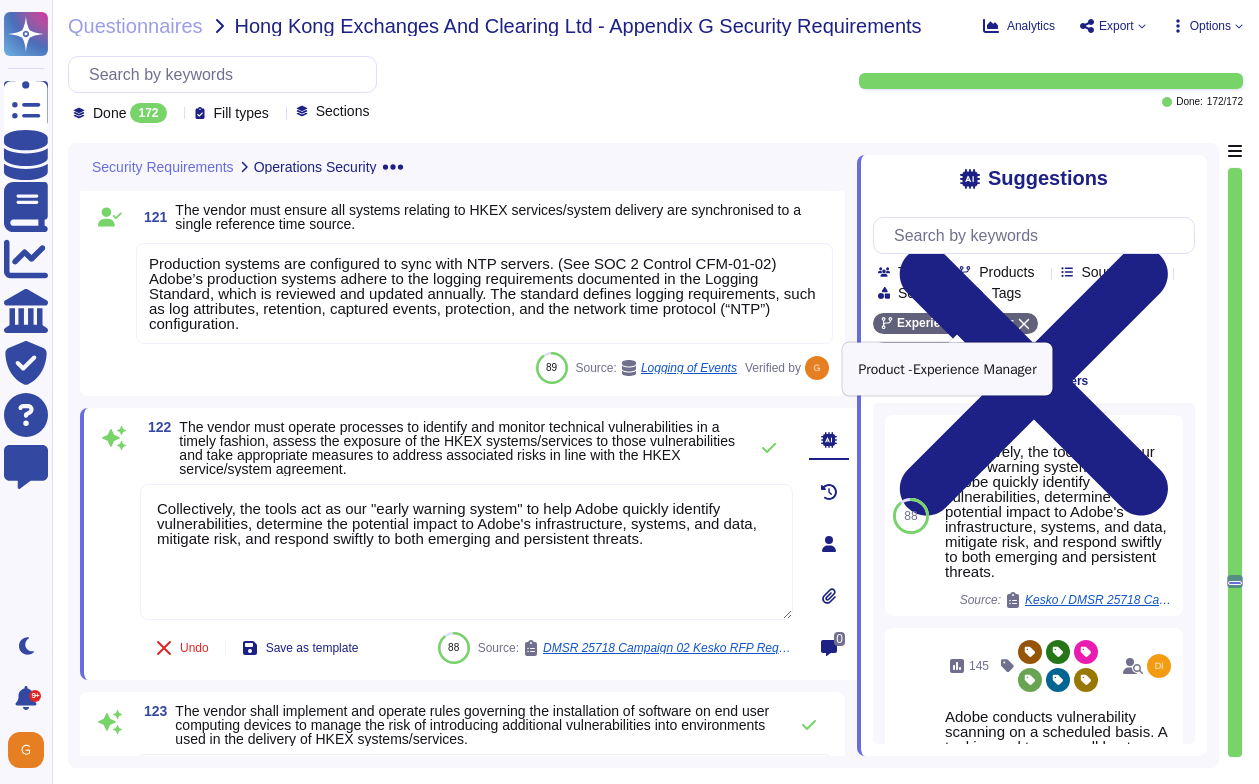 click 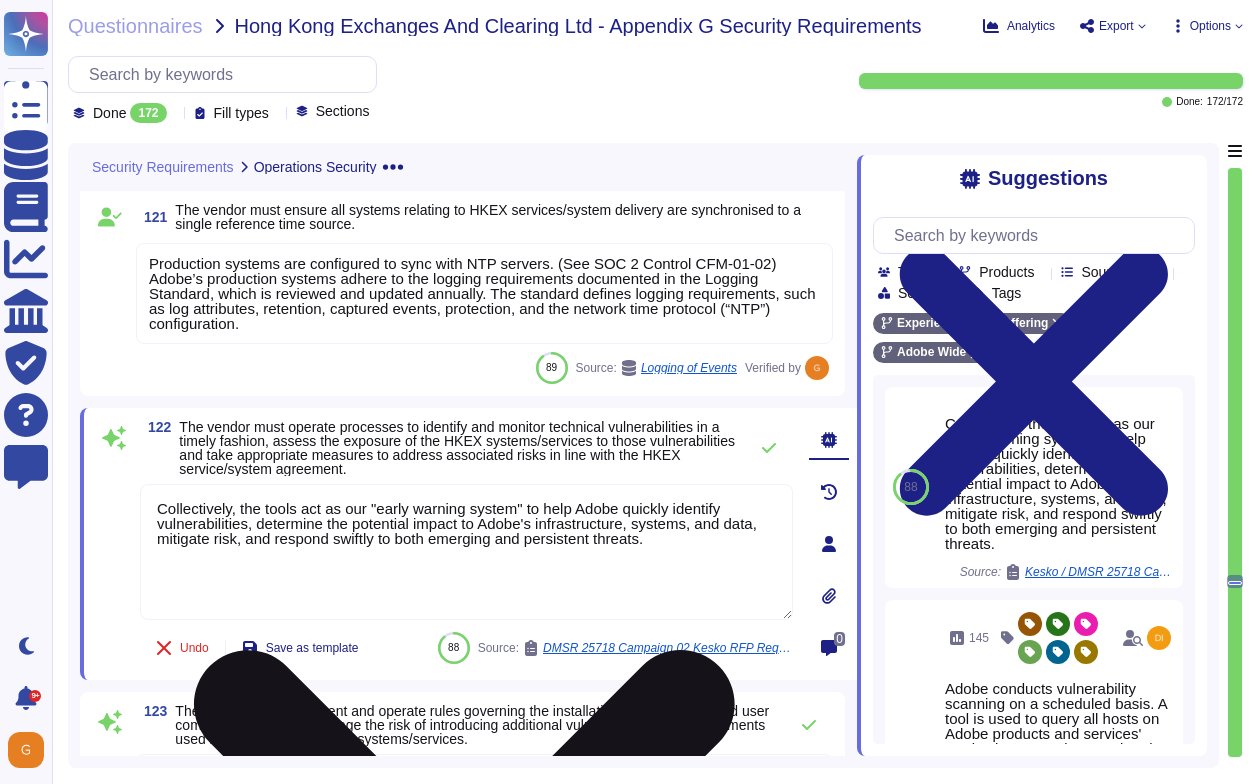 click on "Collectively, the tools act as our "early warning system" to help Adobe quickly identify vulnerabilities, determine the potential impact to Adobe's infrastructure, systems, and data, mitigate risk, and respond swiftly to both emerging and persistent threats." at bounding box center (466, 552) 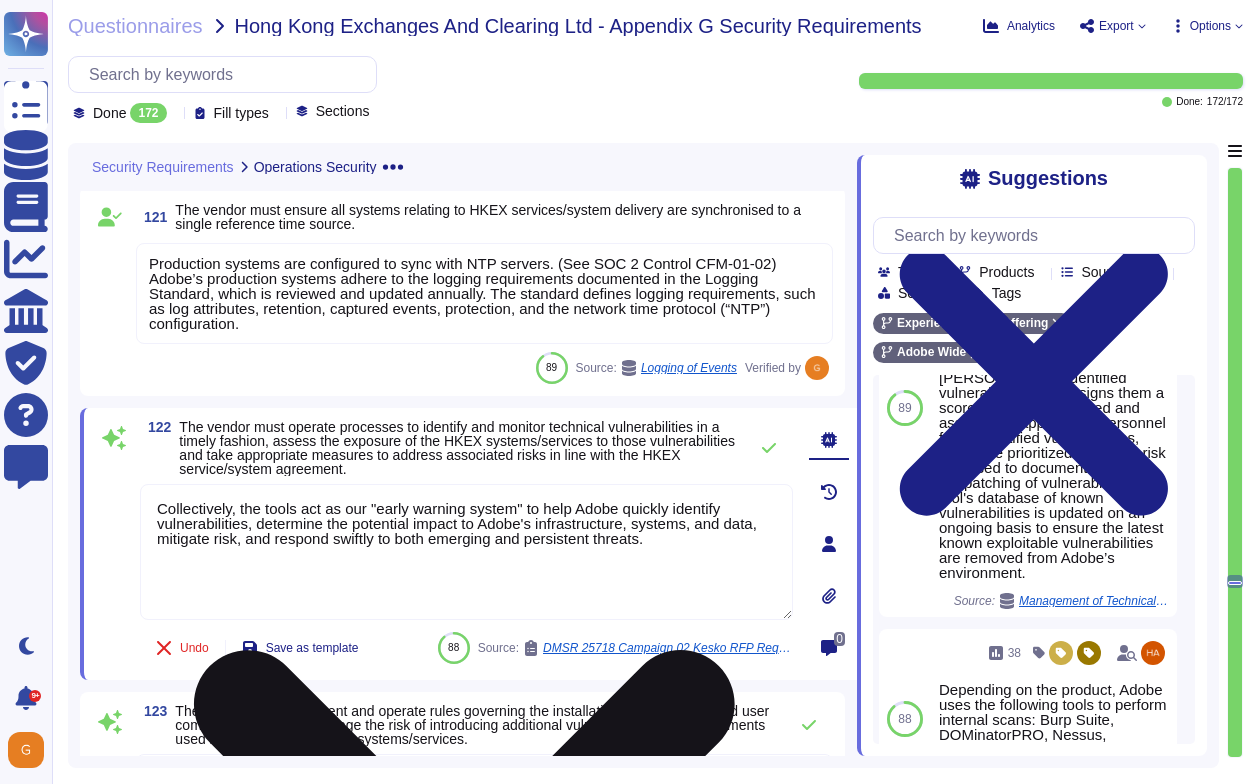 scroll, scrollTop: 379, scrollLeft: 6, axis: both 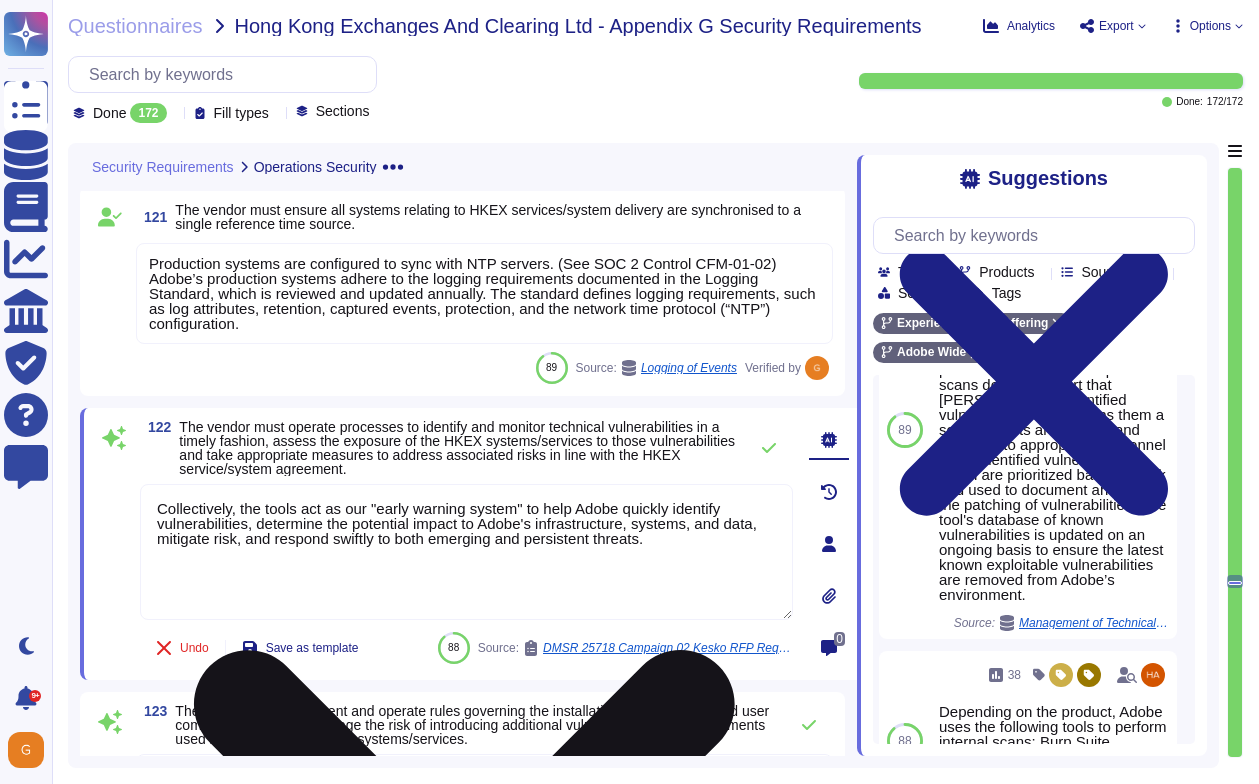 click 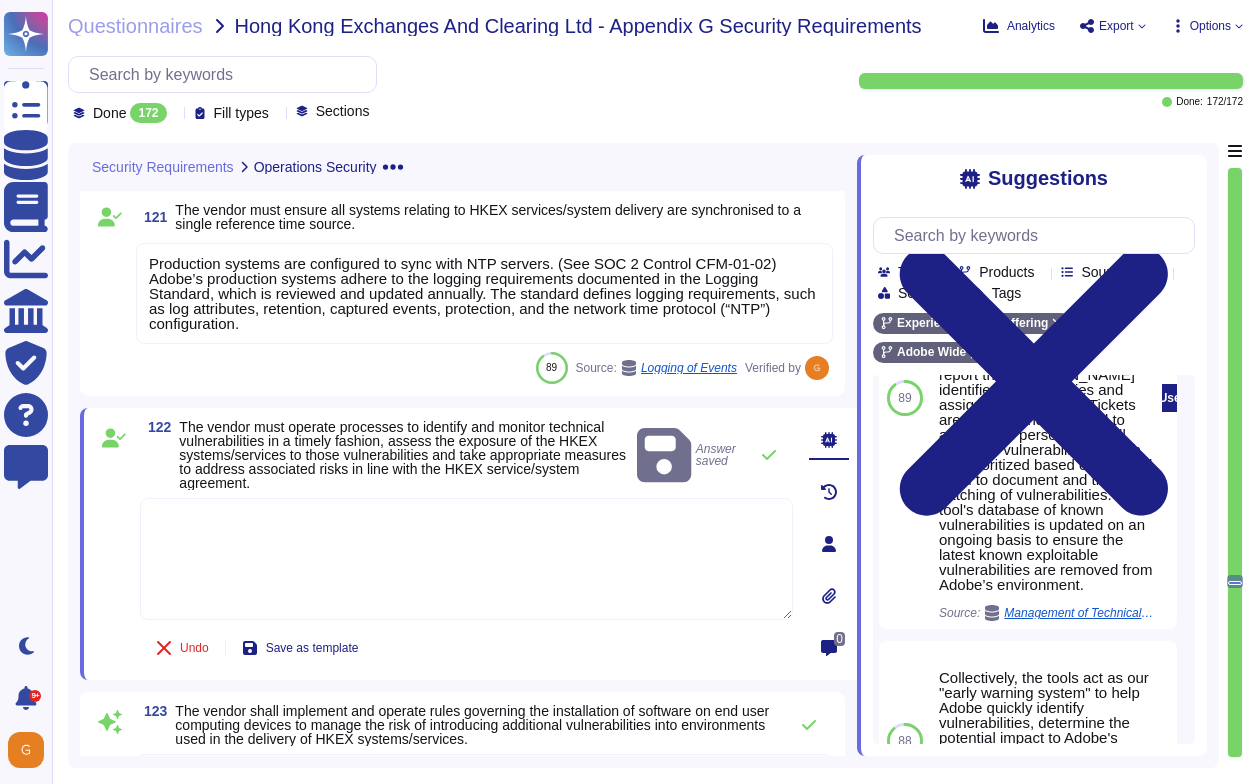scroll, scrollTop: 204, scrollLeft: 6, axis: both 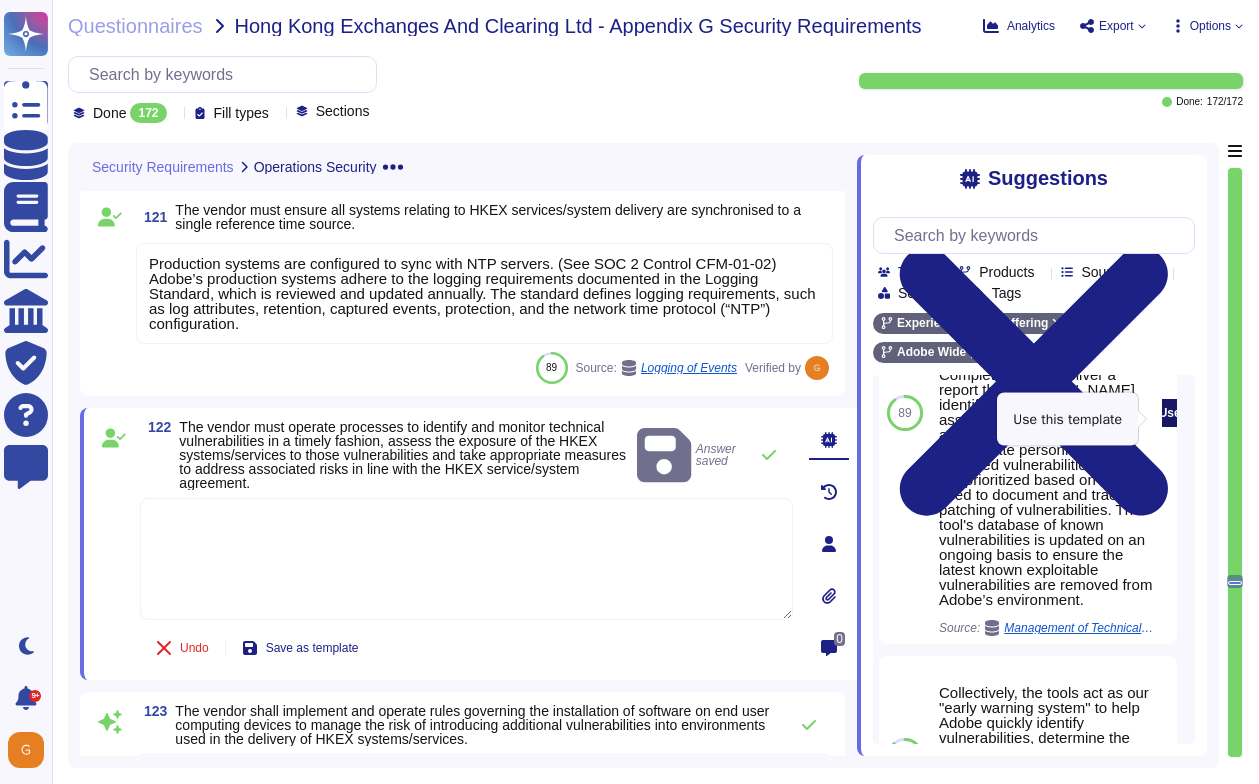 click on "Use" at bounding box center (1170, 413) 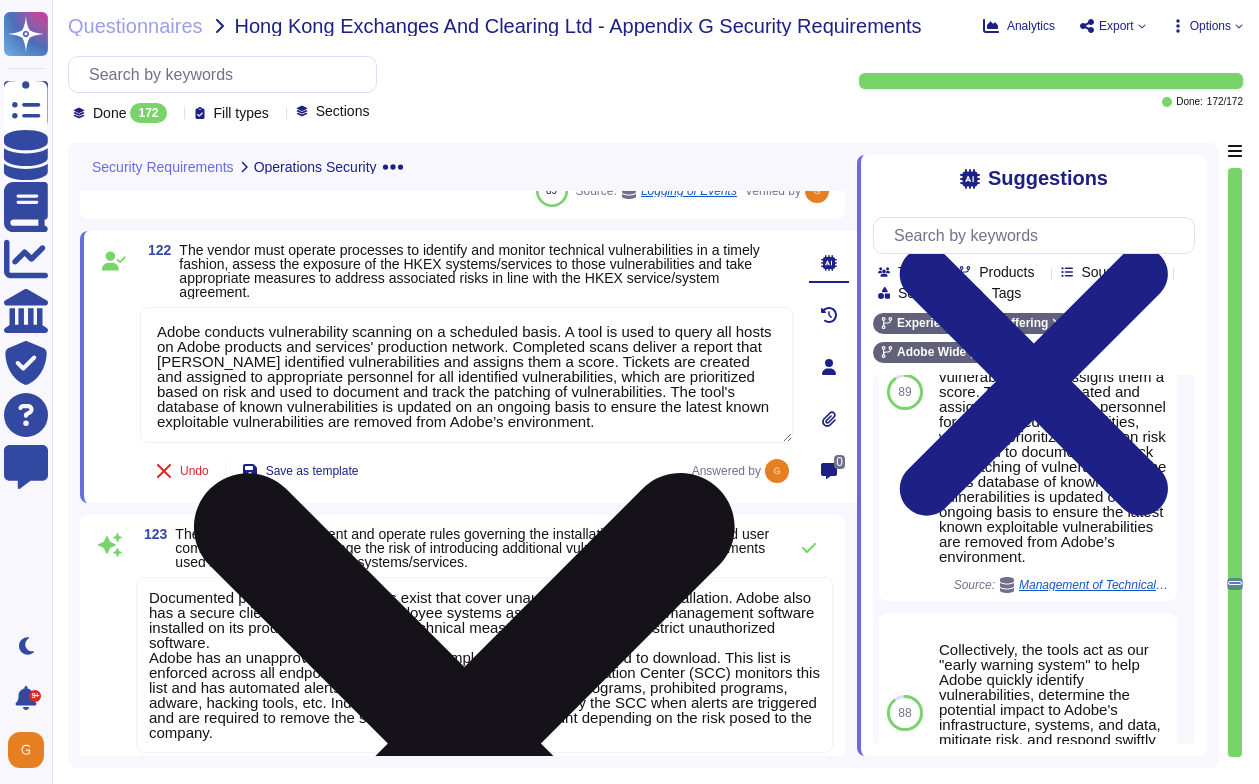 scroll, scrollTop: 30117, scrollLeft: 0, axis: vertical 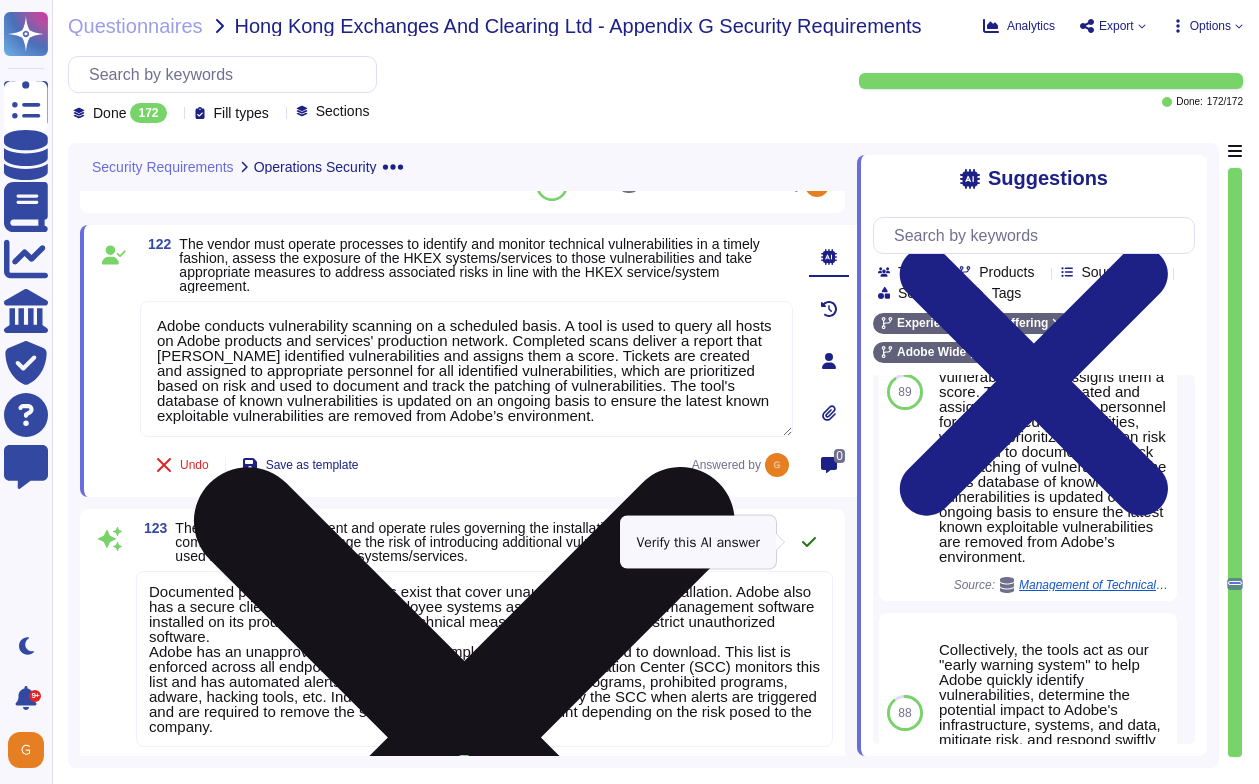 click 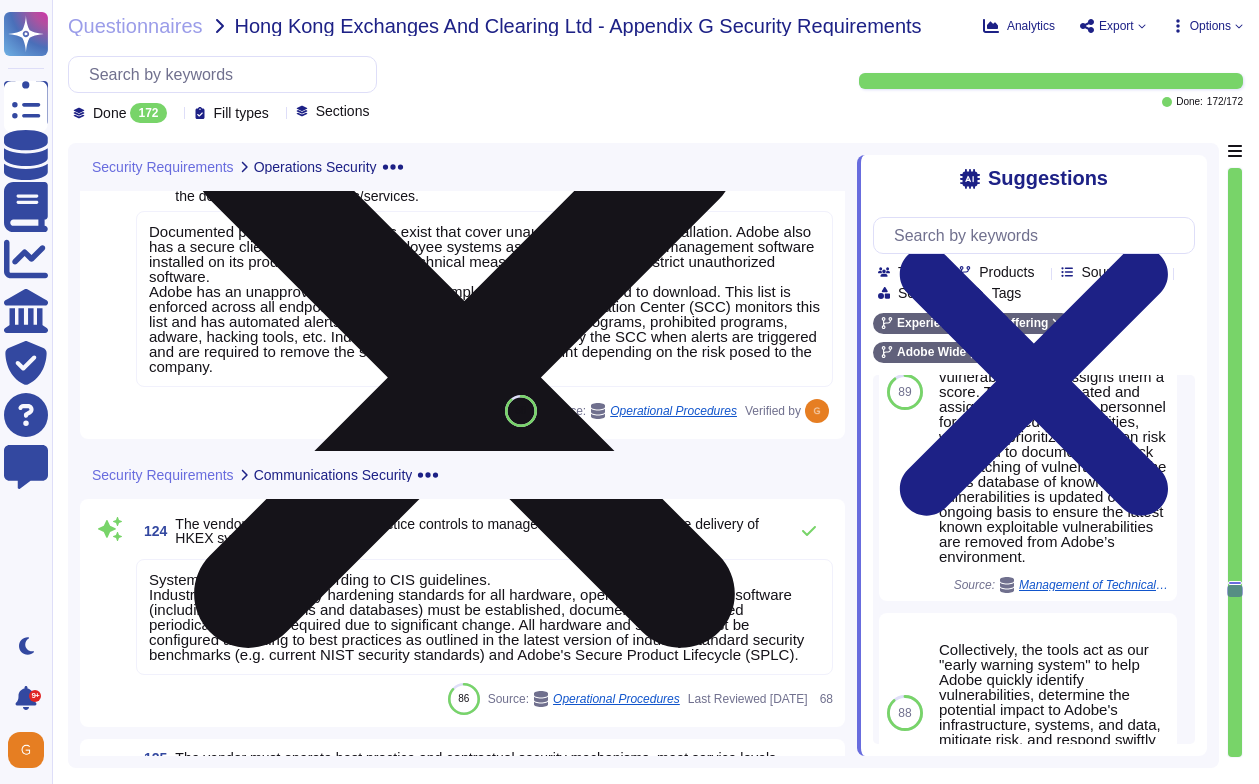 scroll, scrollTop: 30455, scrollLeft: 0, axis: vertical 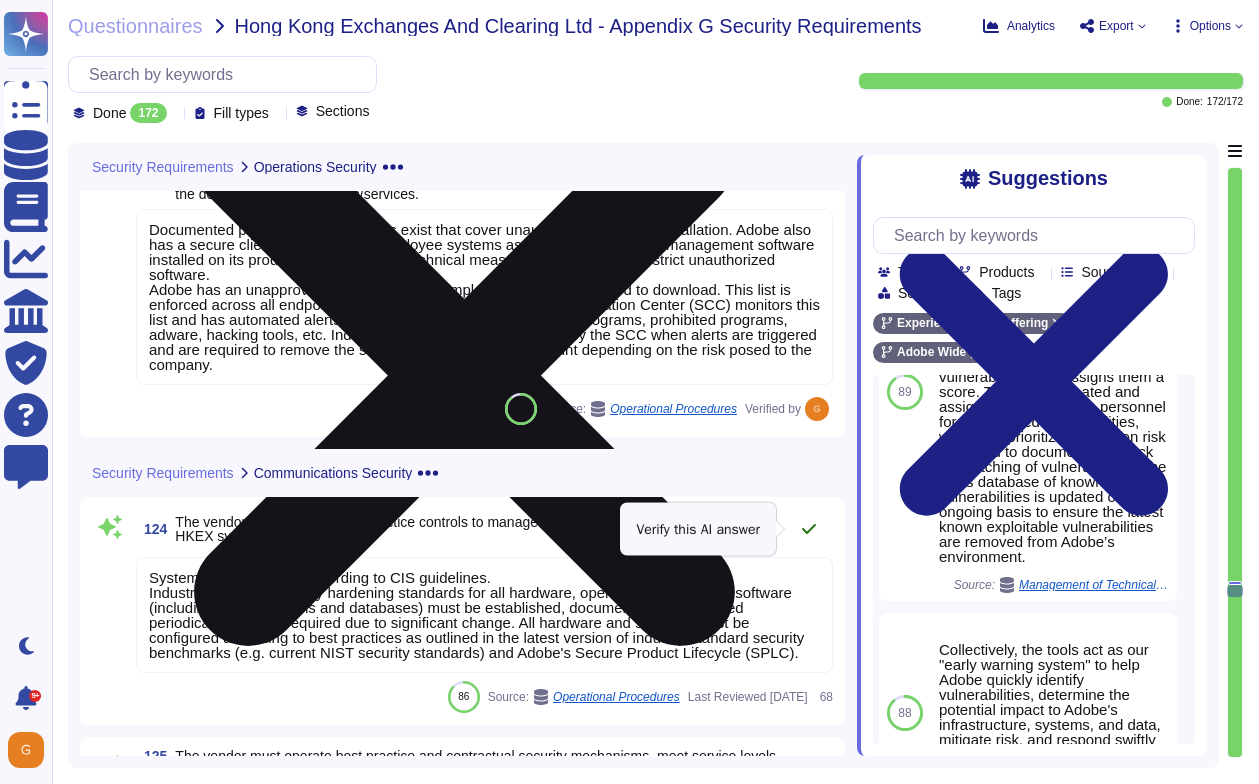click 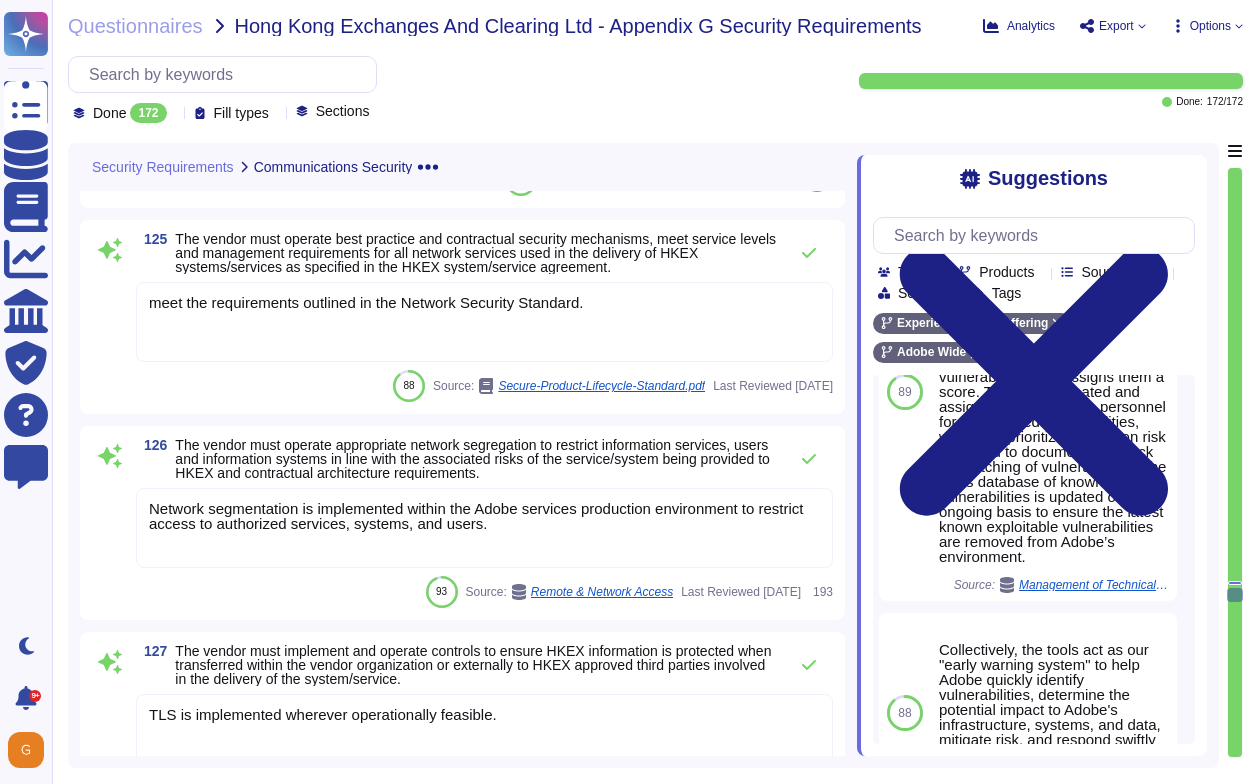 scroll, scrollTop: 30933, scrollLeft: 0, axis: vertical 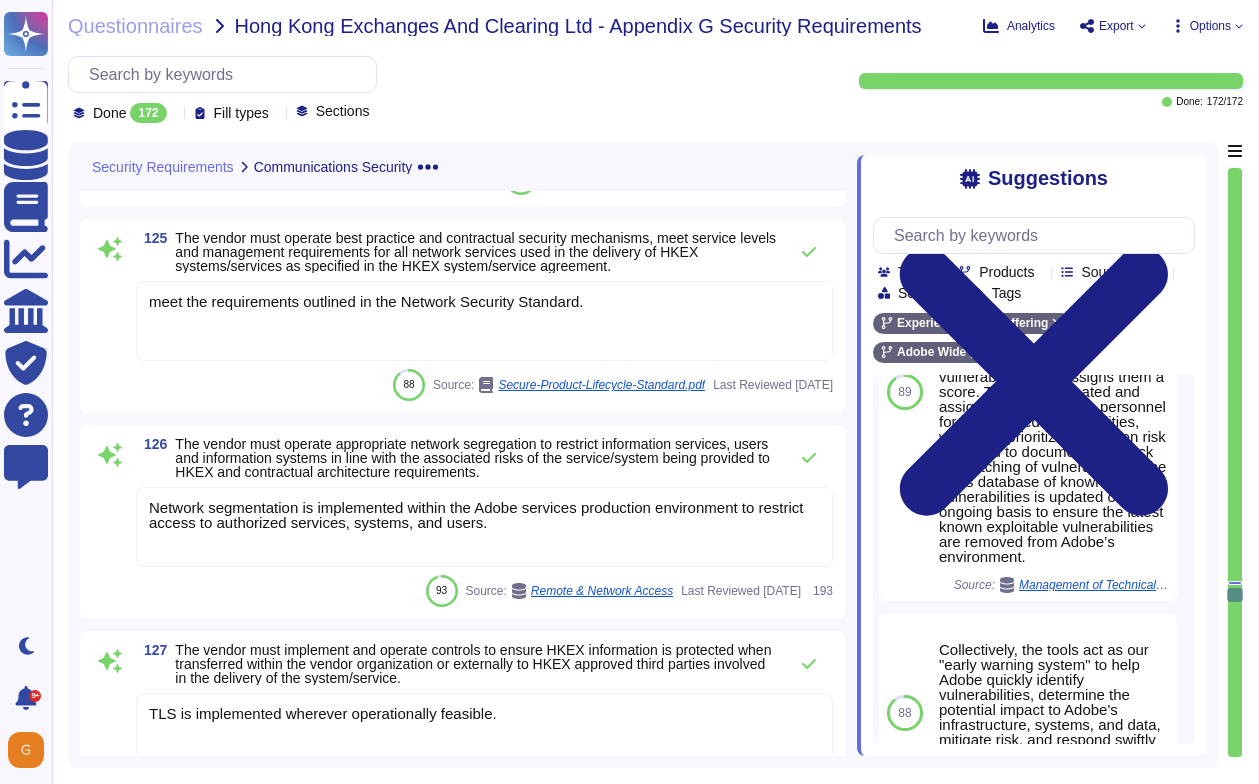 click on "meet the requirements outlined in the Network Security Standard." at bounding box center (484, 321) 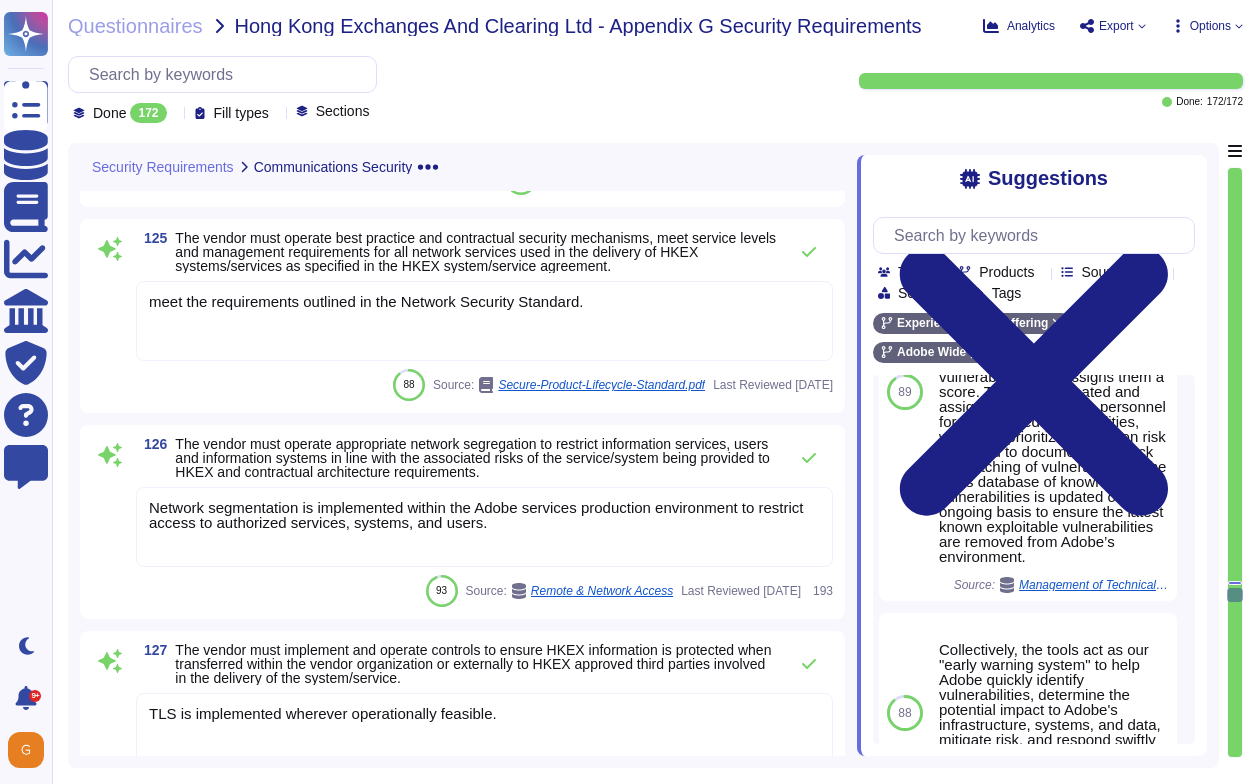 scroll, scrollTop: 0, scrollLeft: 0, axis: both 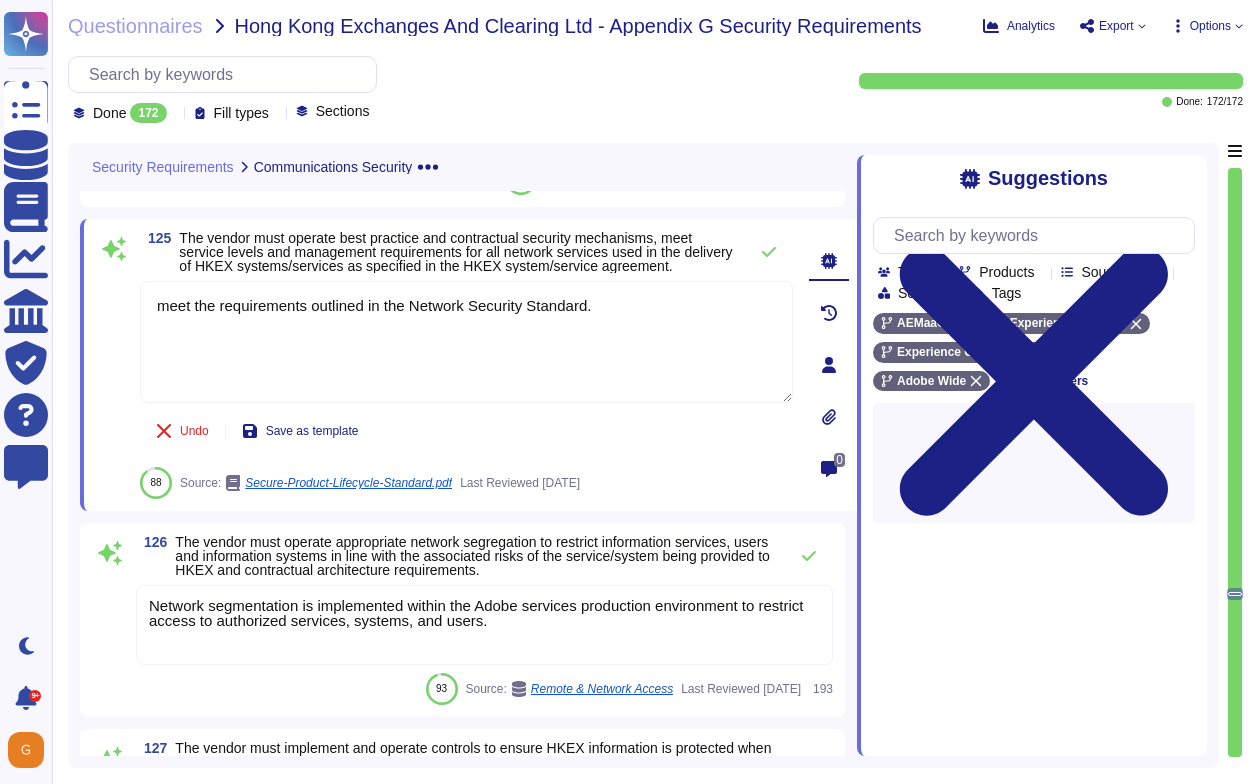 type on "meet the requirements outlined in the Network Security Standard." 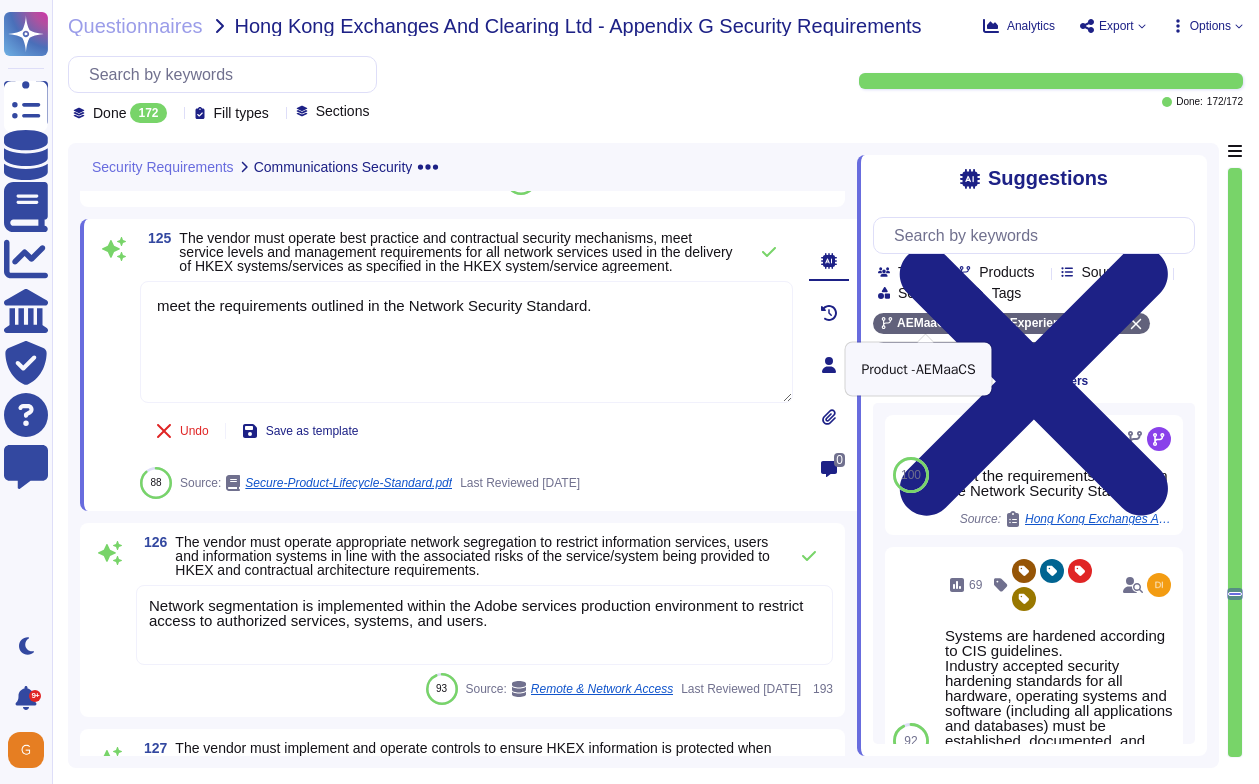 click 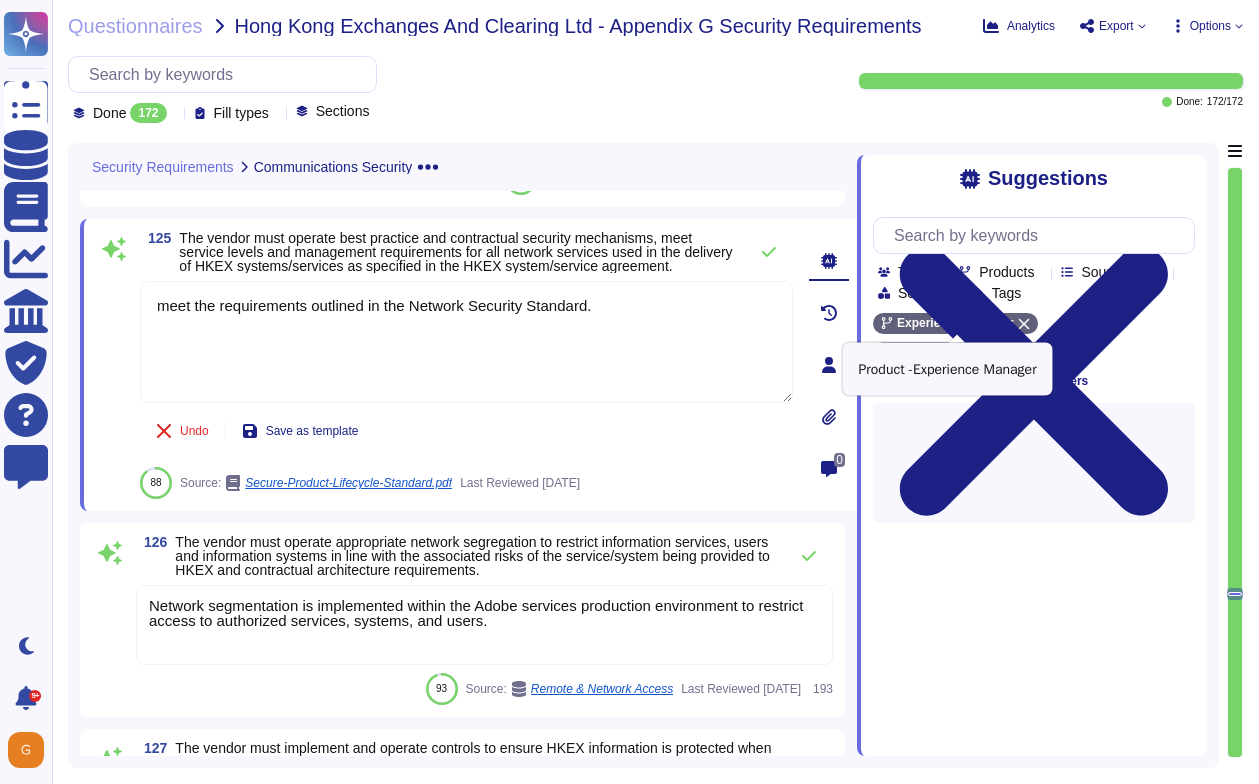 click 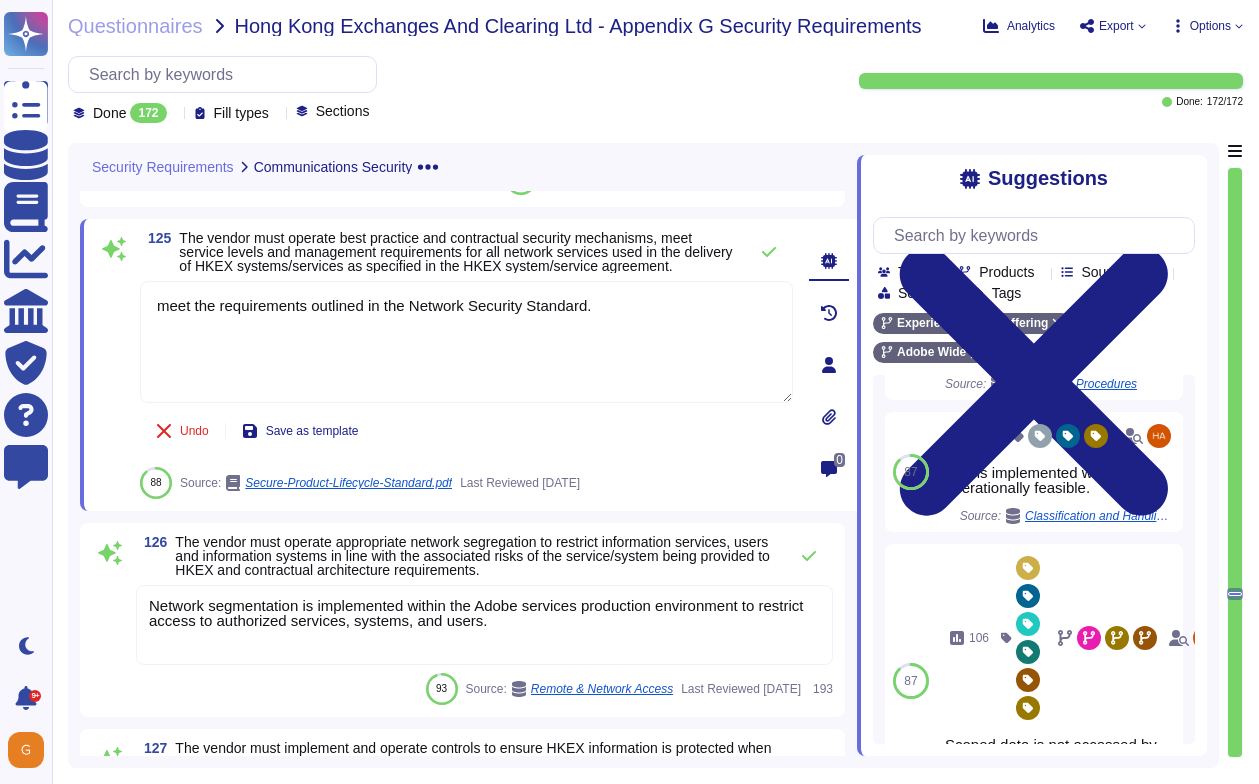 scroll, scrollTop: 519, scrollLeft: 0, axis: vertical 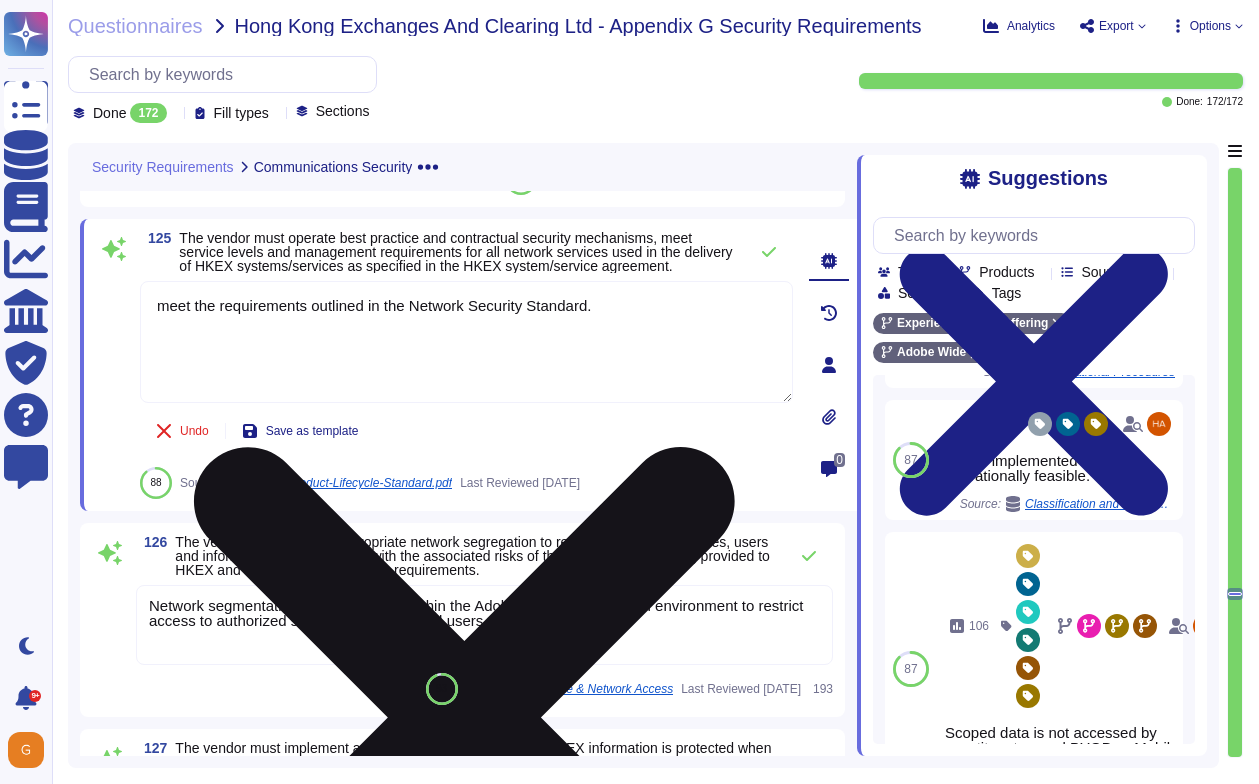 click 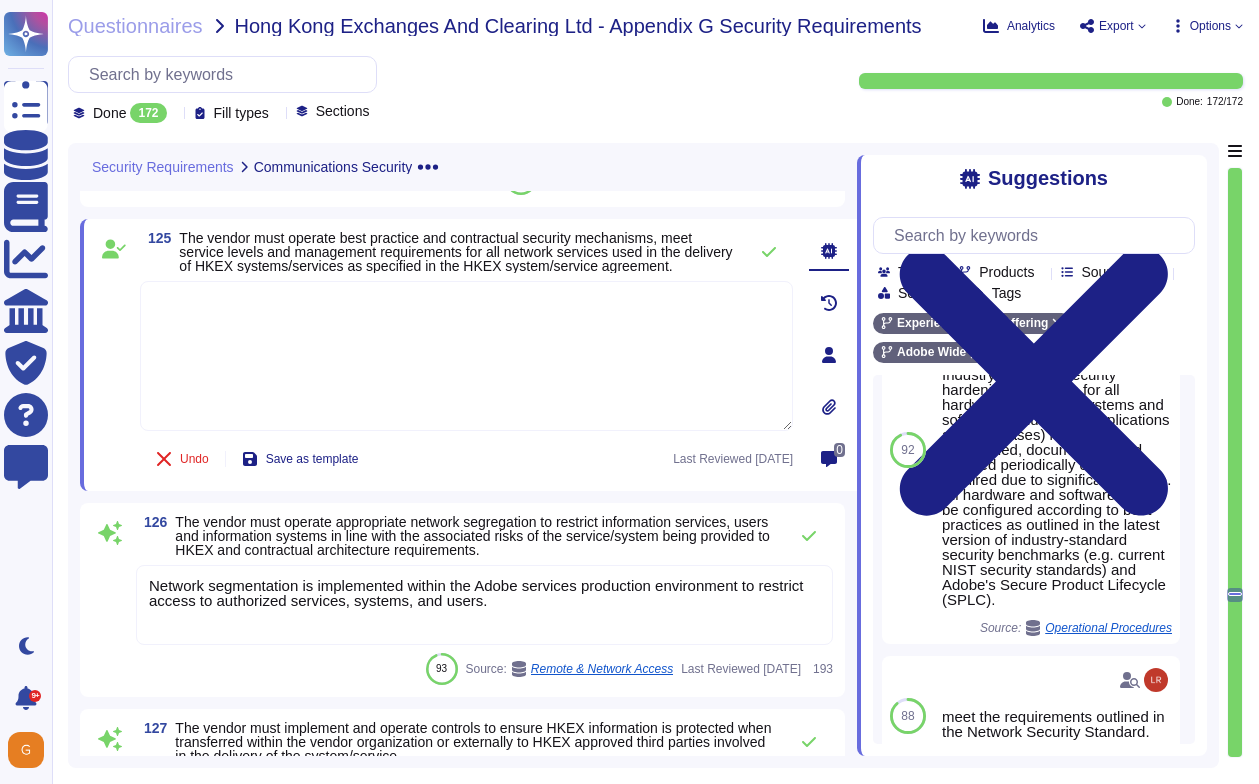 scroll, scrollTop: 124, scrollLeft: 3, axis: both 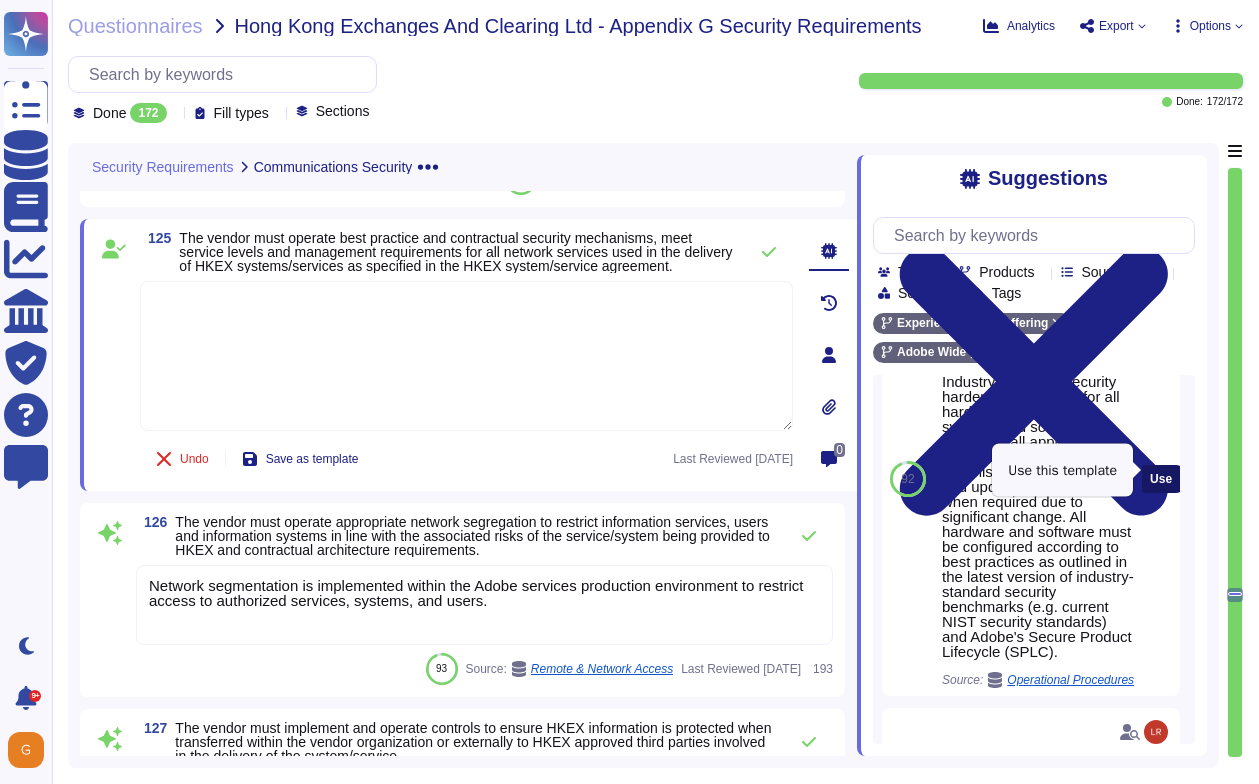 click on "Use" at bounding box center (1161, 479) 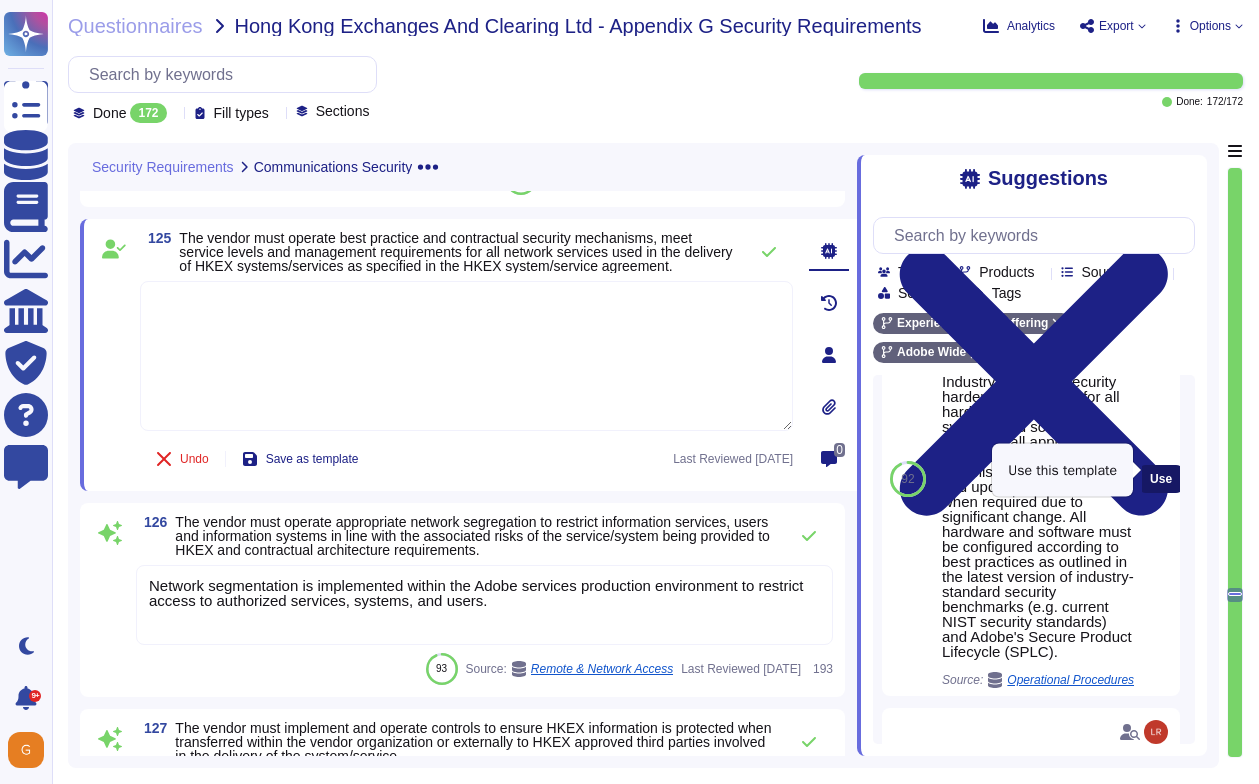 type on "Systems are hardened according to CIS guidelines.
Industry accepted security hardening standards for all hardware, operating systems and software (including all applications and databases) must be established, documented, and updated periodically or when required due to significant change. All hardware and software must be configured according to best practices as outlined in the latest version of industry-standard security benchmarks (e.g. current NIST security standards) and Adobe's Secure Product Lifecycle (SPLC)." 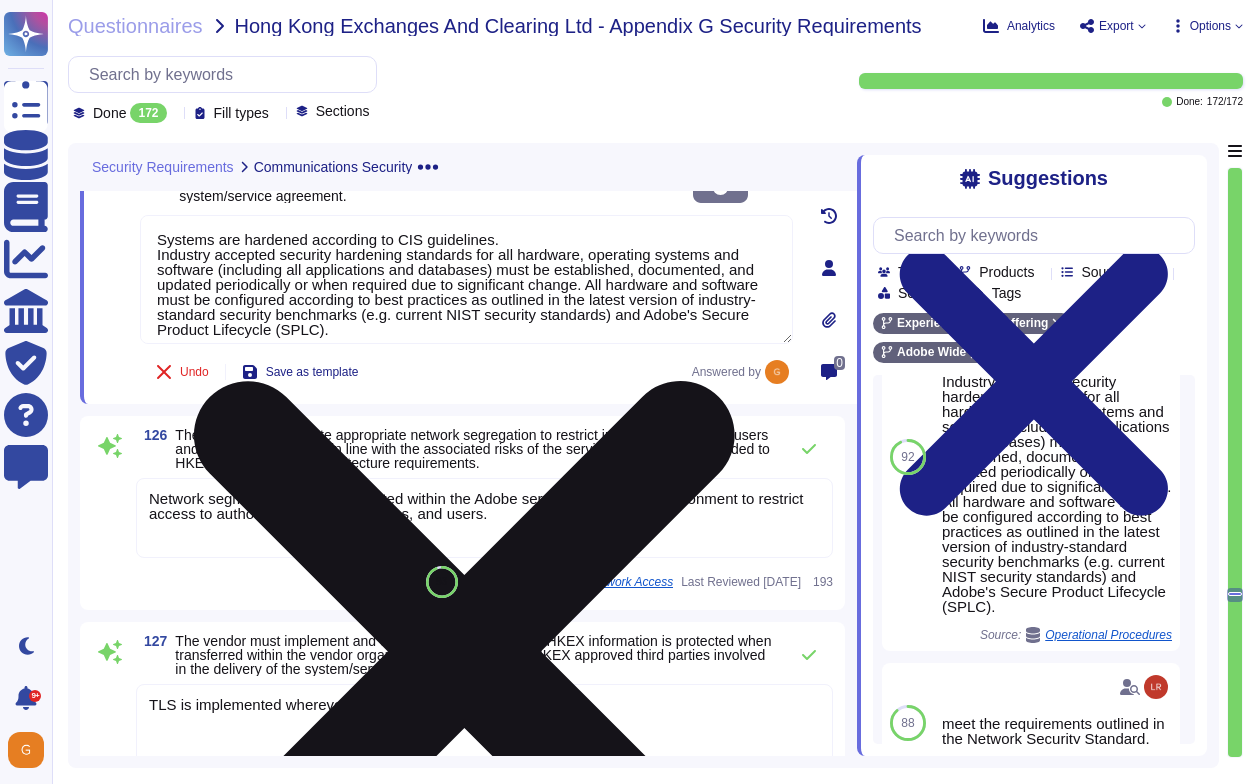 scroll, scrollTop: 31054, scrollLeft: 0, axis: vertical 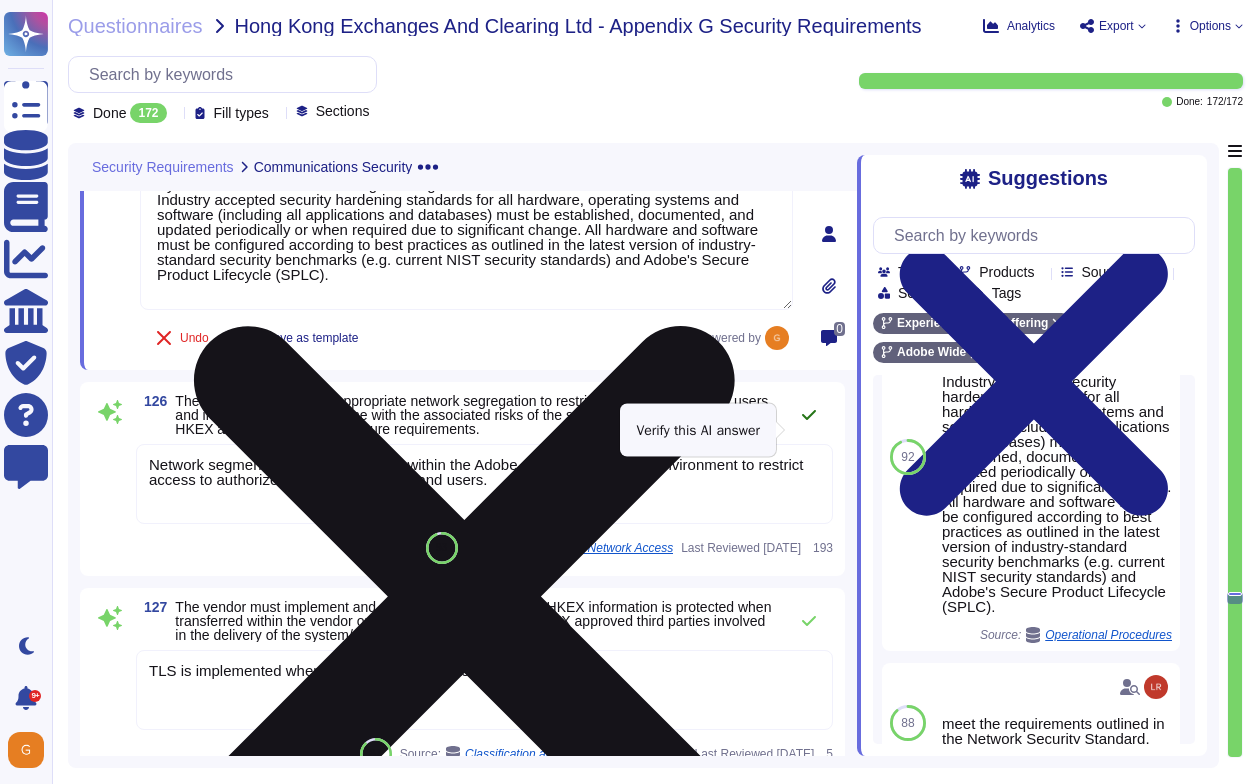 click 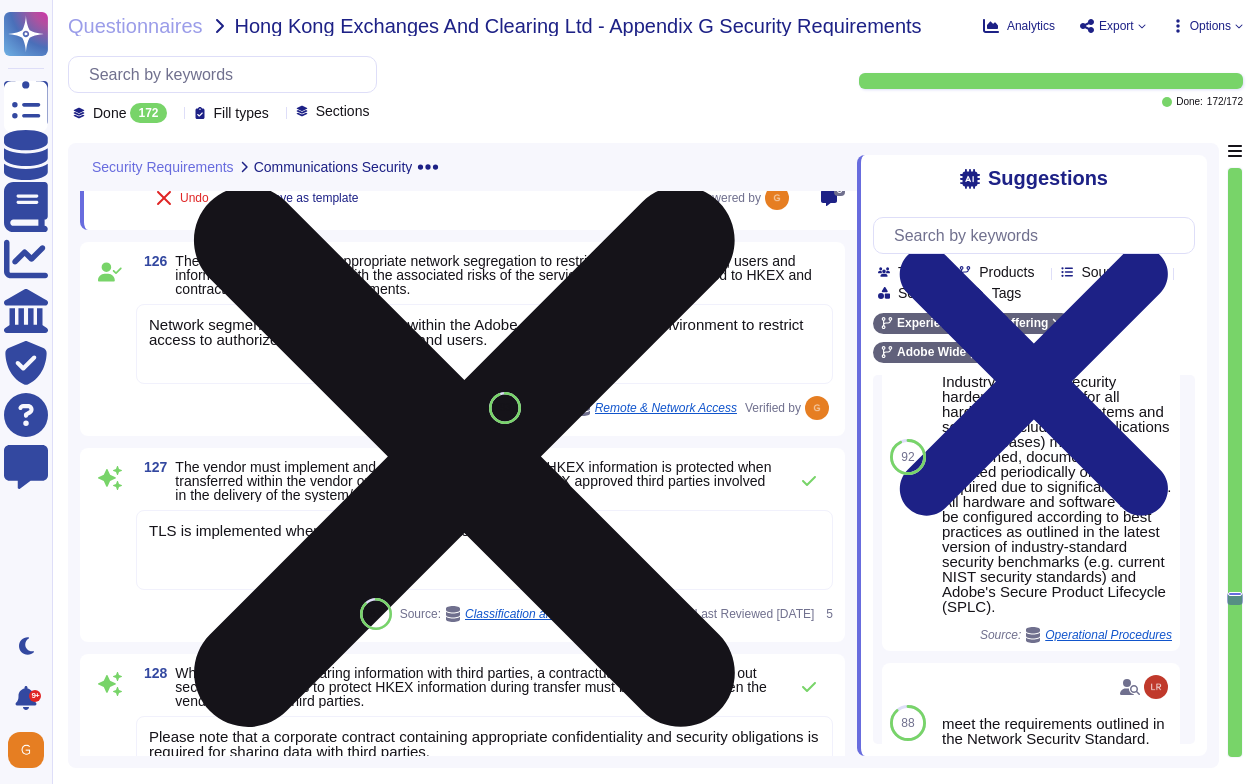 scroll, scrollTop: 31218, scrollLeft: 0, axis: vertical 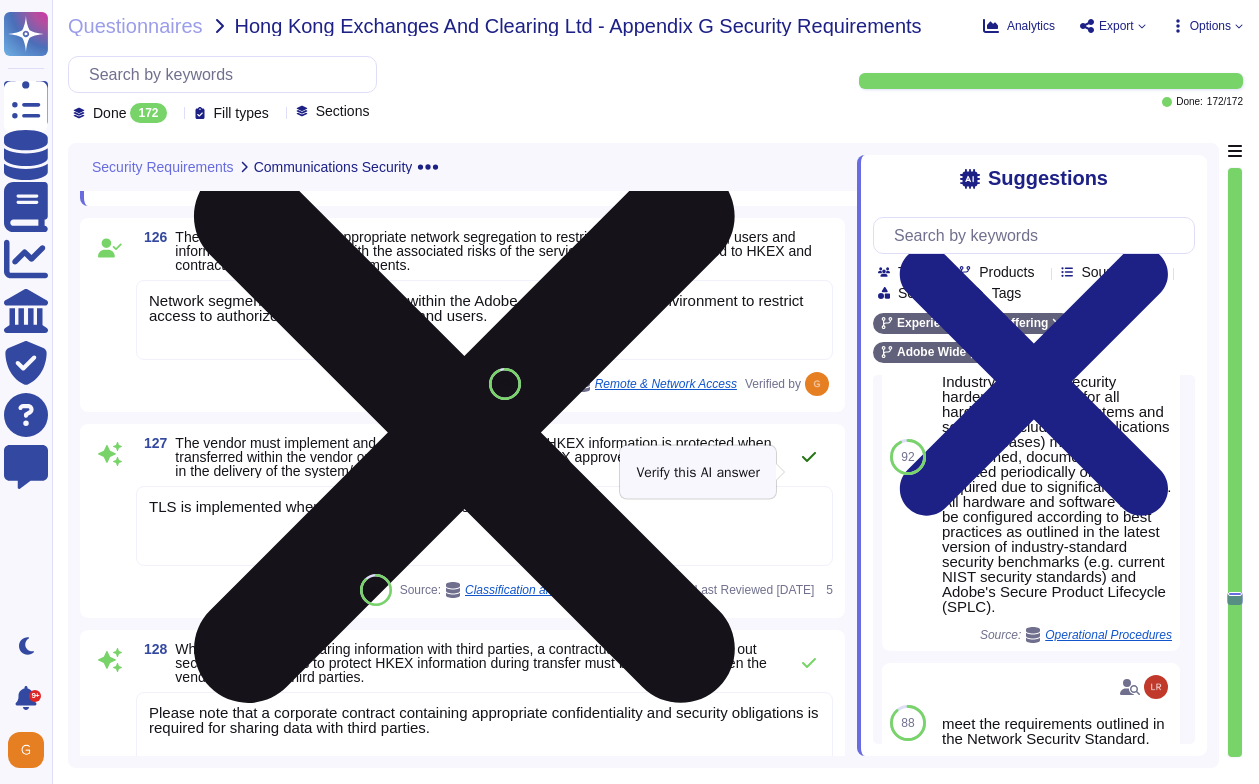 click 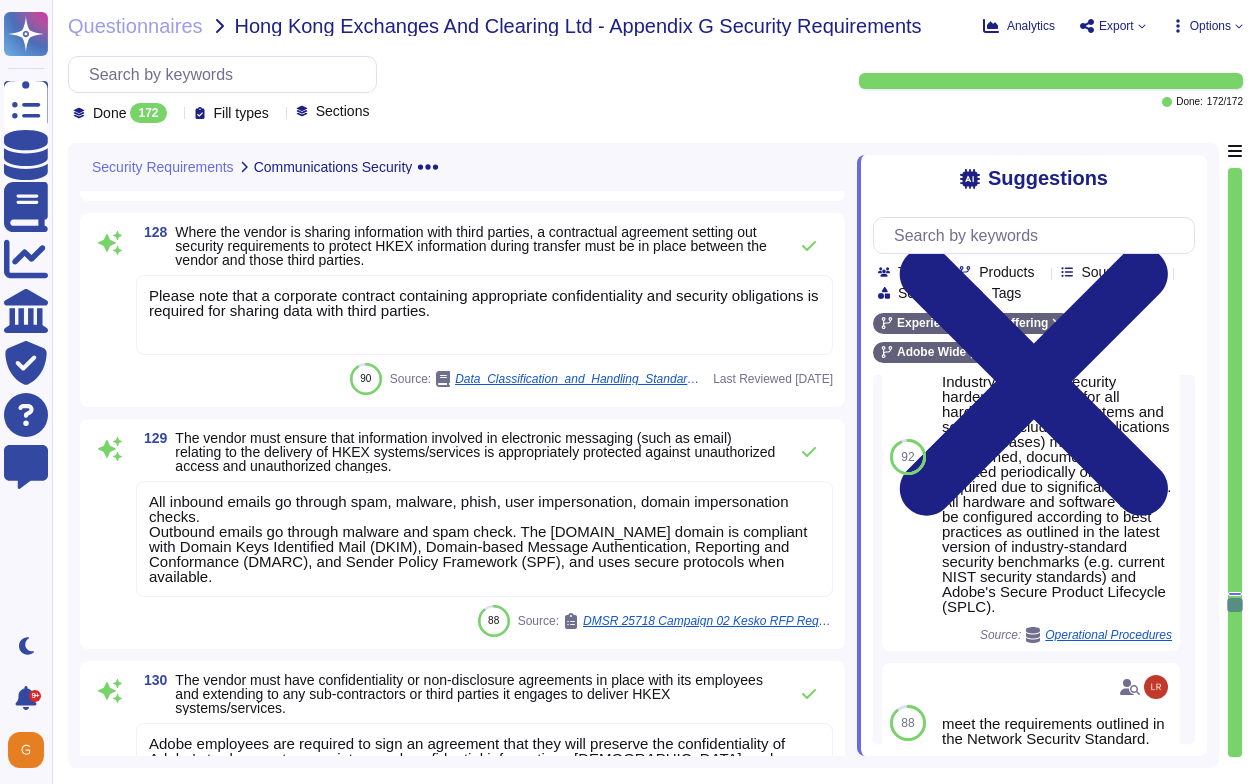 type on "Systems are hardened according to CIS guidelines.
Industry accepted security hardening standards for all hardware, operating systems and software (including all applications and databases) must be established, documented, and updated periodically or when required due to significant change. All hardware and software must be configured according to best practices as outlined in the latest version of industry-standard security benchmarks (e.g. current NIST security standards) and Adobe's Secure Product Lifecycle (SPLC)." 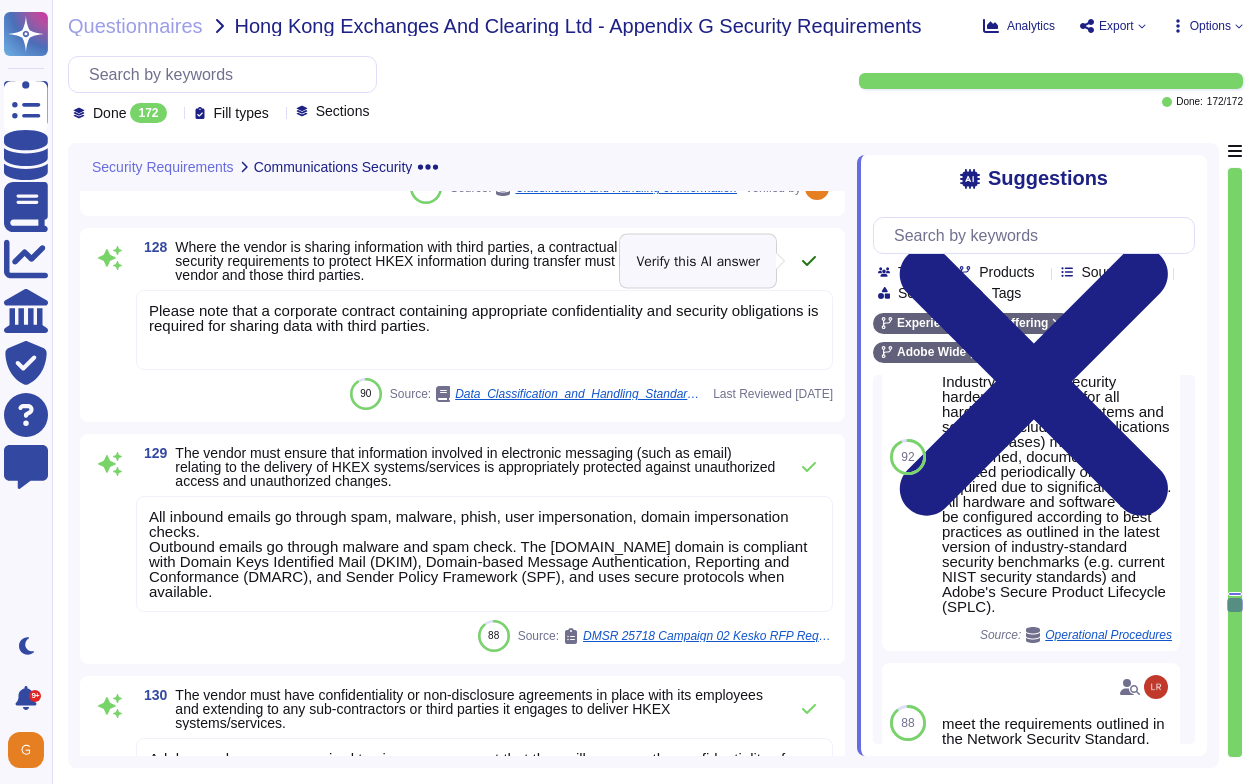 click 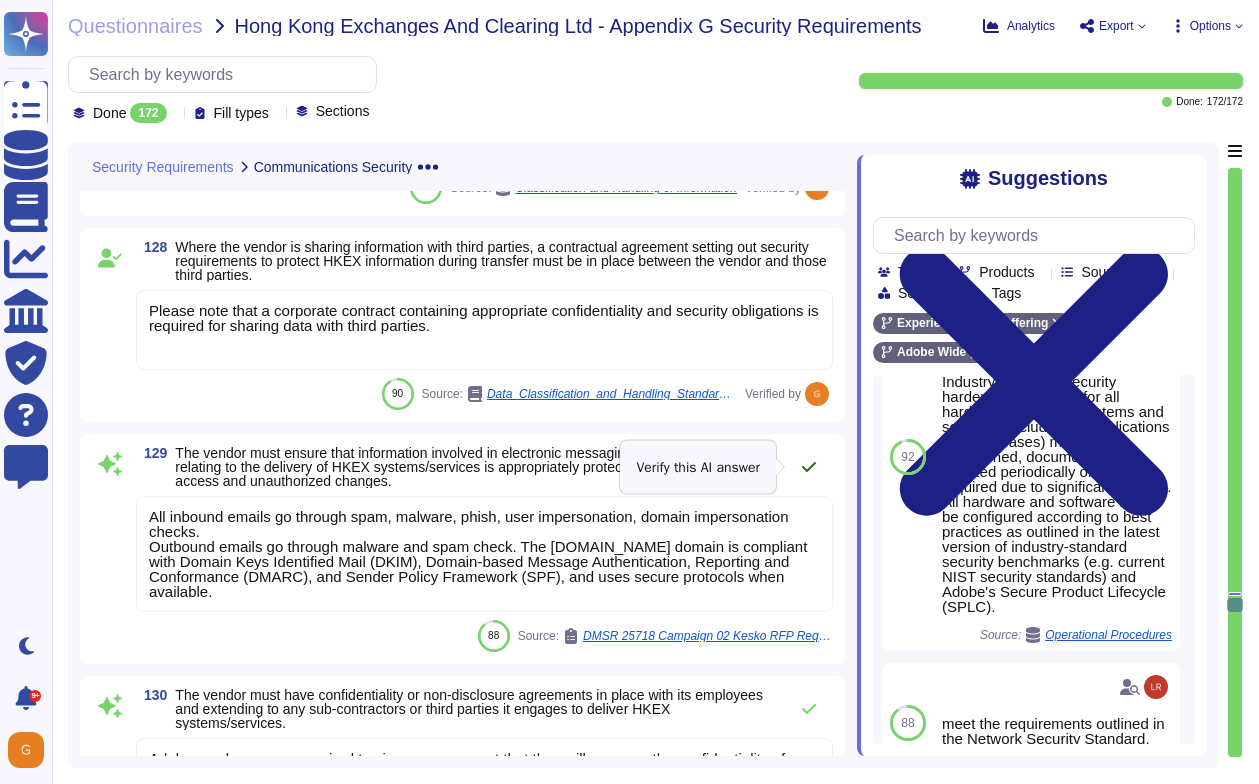 click 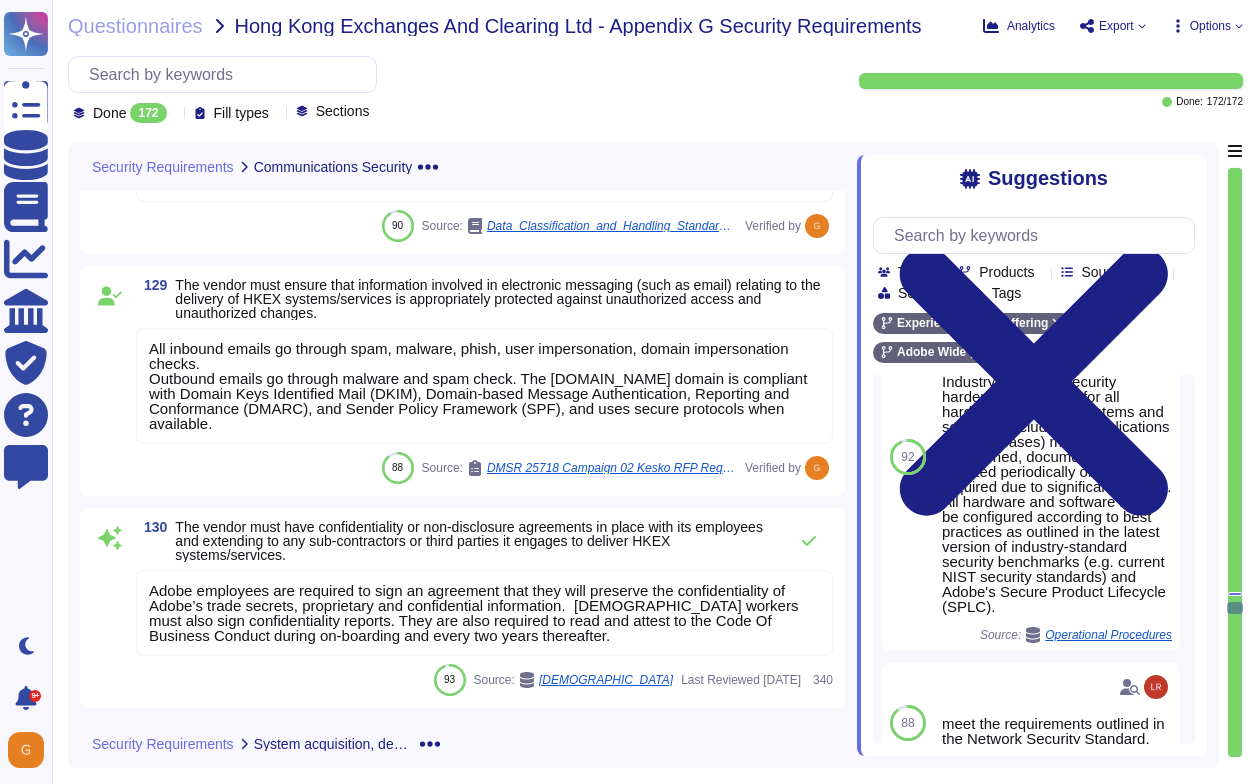 scroll, scrollTop: 31785, scrollLeft: 0, axis: vertical 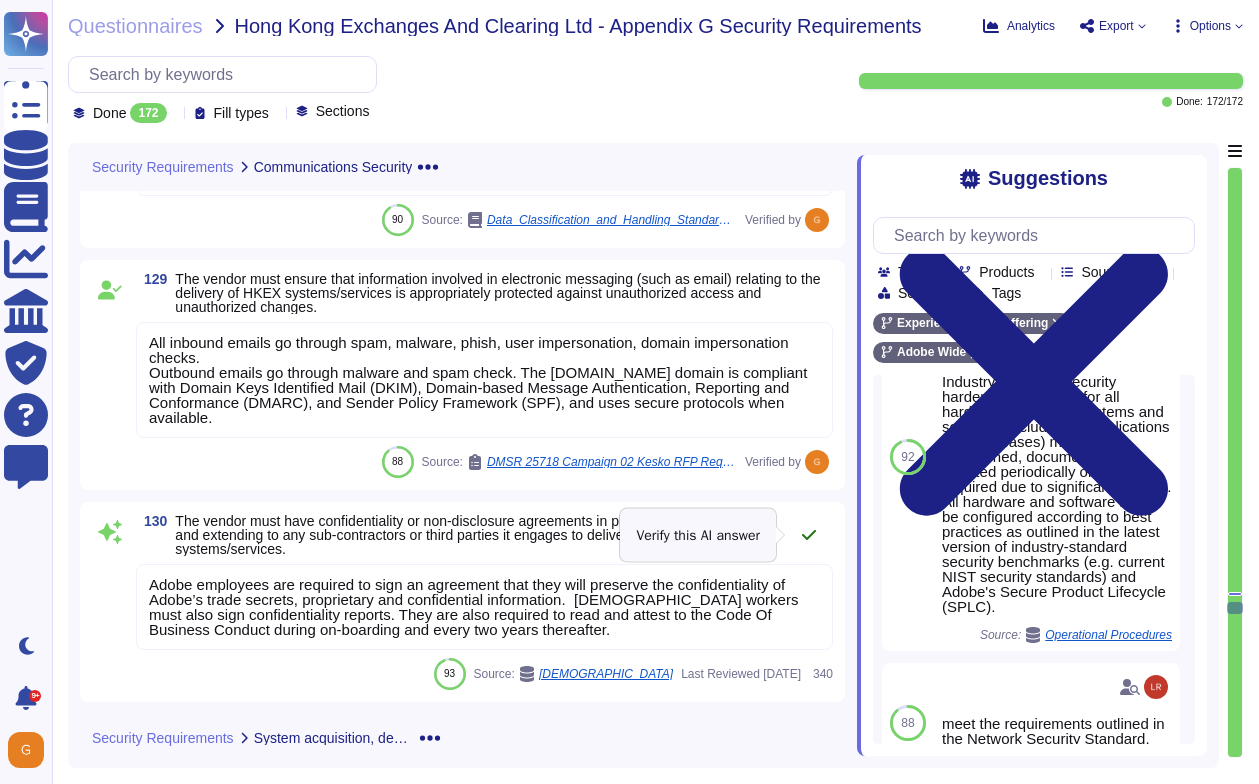 click 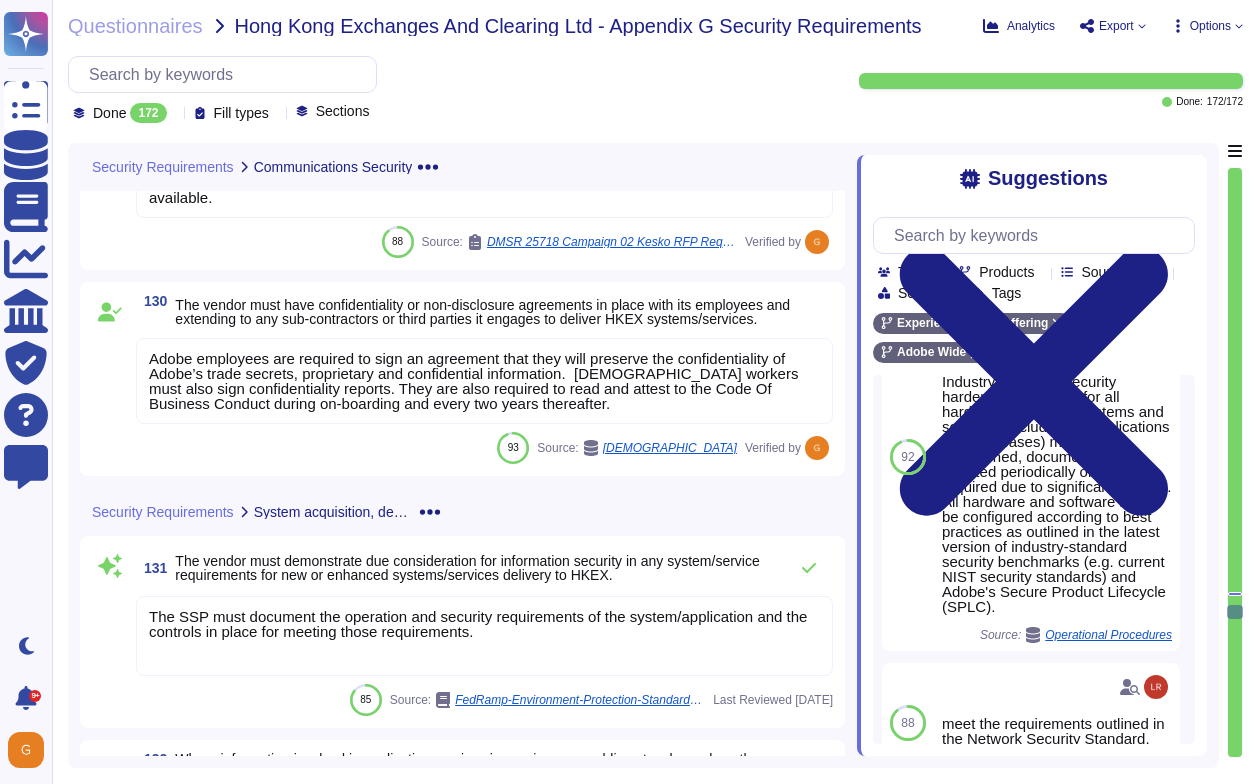 scroll, scrollTop: 32057, scrollLeft: 0, axis: vertical 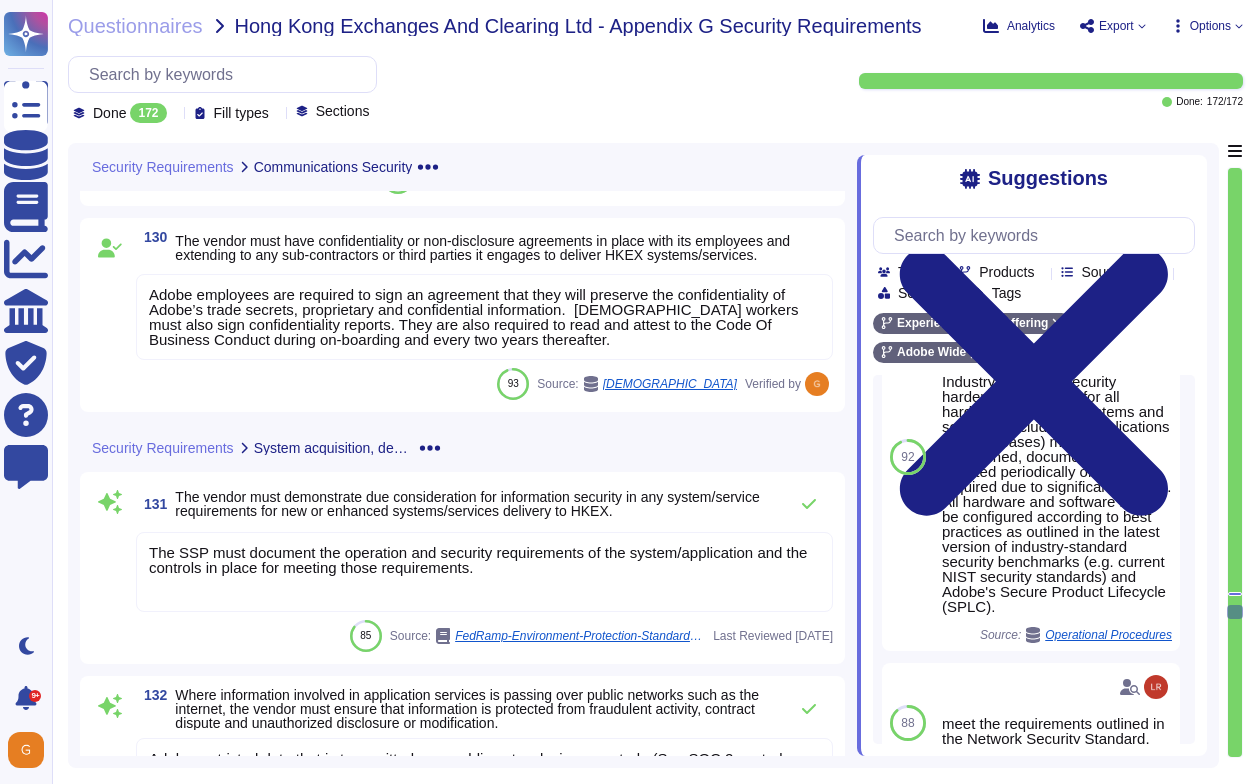 click on "The SSP must document the operation and security requirements of the system/application and the controls in place for meeting those requirements." at bounding box center (478, 560) 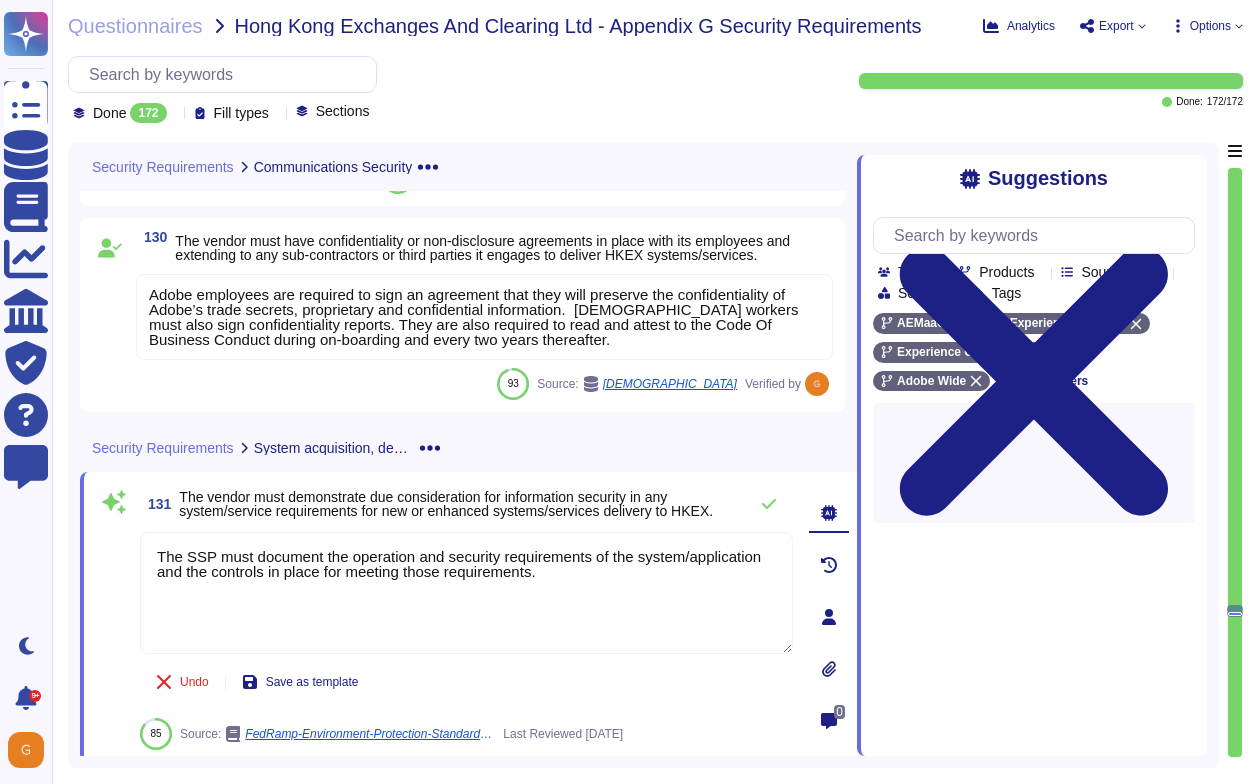 type on "The SSP must document the operation and security requirements of the system/application and the controls in place for meeting those requirements." 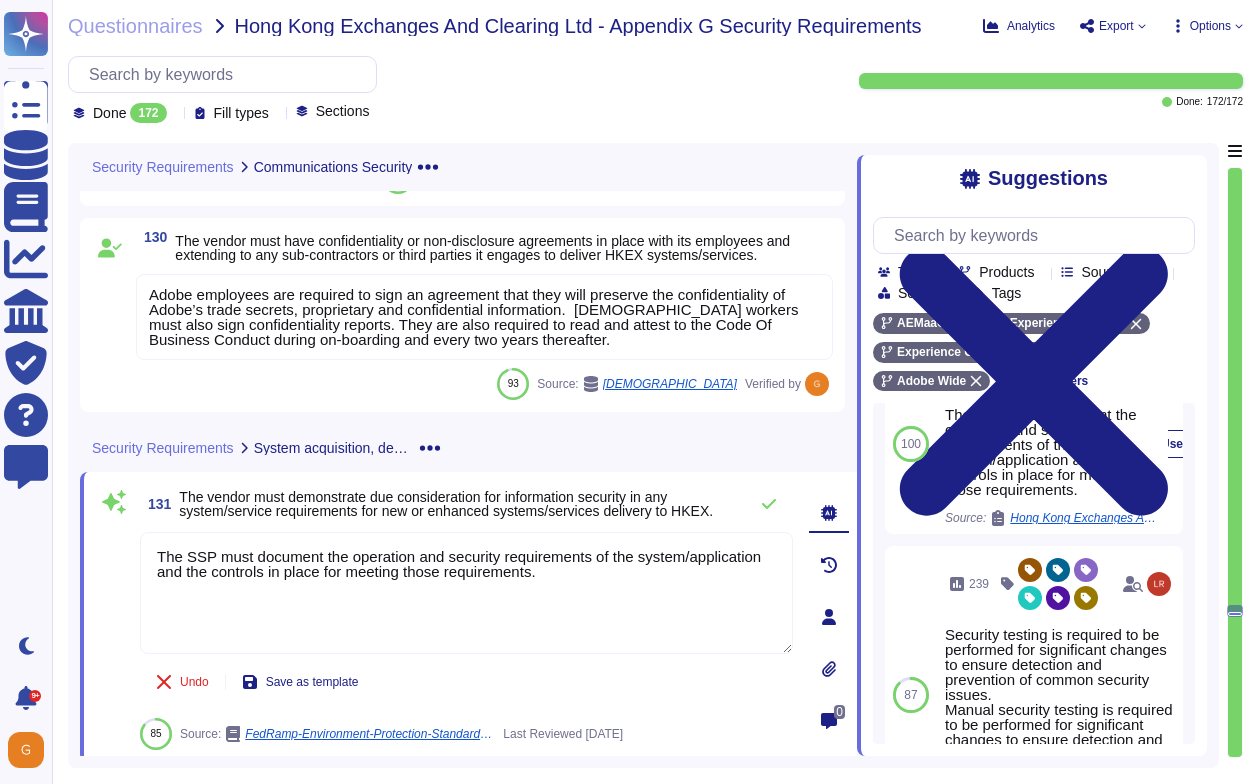 scroll, scrollTop: 94, scrollLeft: 0, axis: vertical 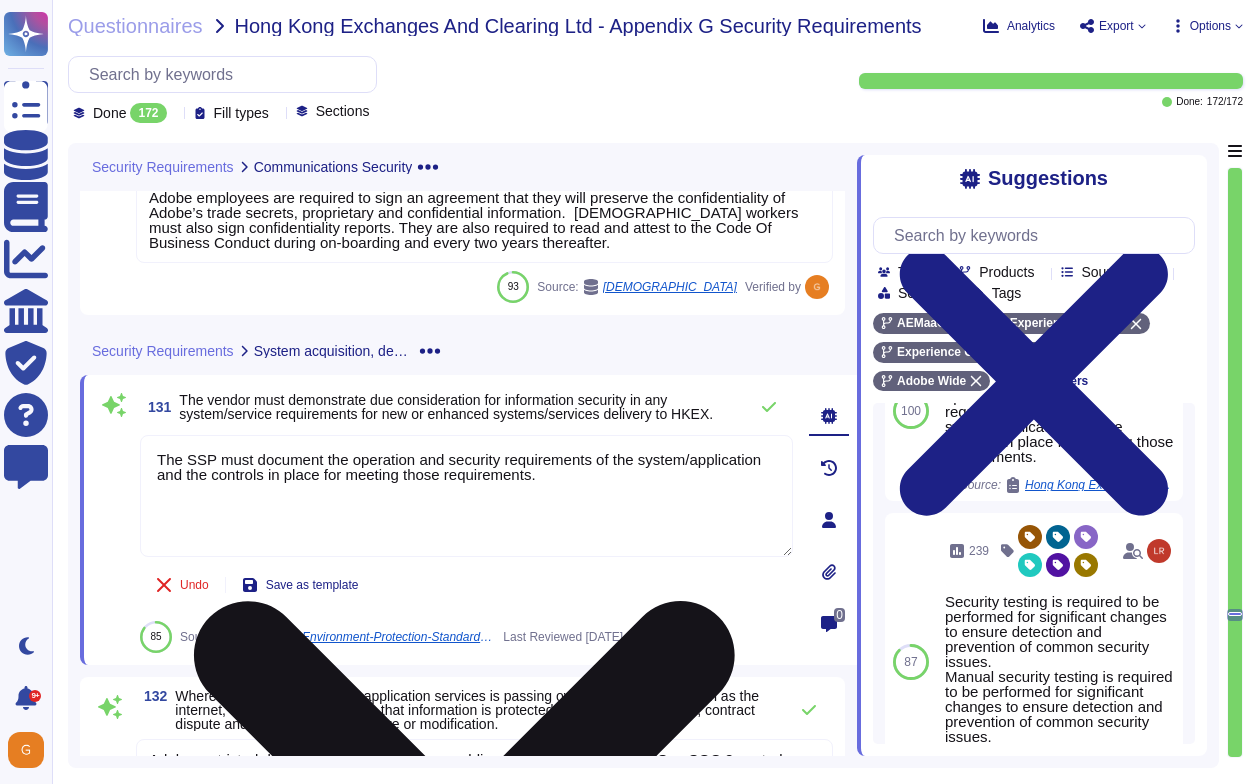 click 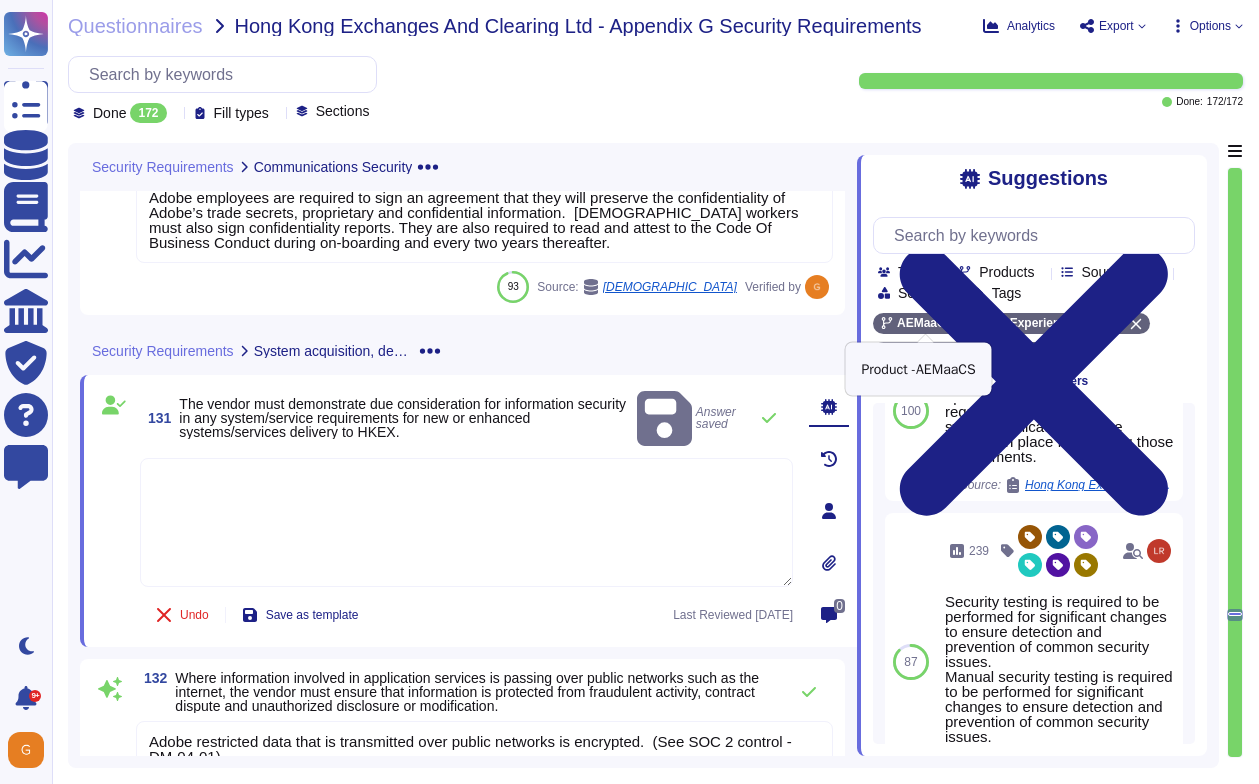 click 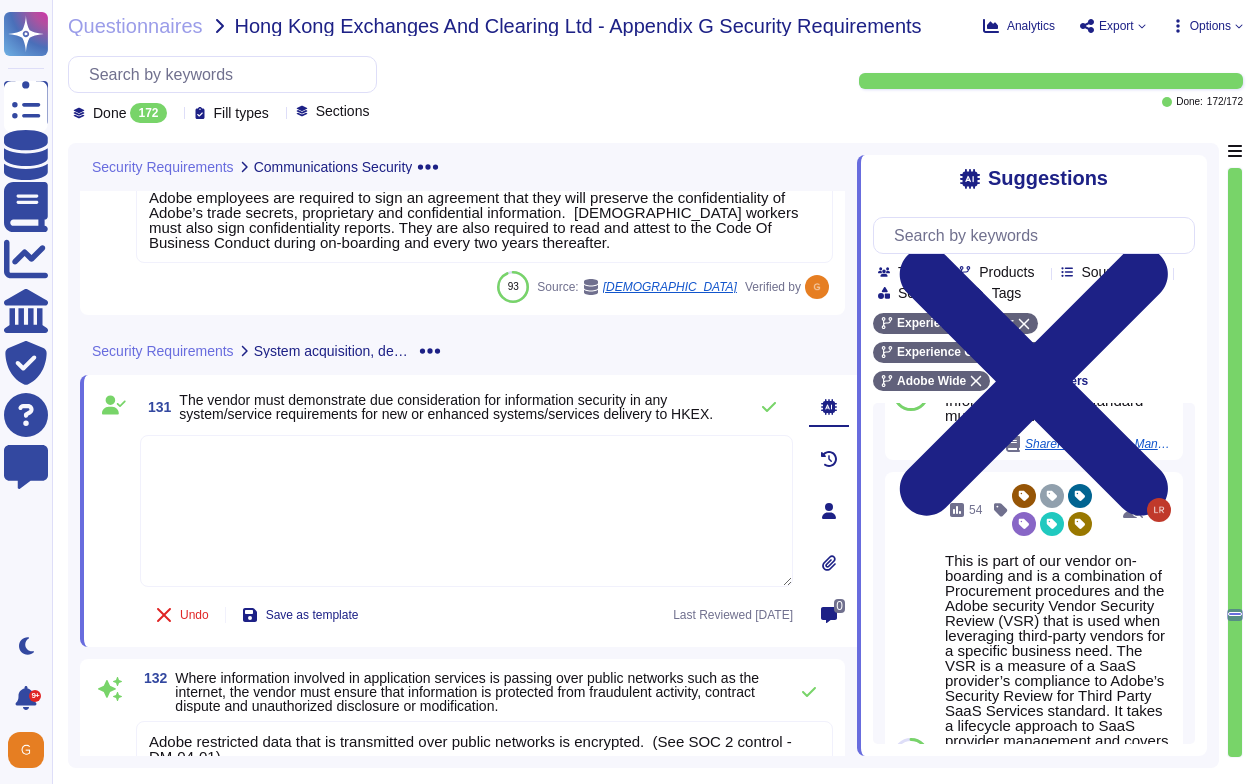 scroll, scrollTop: 925, scrollLeft: 0, axis: vertical 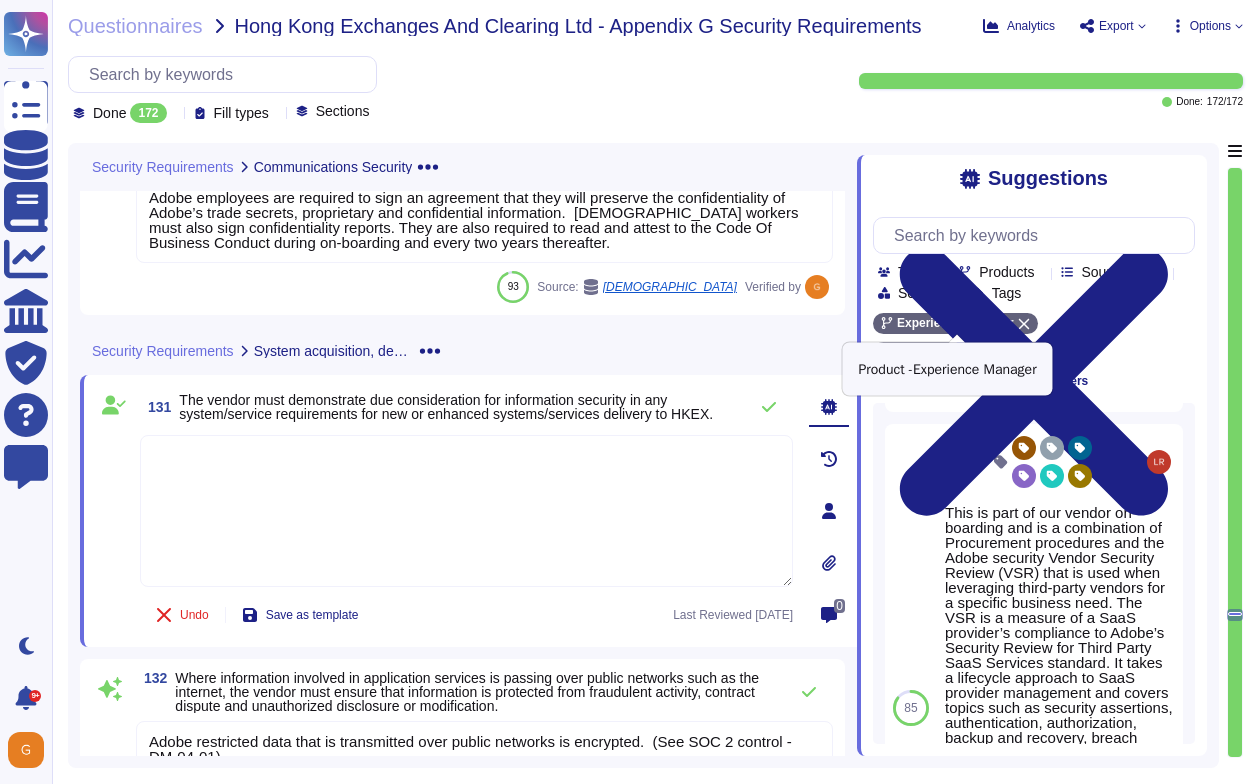 click on "Experience Manager" at bounding box center (955, 323) 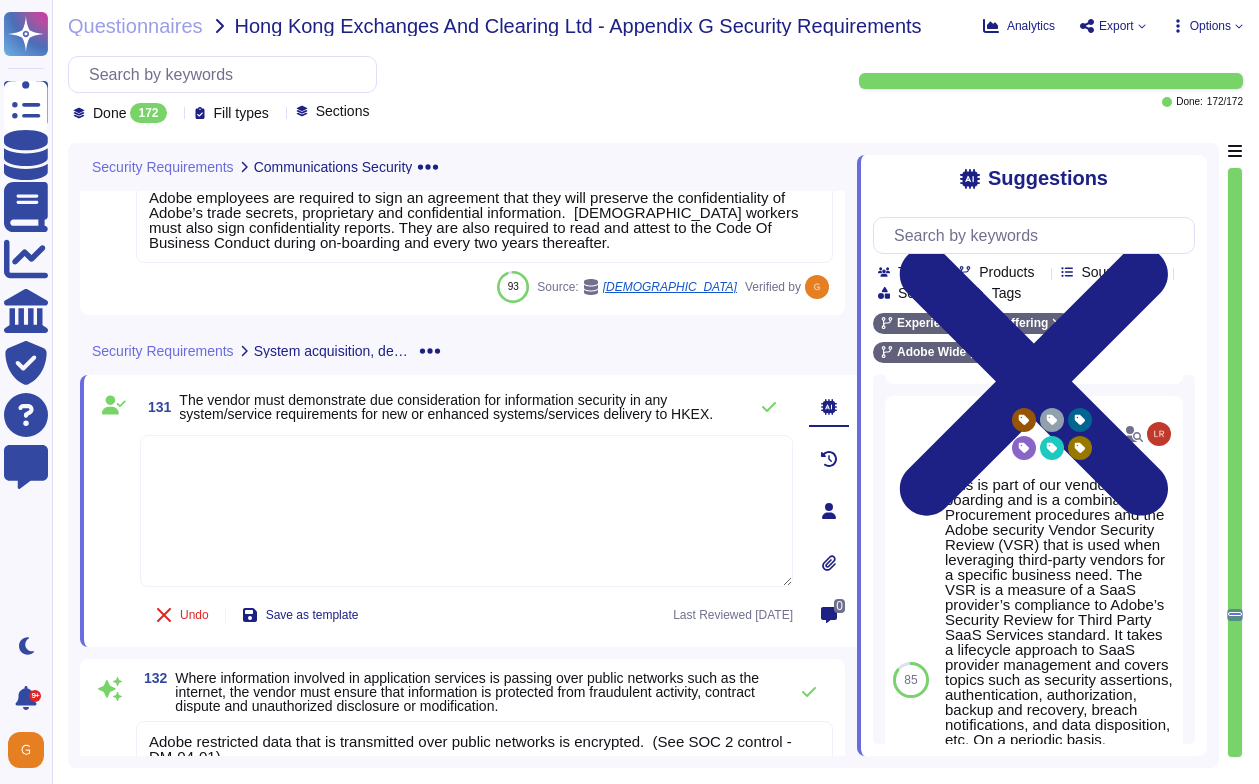 scroll, scrollTop: 897, scrollLeft: 0, axis: vertical 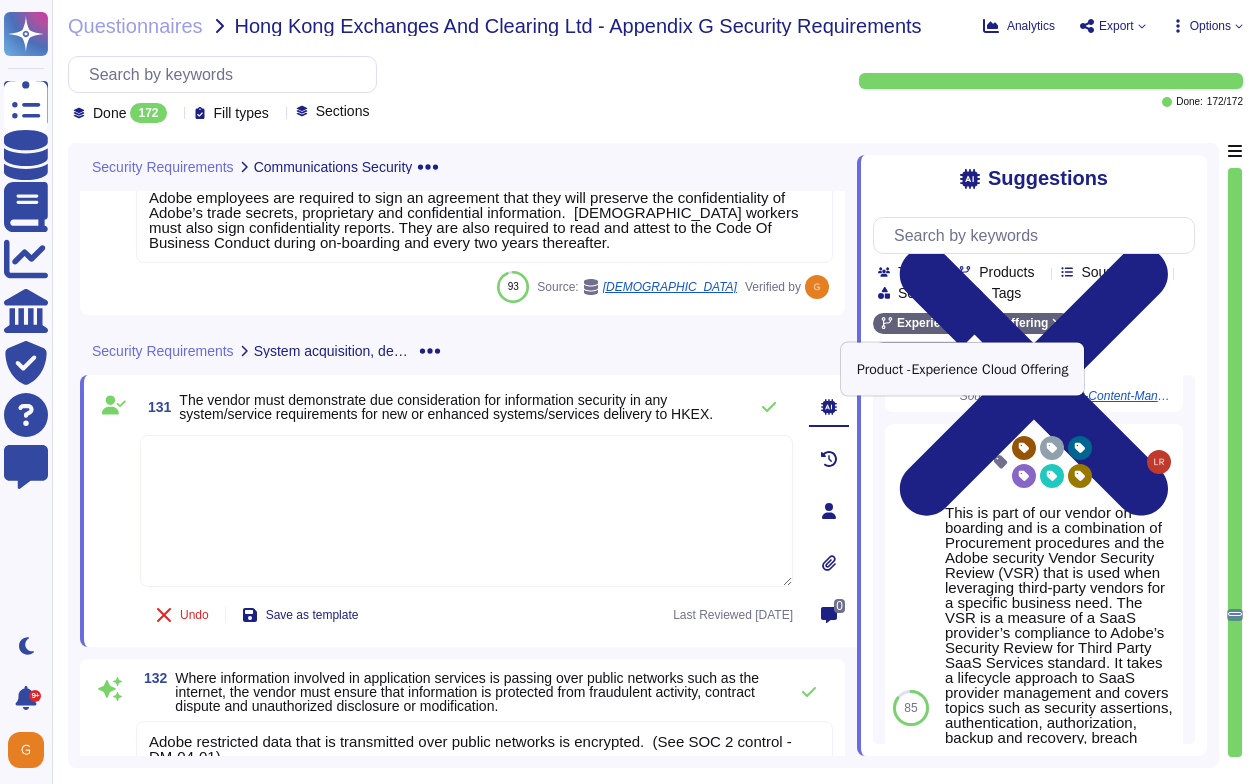 click 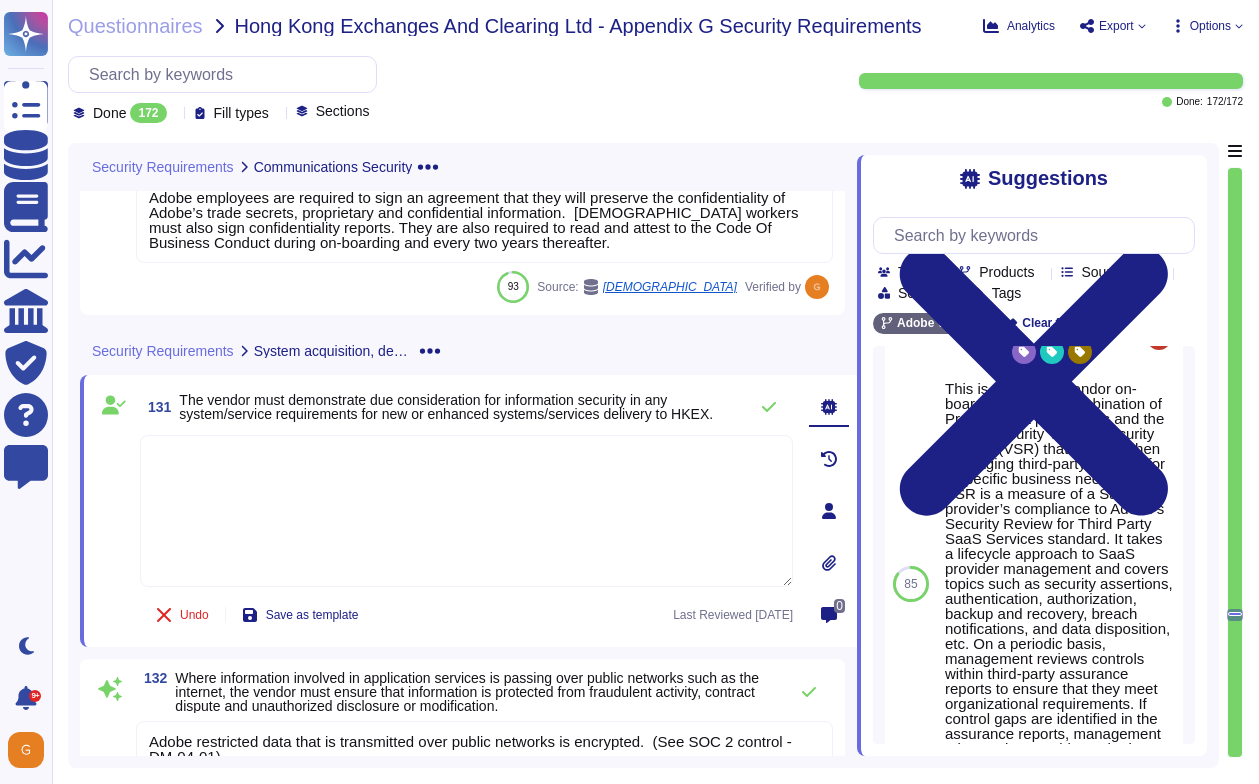 scroll, scrollTop: 731, scrollLeft: 0, axis: vertical 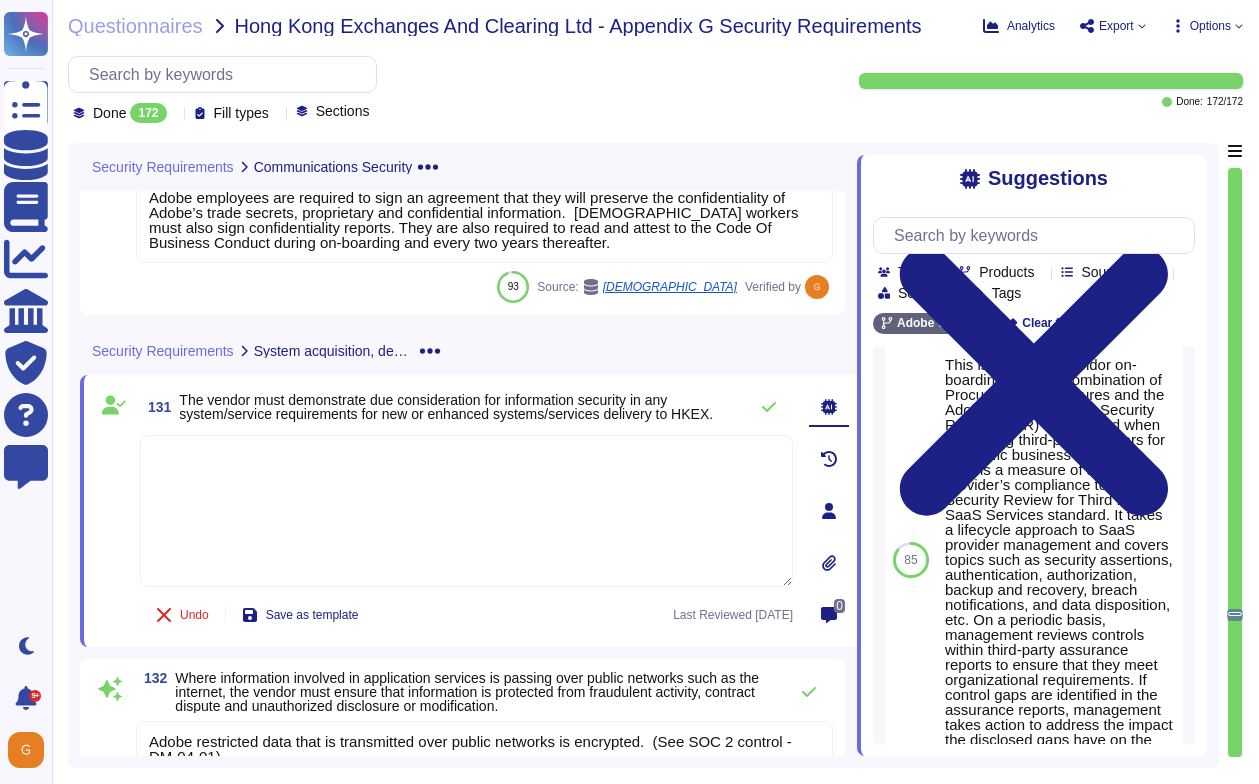 click on "Load more..." at bounding box center (1034, 1030) 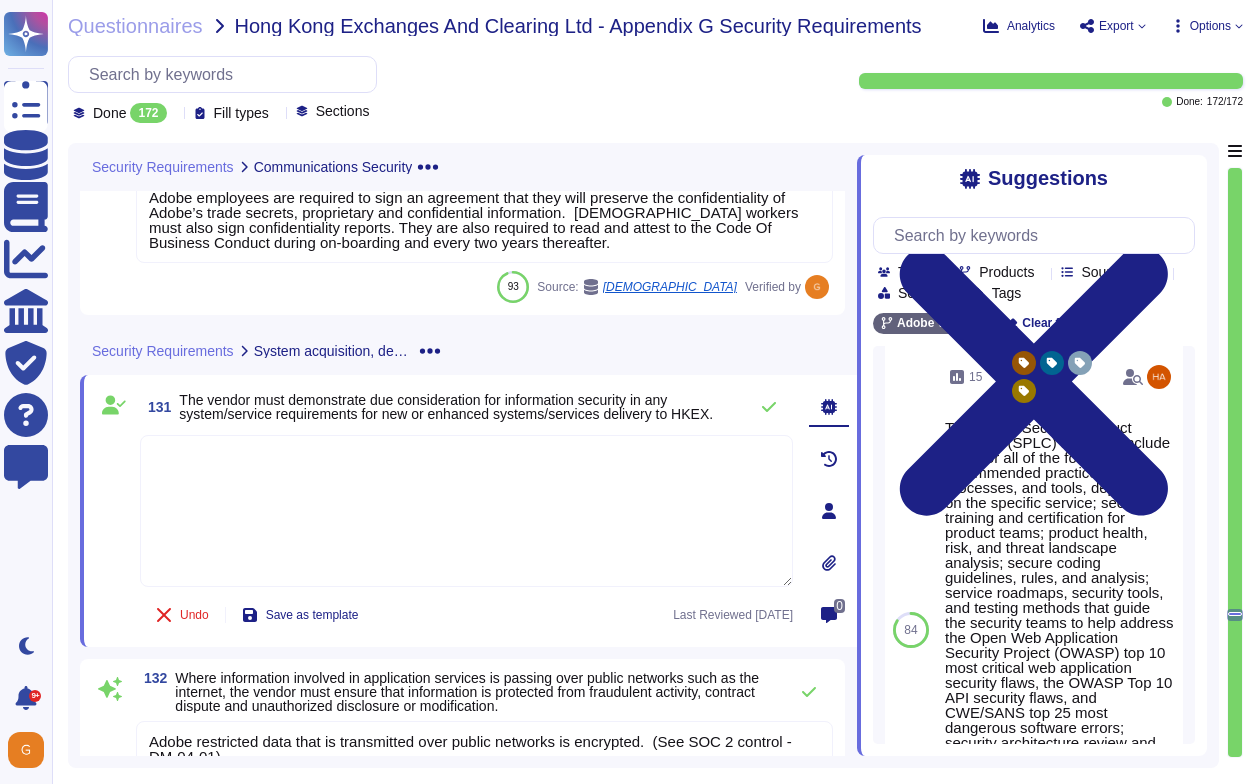 scroll, scrollTop: 2896, scrollLeft: 0, axis: vertical 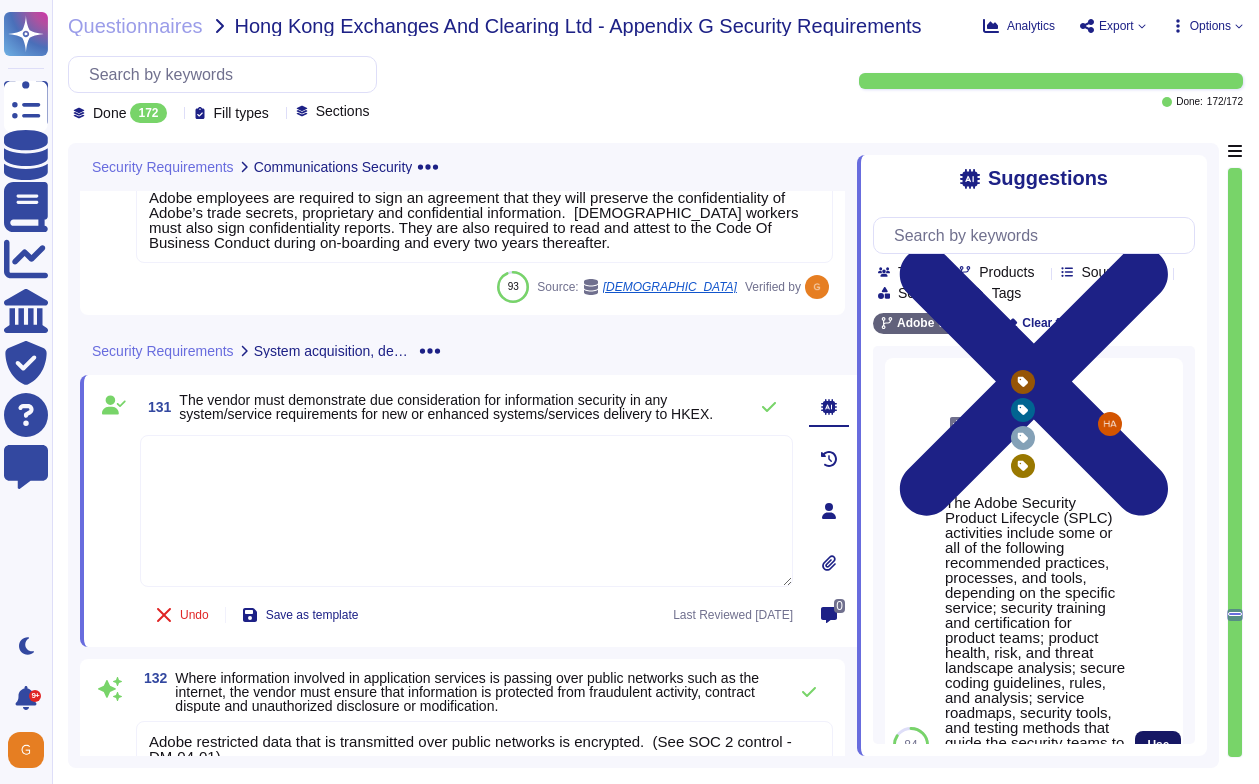 click on "Use" at bounding box center (1158, 745) 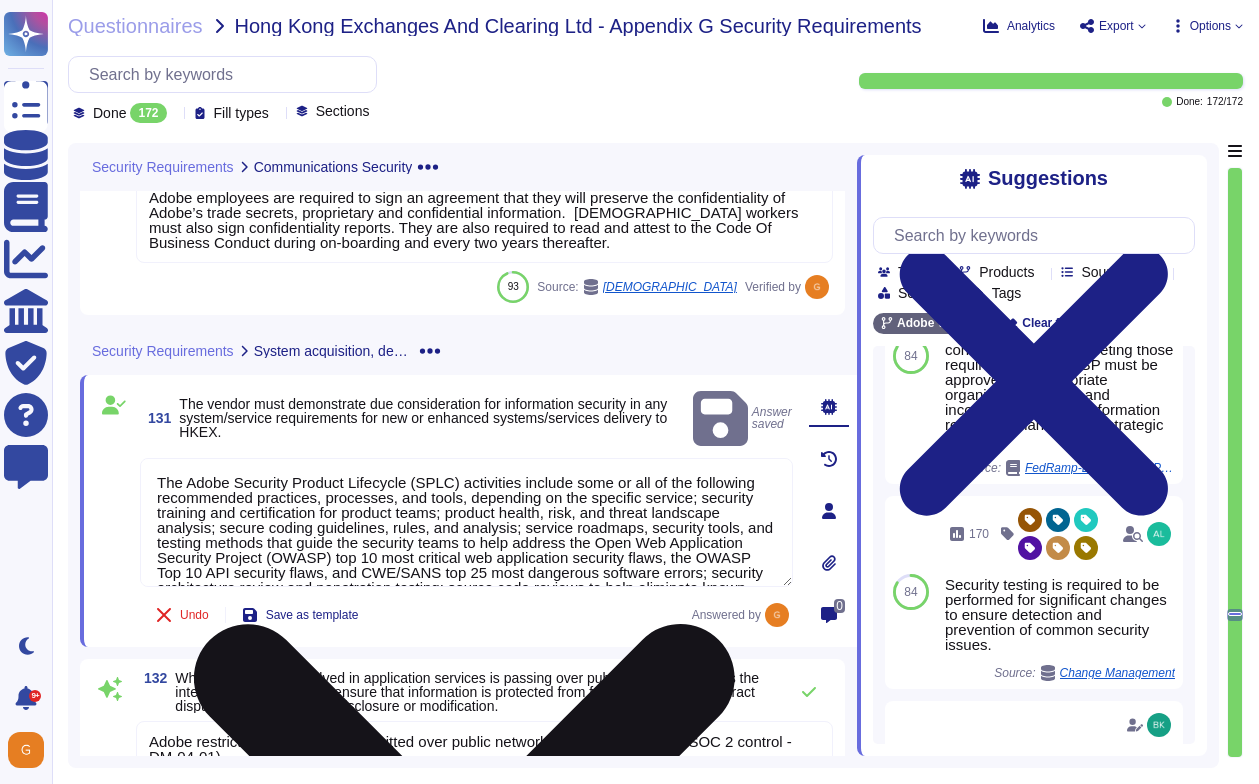 scroll, scrollTop: 49, scrollLeft: 0, axis: vertical 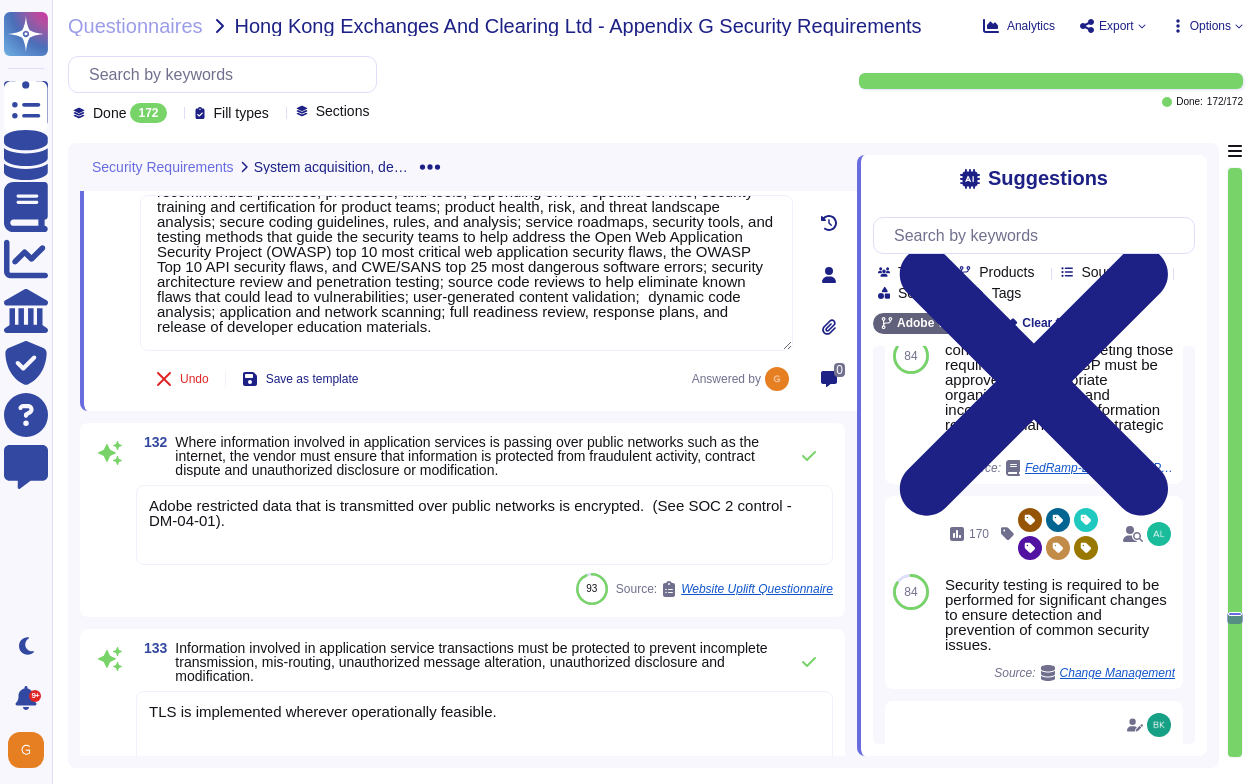 click on "Adobe restricted data that is transmitted over public networks is encrypted.  (See SOC 2 control - DM-04-01)." at bounding box center [470, 513] 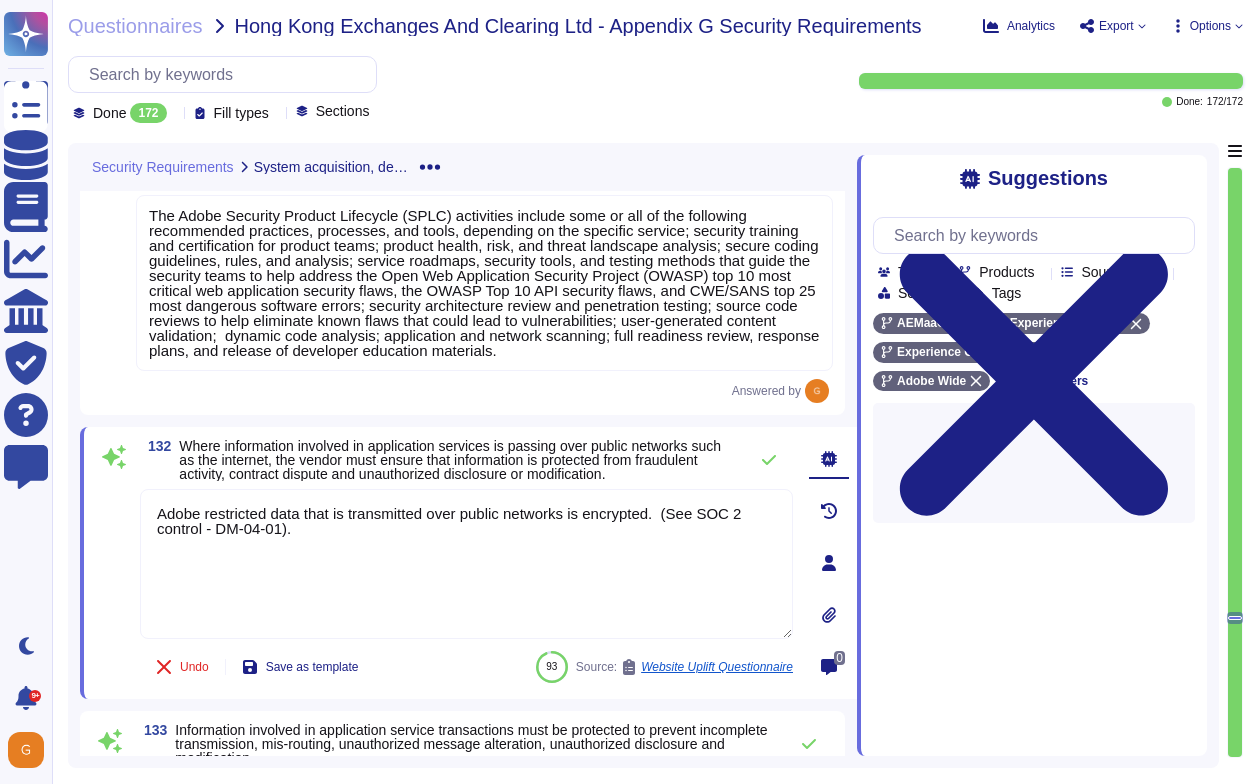 type on "Adobe restricted data that is transmitted over public networks is encrypted.  (See SOC 2 control - DM-04-01)." 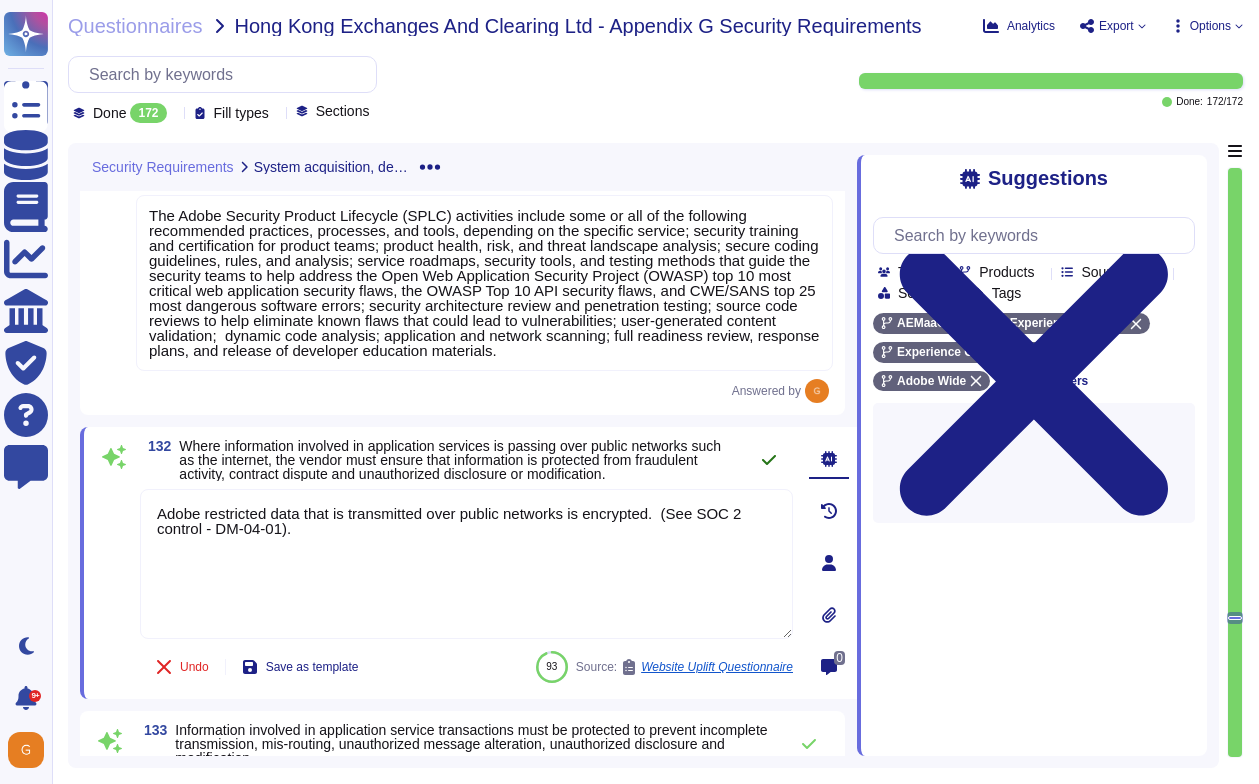 click 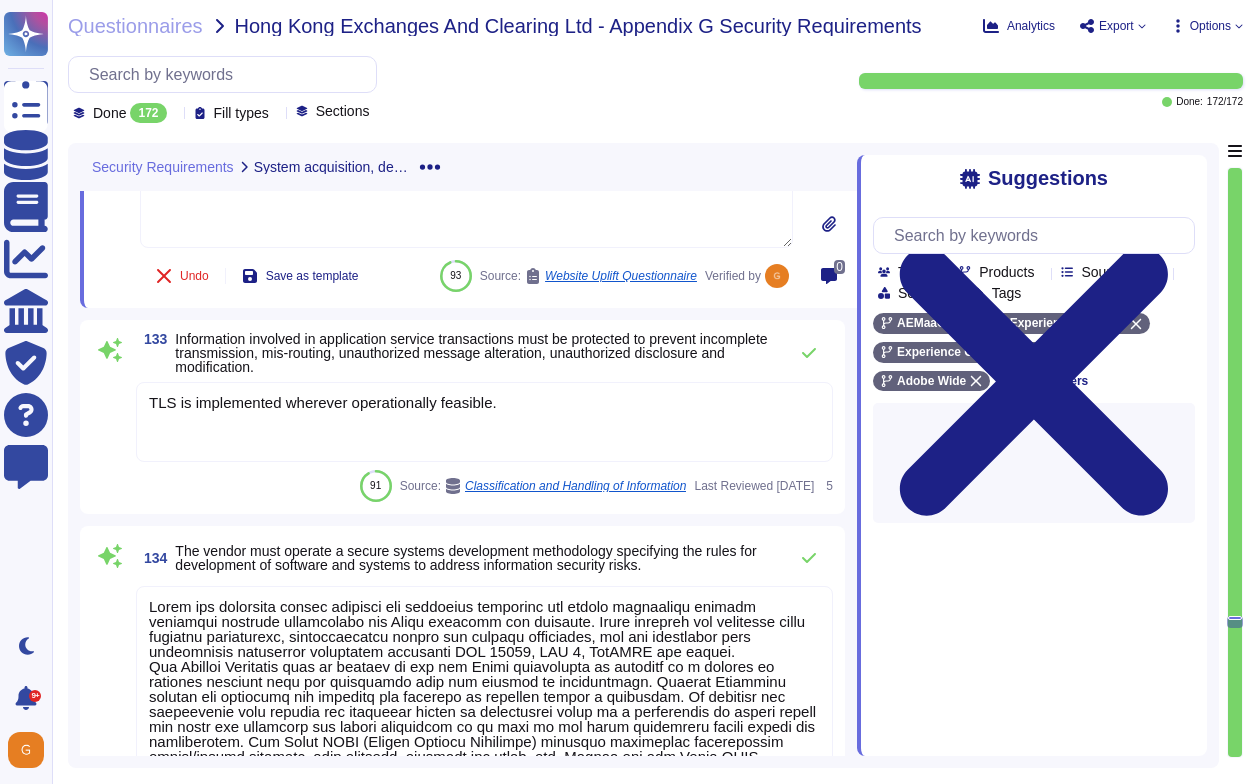 scroll, scrollTop: 32734, scrollLeft: 0, axis: vertical 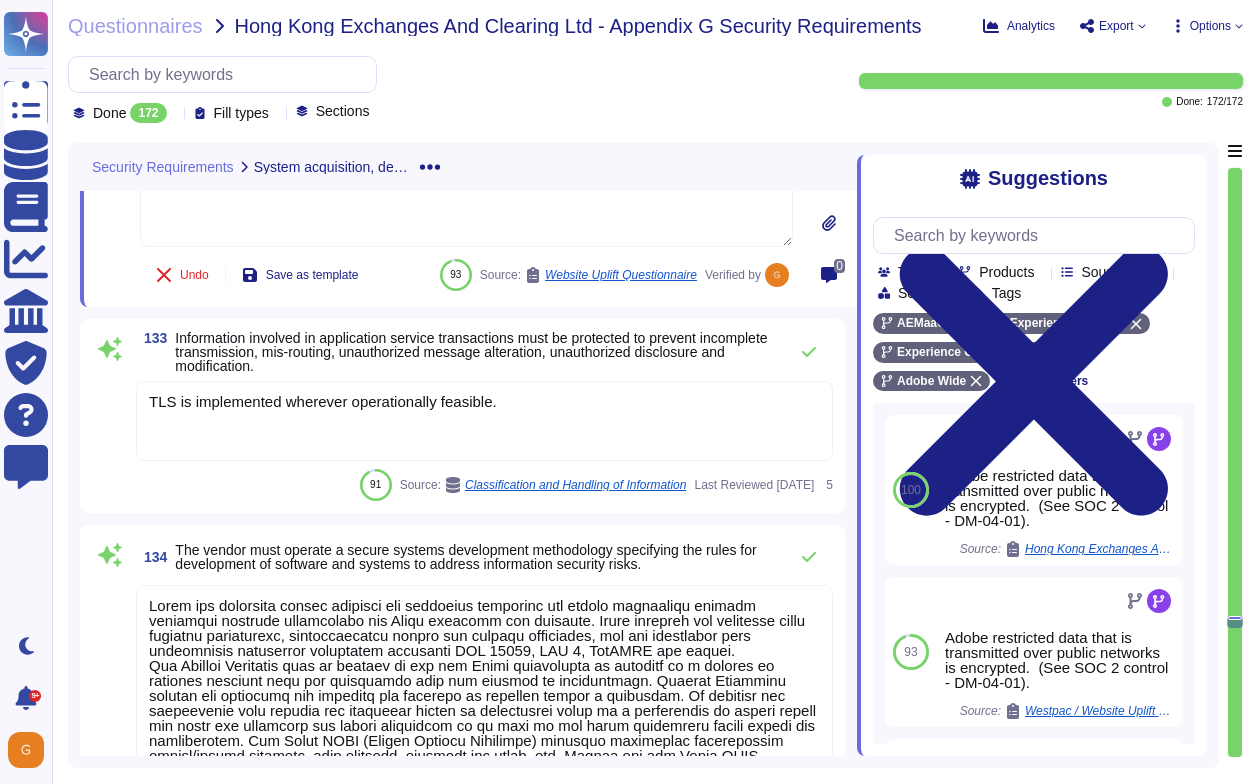 click on "TLS is implemented wherever operationally feasible." at bounding box center (484, 421) 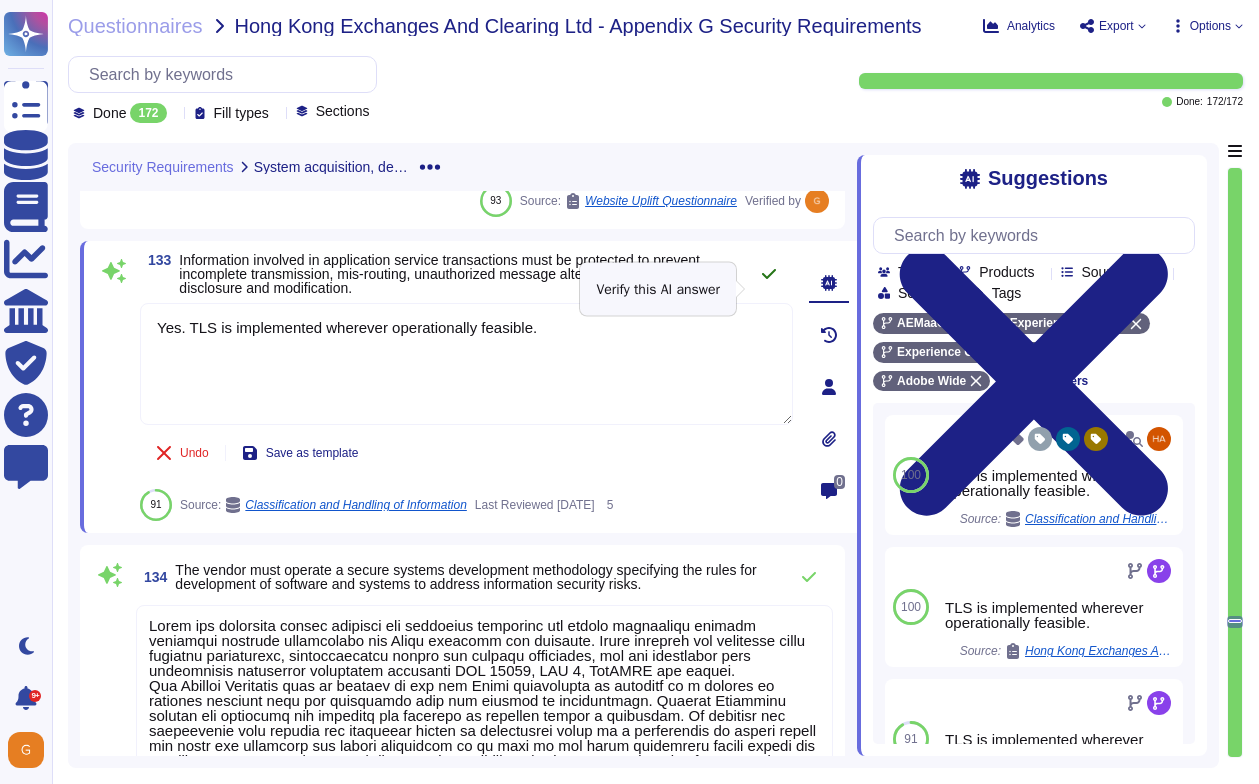 type on "Yes. TLS is implemented wherever operationally feasible." 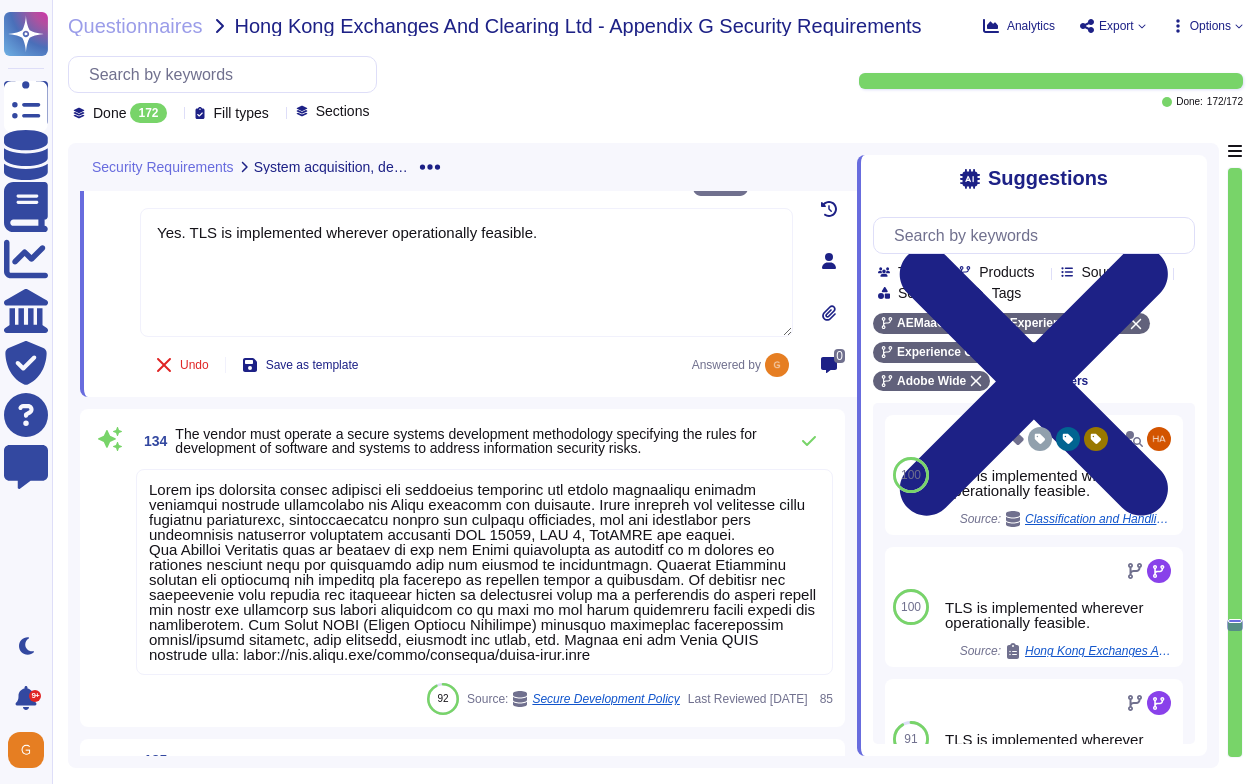 scroll, scrollTop: 32862, scrollLeft: 0, axis: vertical 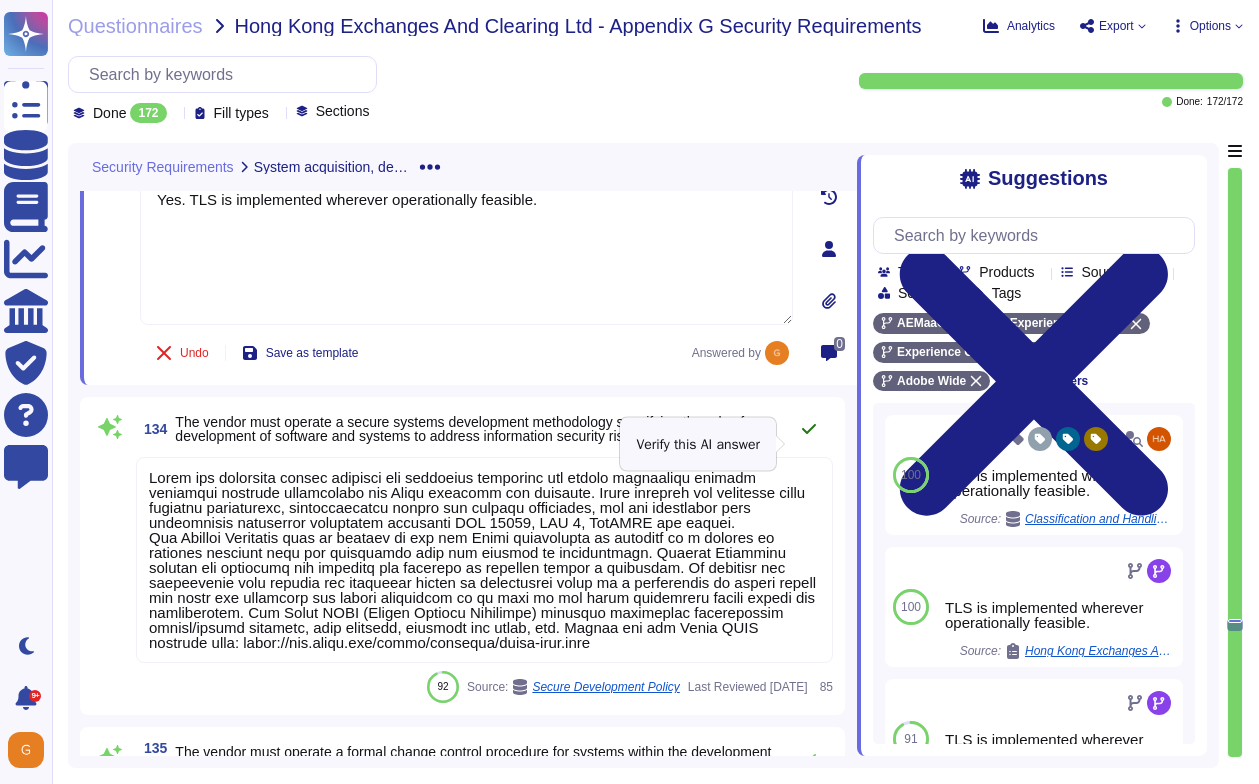click 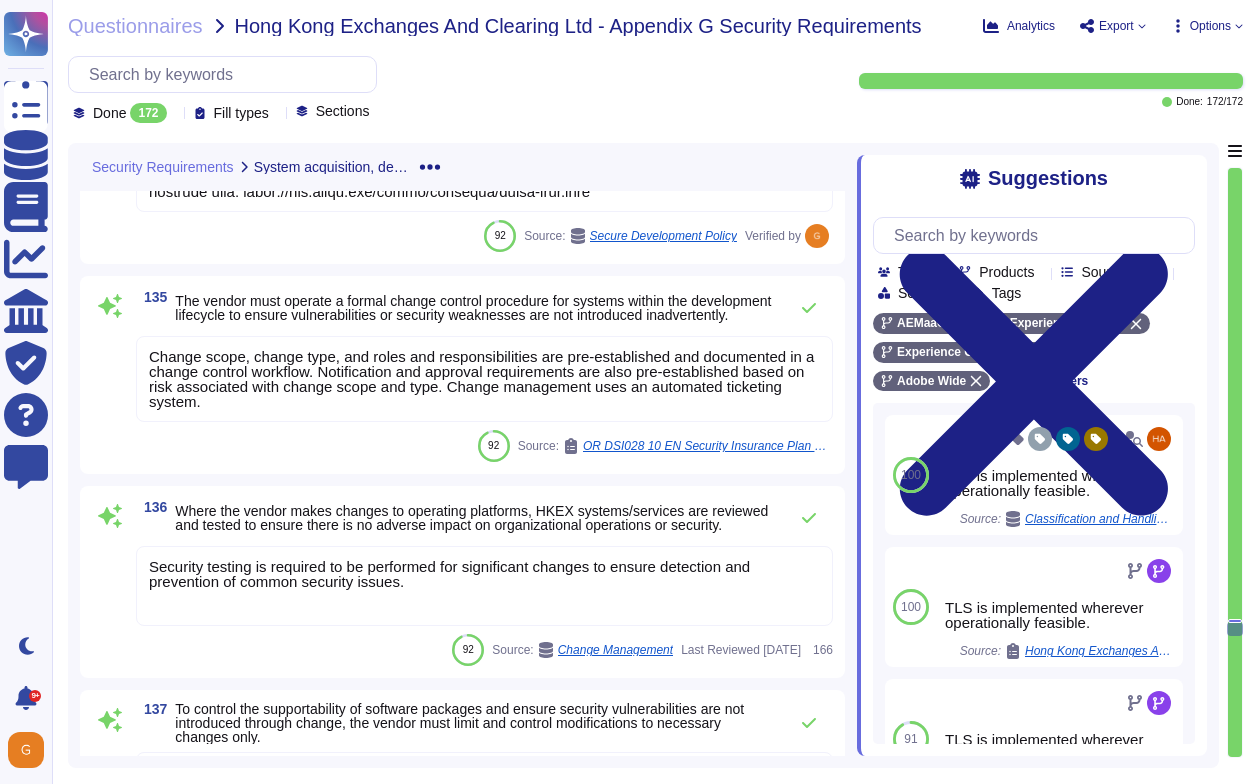 scroll, scrollTop: 33311, scrollLeft: 0, axis: vertical 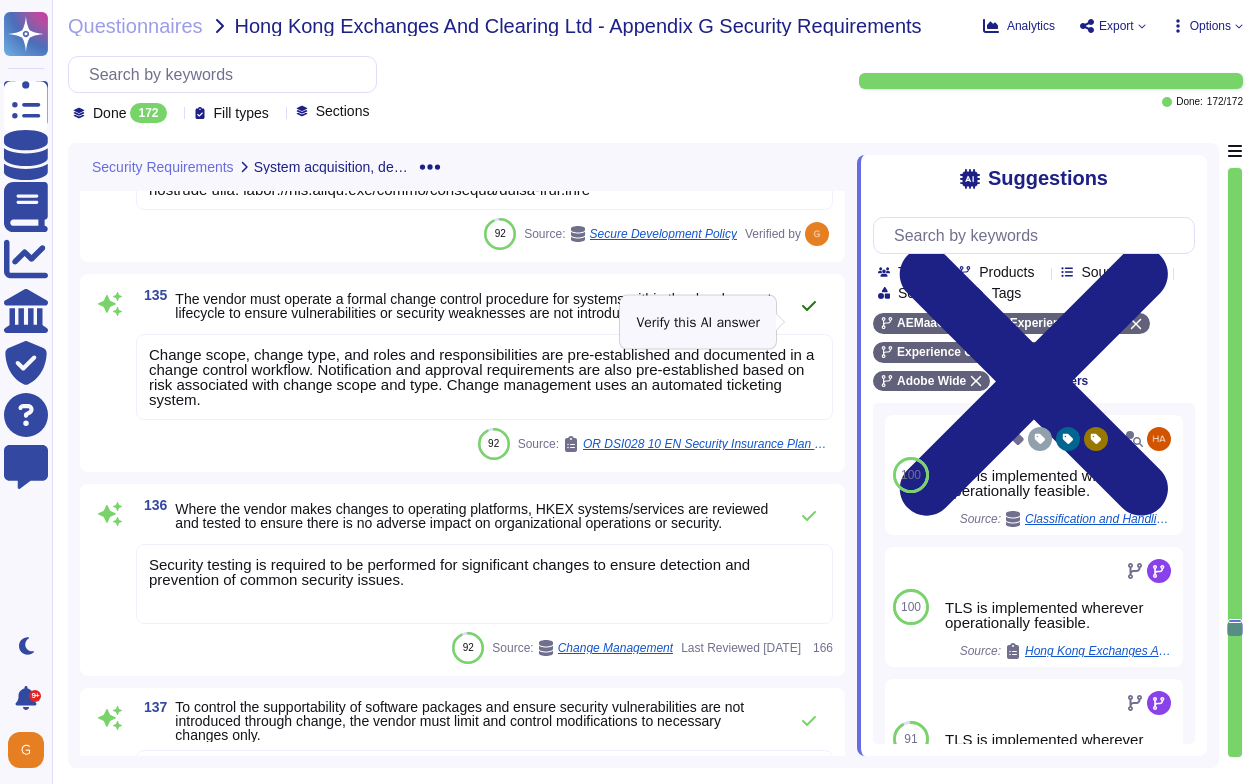 click 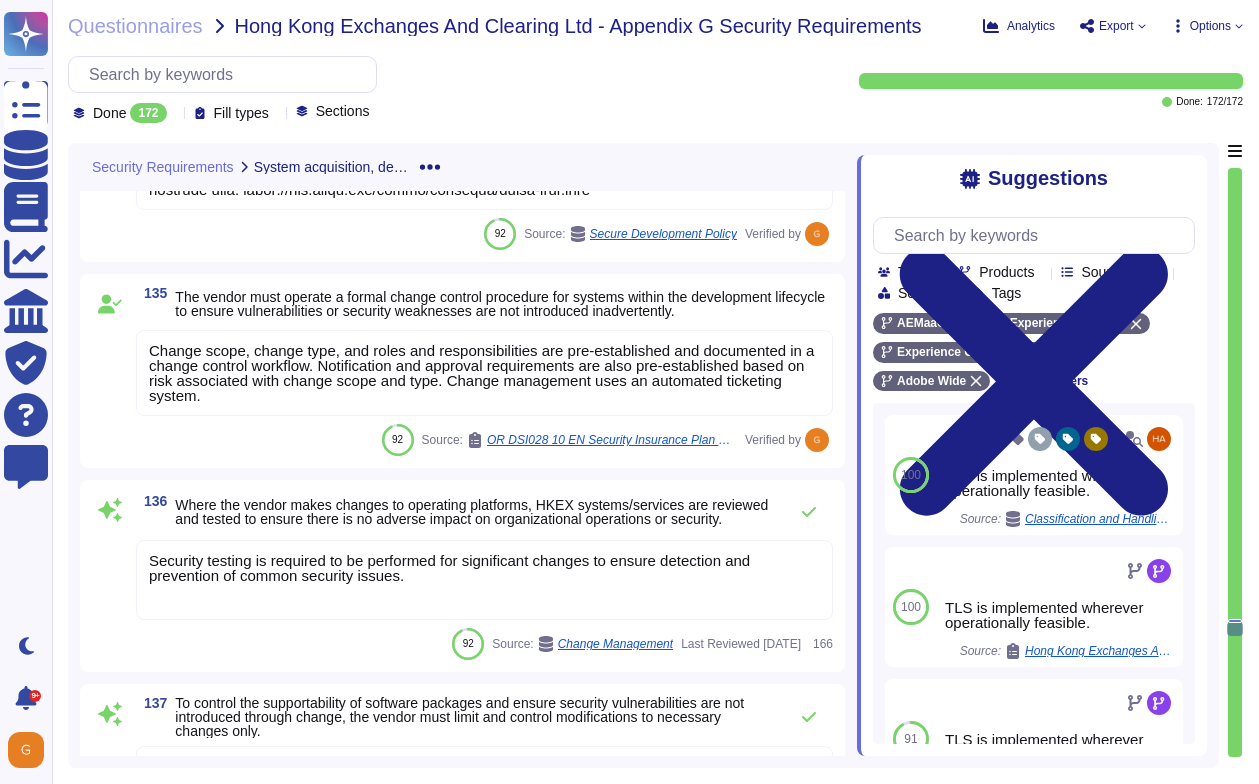 click on "Security testing is required to be performed for significant changes to ensure detection and prevention of common security issues." at bounding box center (484, 580) 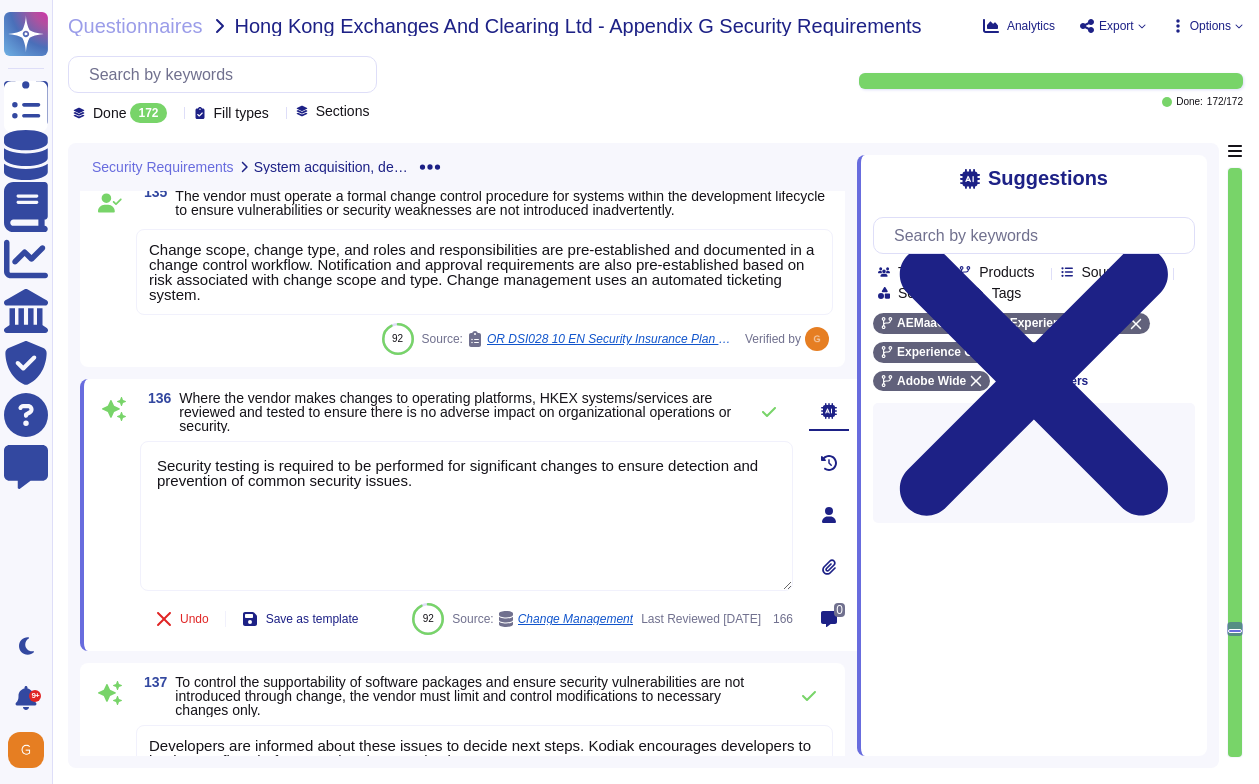type on "Security testing is required to be performed for significant changes to ensure detection and prevention of common security issues." 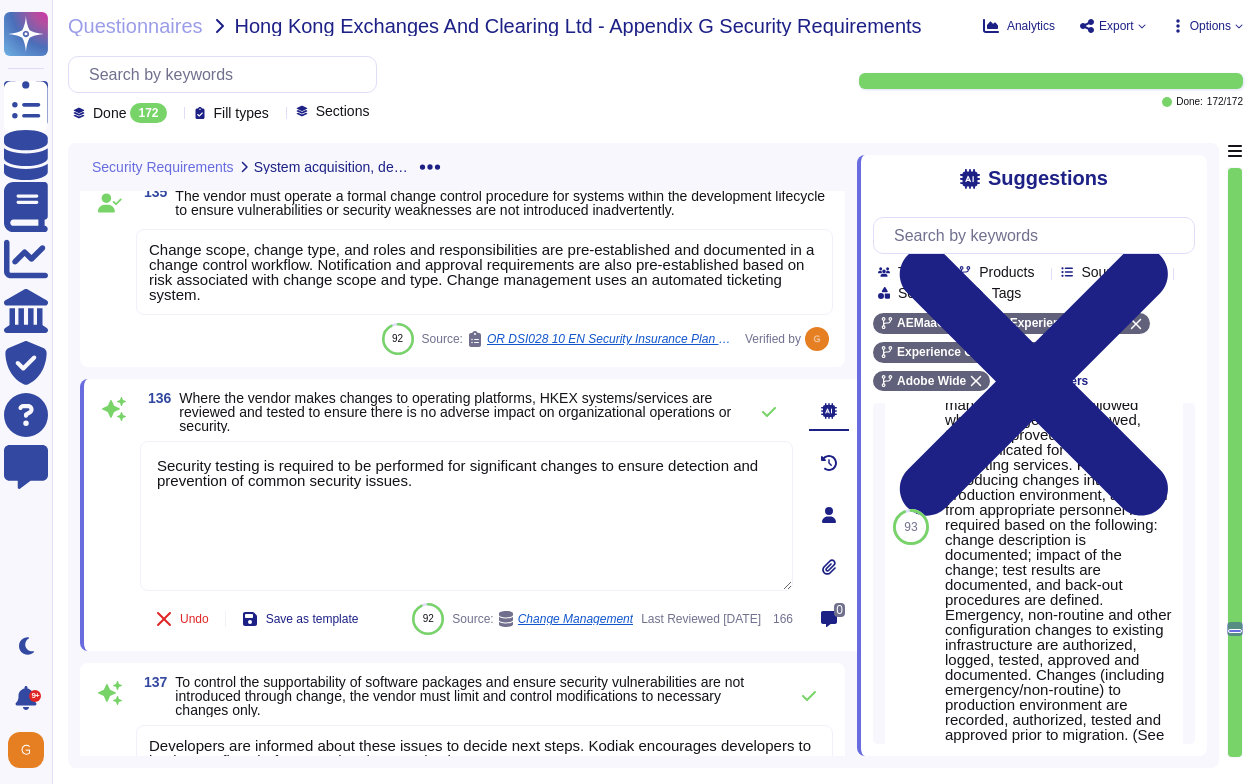 scroll, scrollTop: 601, scrollLeft: 0, axis: vertical 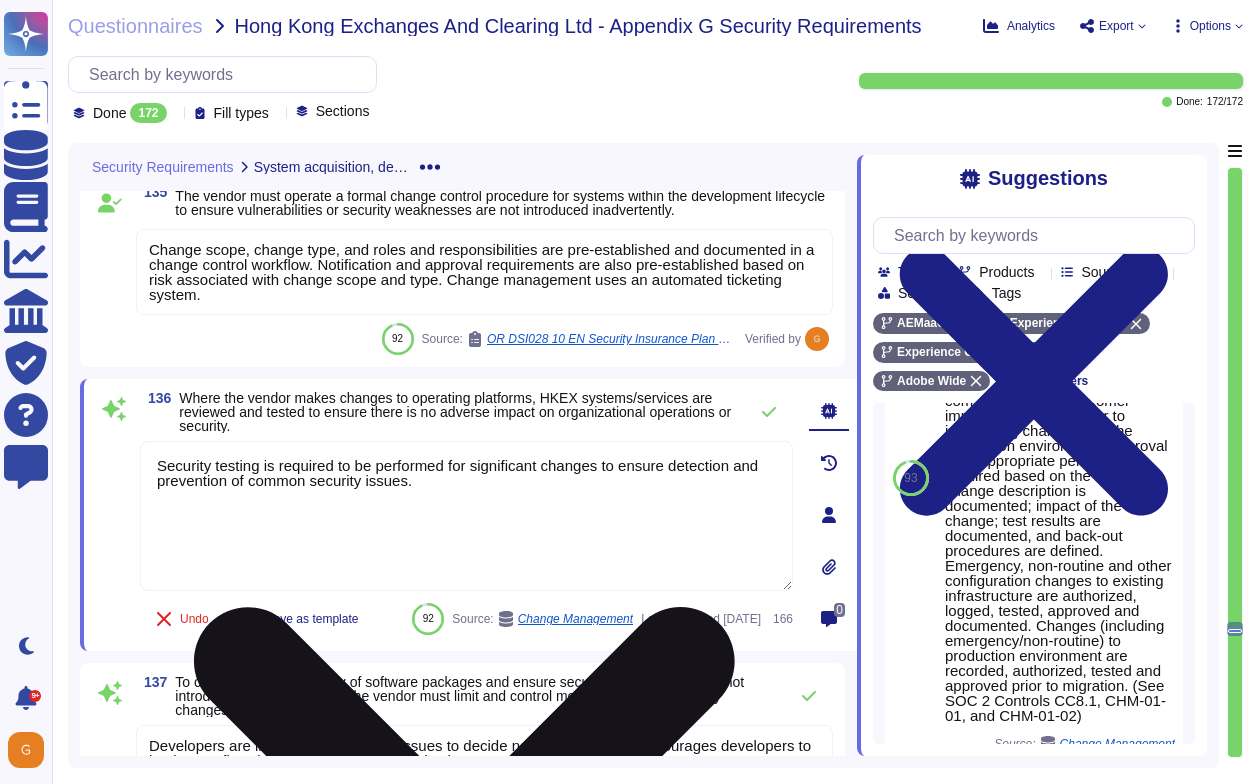 click 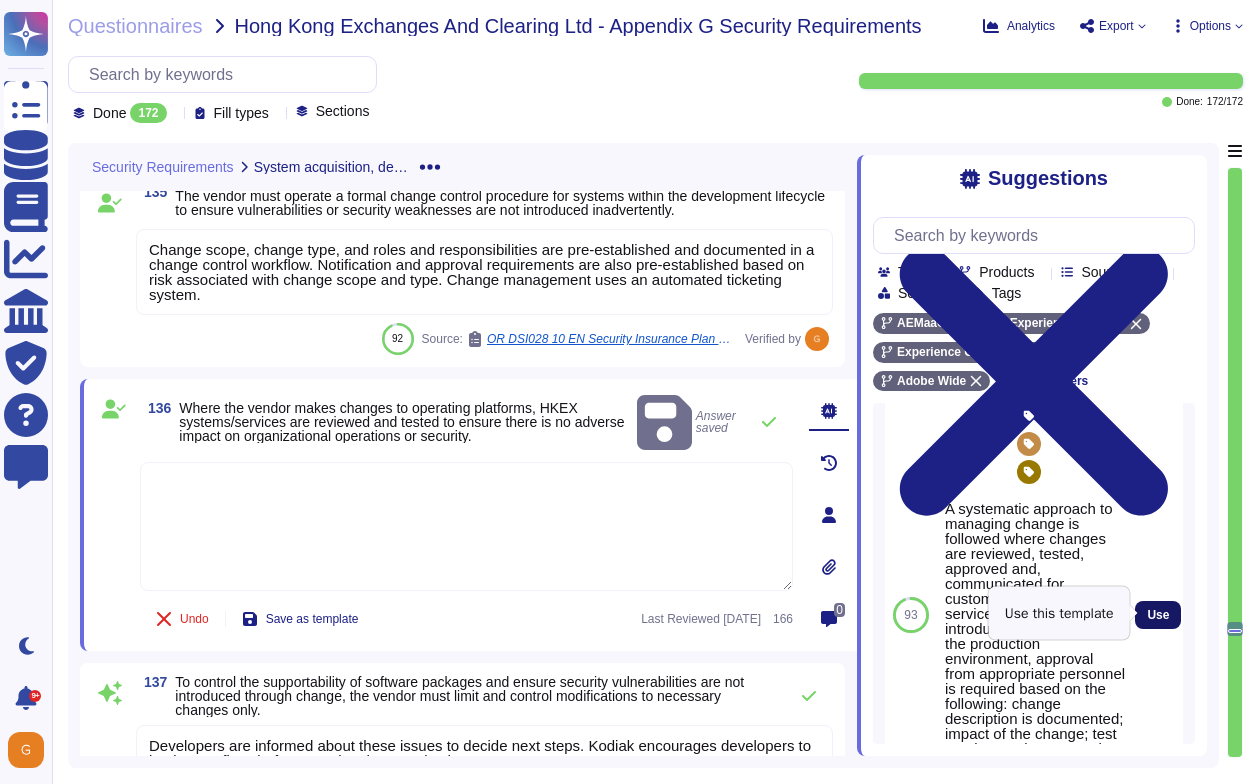 click on "Use" at bounding box center (1158, 615) 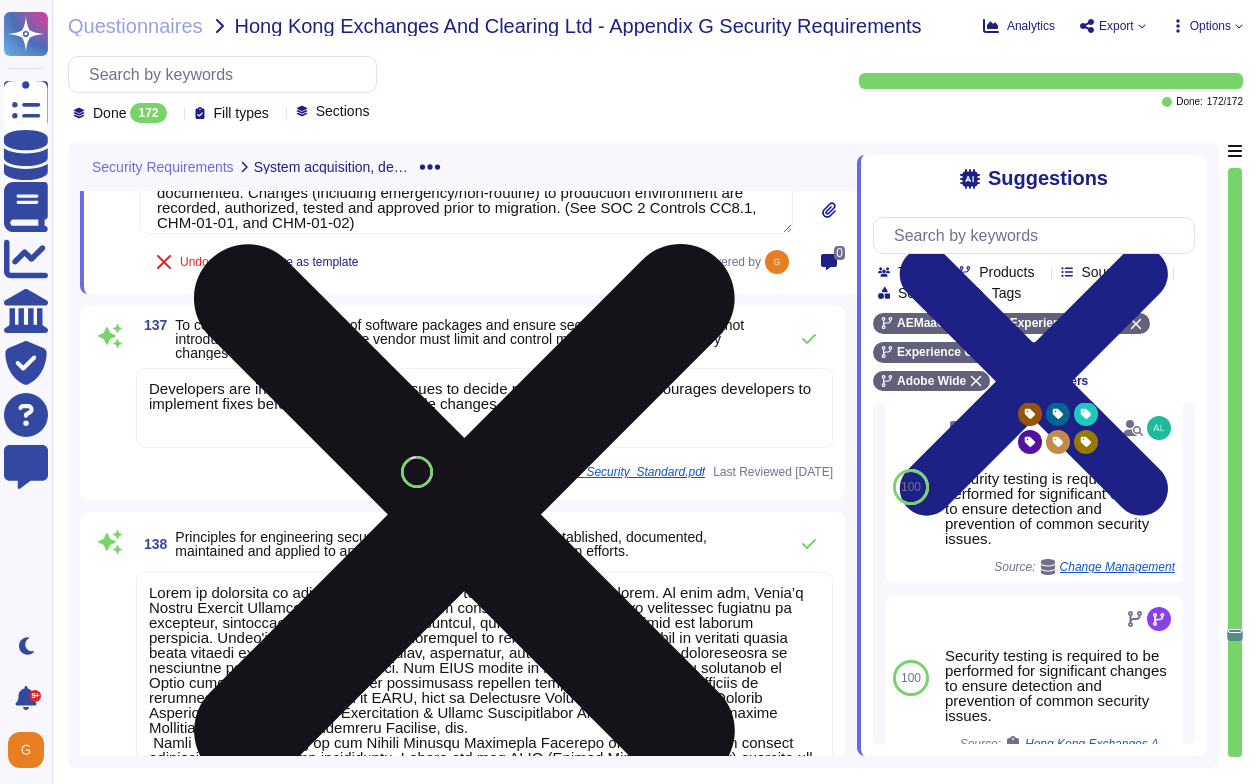 scroll, scrollTop: 33683, scrollLeft: 0, axis: vertical 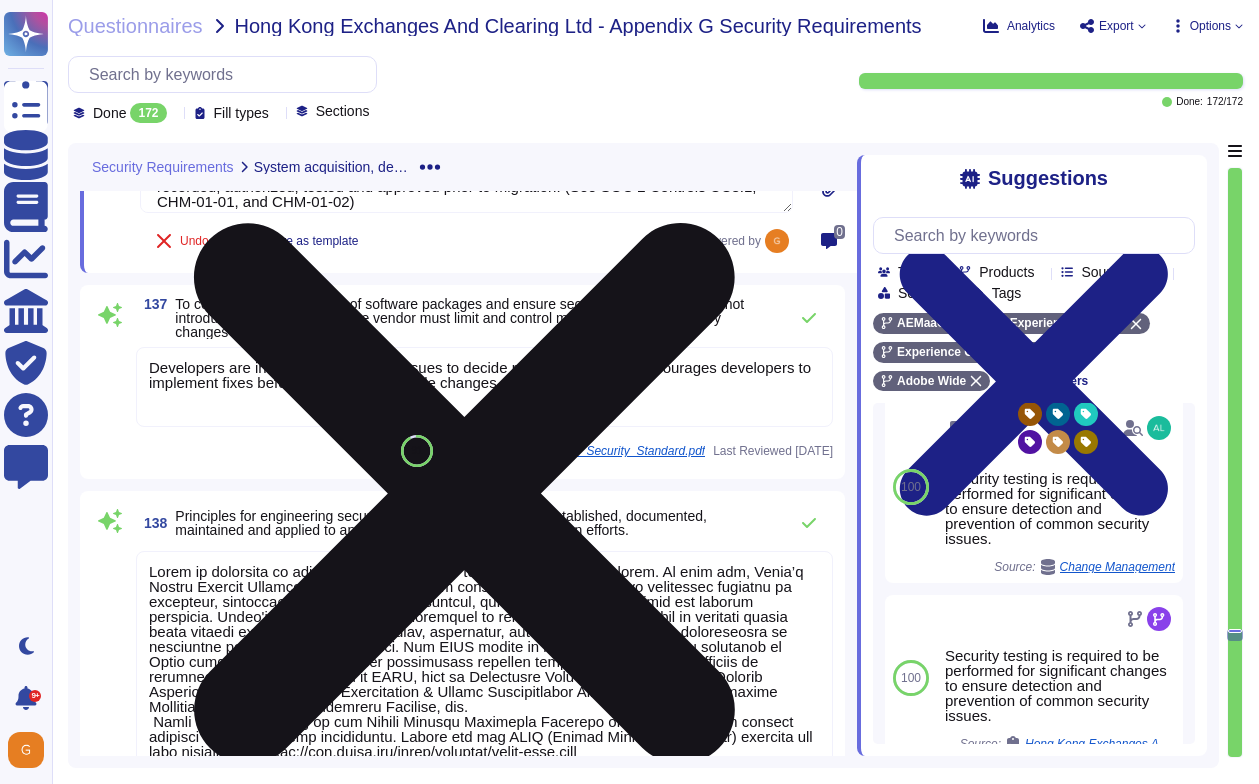 click on "Developers are informed about these issues to decide next steps. Kodiak encourages developers to implement fixes before merging these code changes." at bounding box center [480, 375] 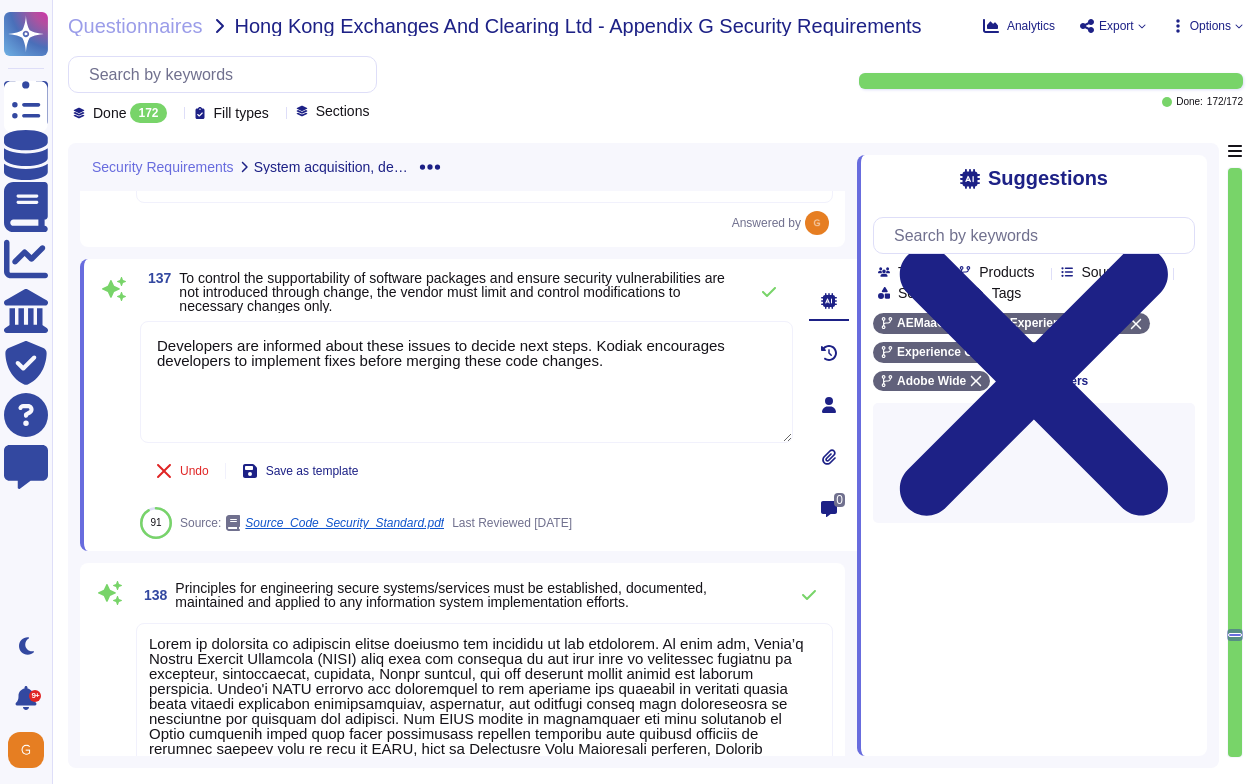 type on "Developers are informed about these issues to decide next steps. Kodiak encourages developers to implement fixes before merging these code changes." 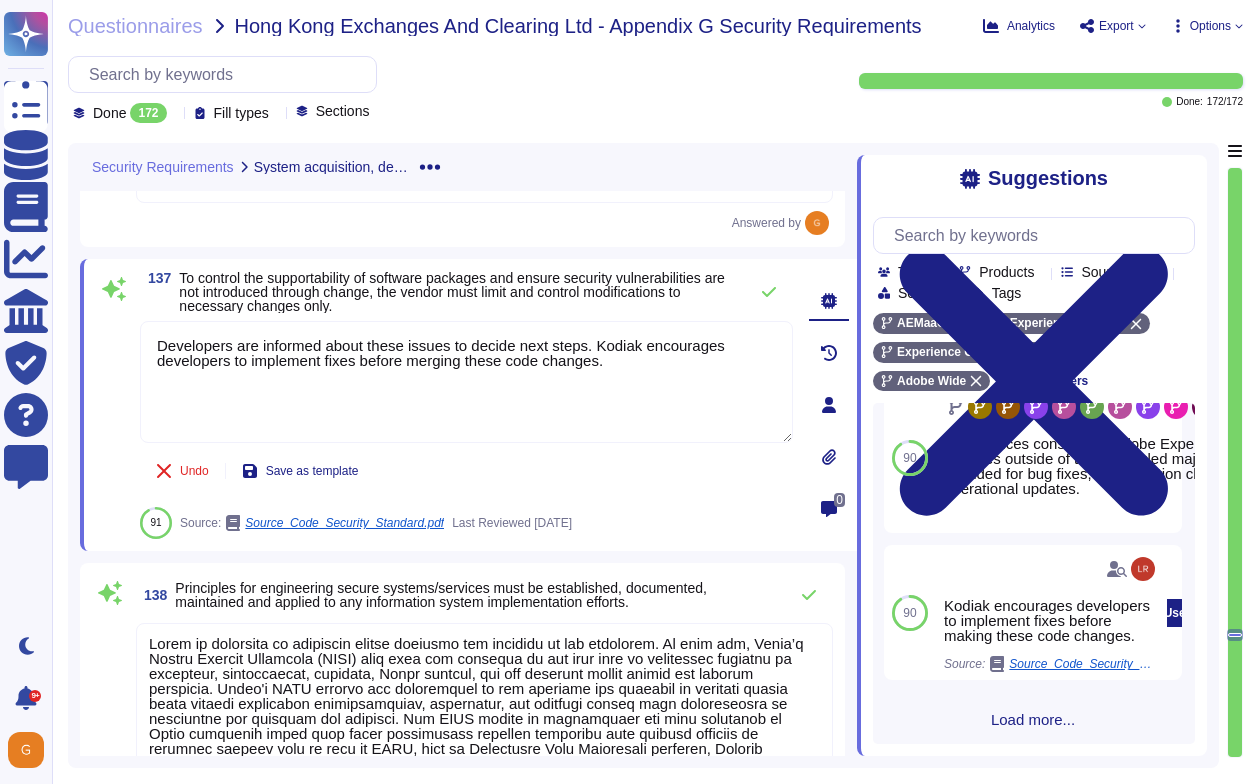 scroll, scrollTop: 525, scrollLeft: 0, axis: vertical 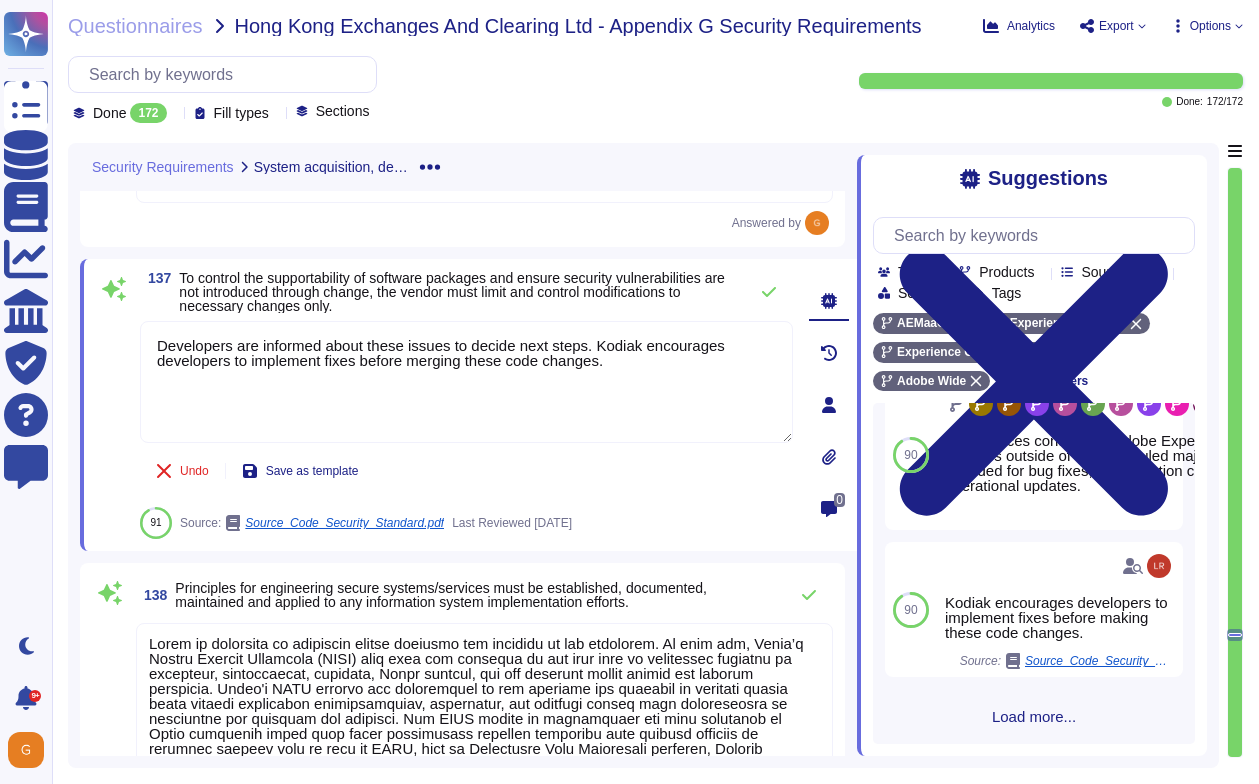 click on "Load more..." at bounding box center (1034, 716) 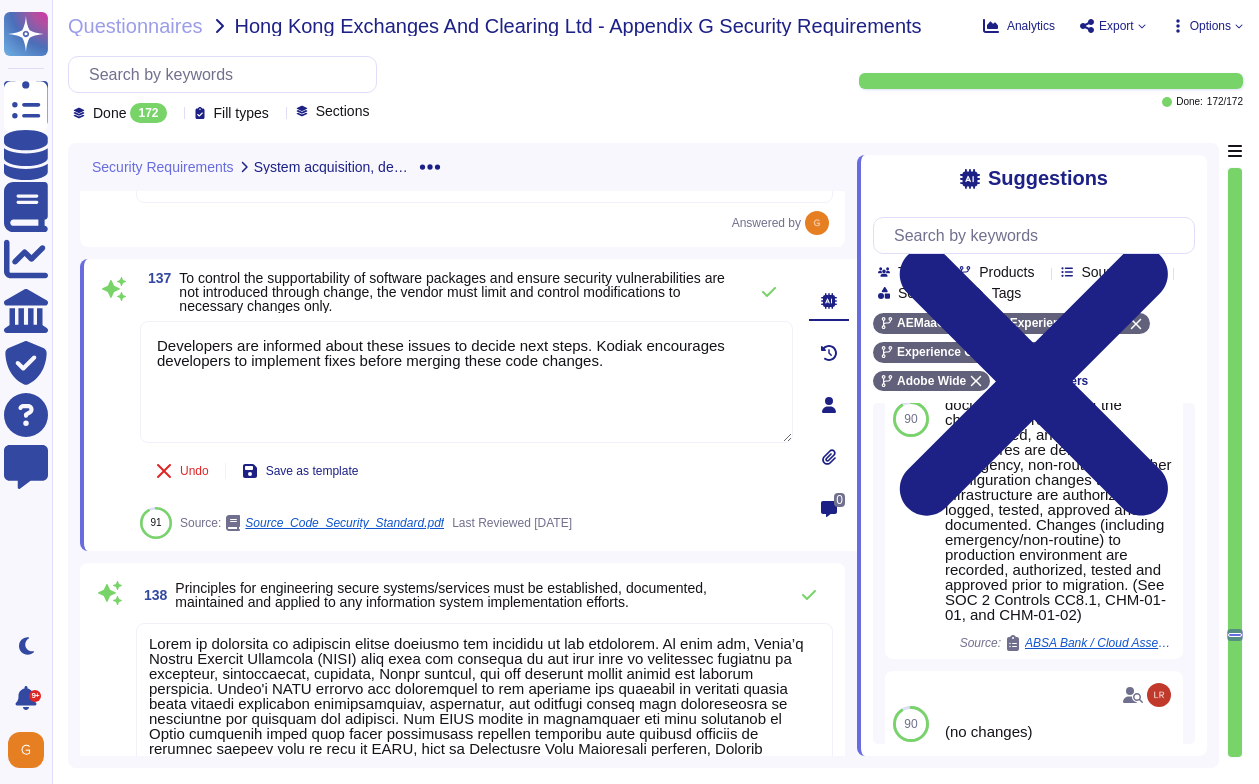scroll, scrollTop: 2630, scrollLeft: 0, axis: vertical 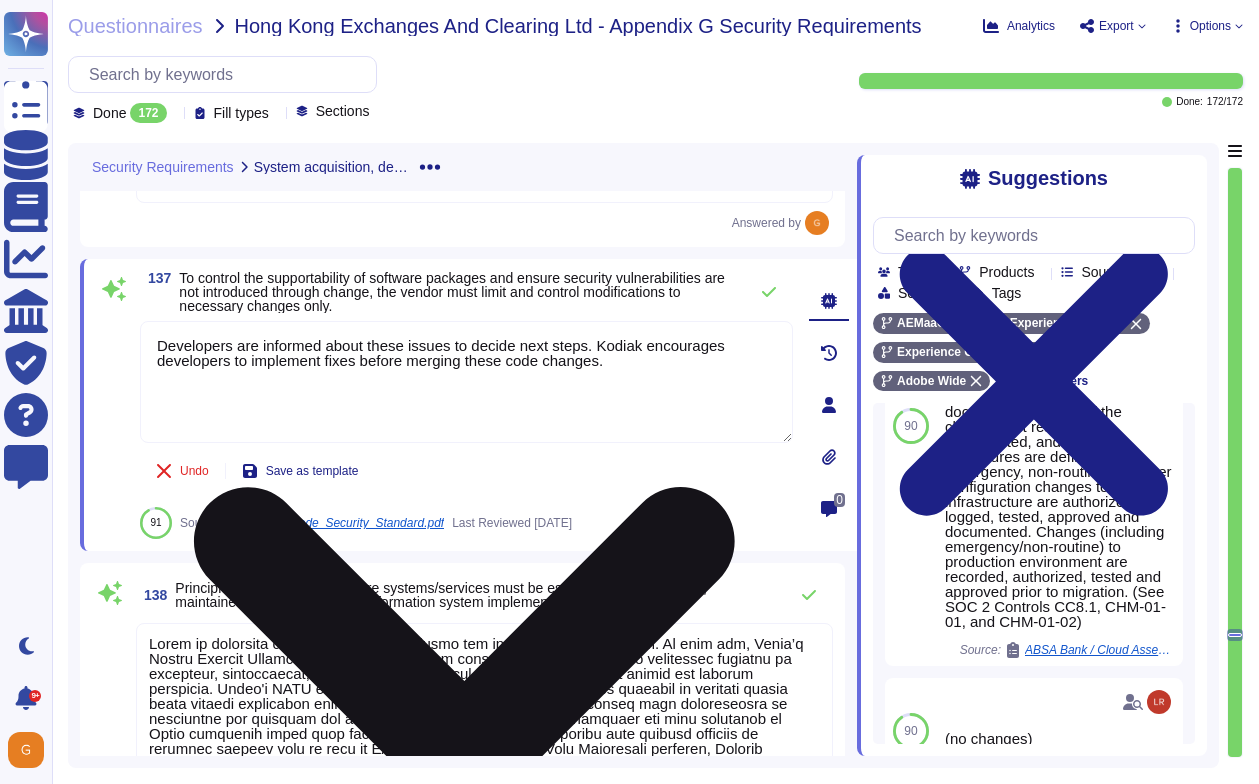 click 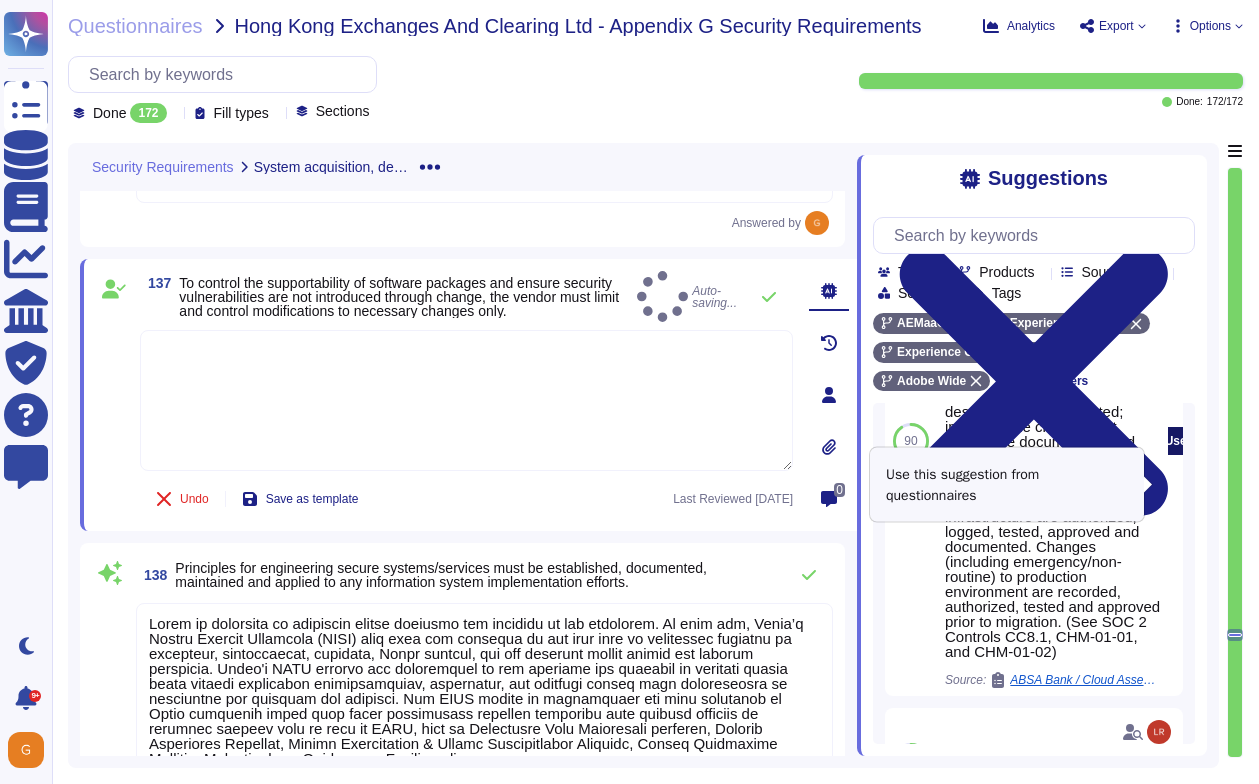 click on "Use" at bounding box center [1176, 441] 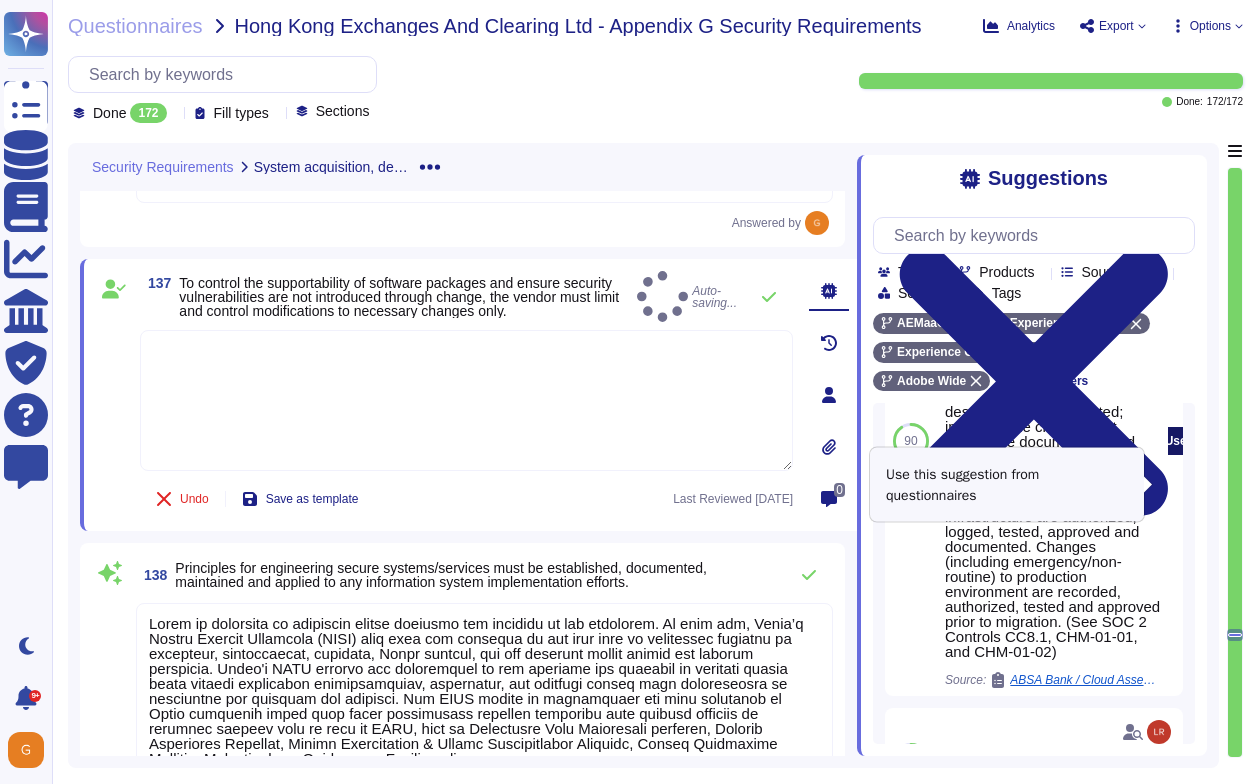 type on "A systematic approach to managing change is followed where changes are reviewed, tested, approved and, communicated for customer impacting services. Prior to introducing changes into the production environment, approval from appropriate personnel is required based on the following: change description is documented; impact of the change; test results are documented, and back-out procedures are defined. Emergency, non-routine and other configuration changes to existing infrastructure are authorized, logged, tested, approved and documented. Changes (including emergency/non-routine) to production environment are recorded, authorized, tested and approved prior to migration. (See SOC 2 Controls CC8.1, CHM-01-01, and CHM-01-02)" 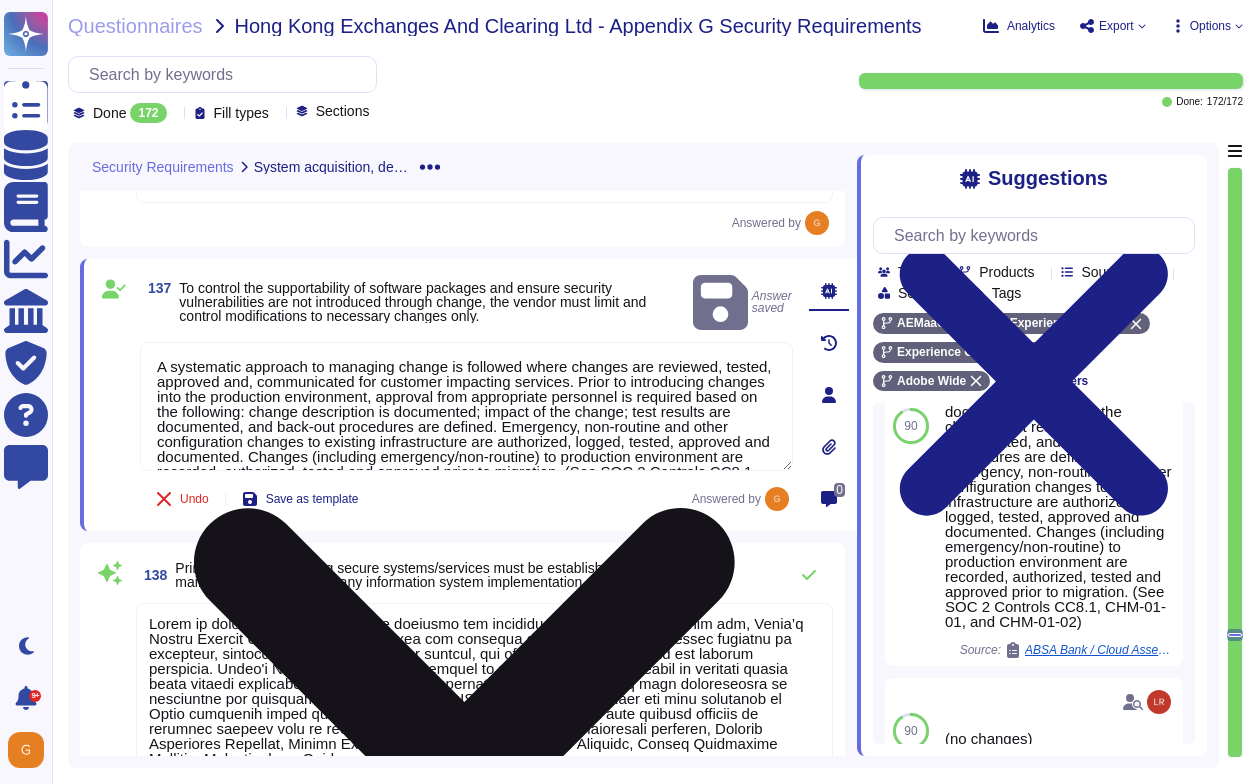 scroll, scrollTop: 19, scrollLeft: 0, axis: vertical 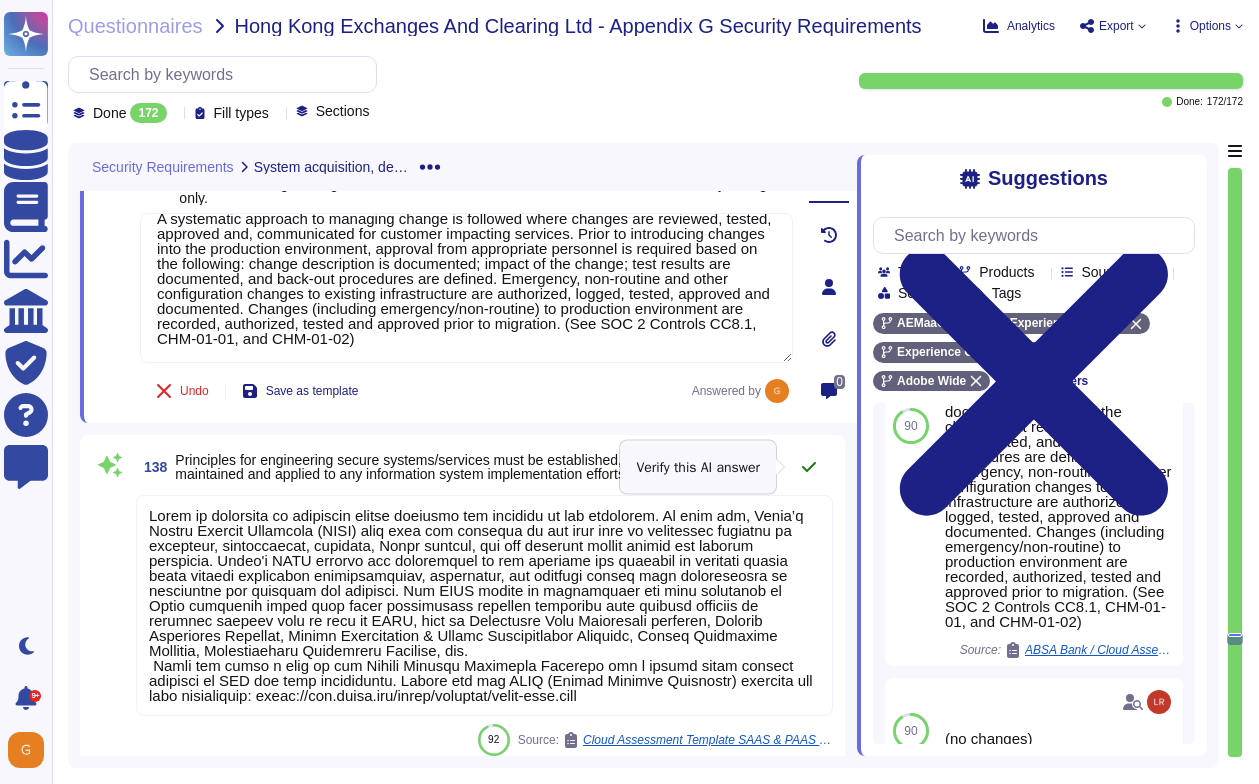 click 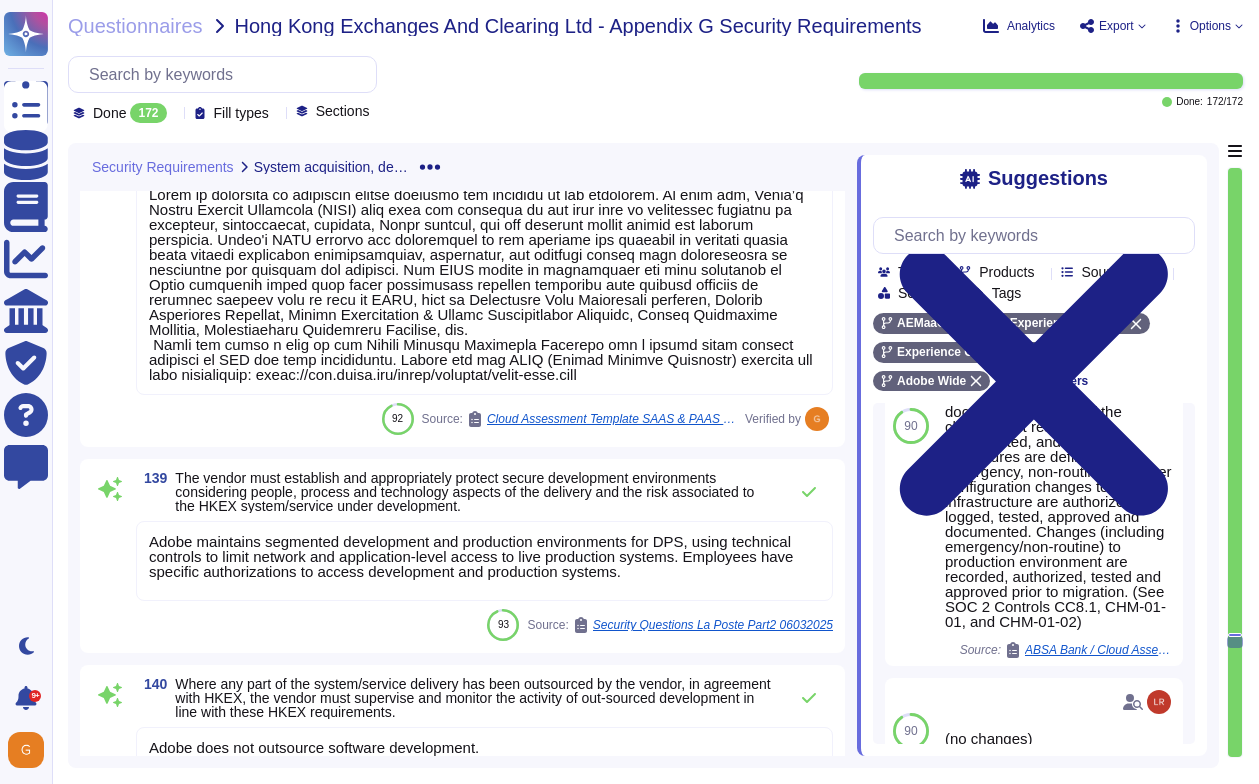 scroll, scrollTop: 34085, scrollLeft: 0, axis: vertical 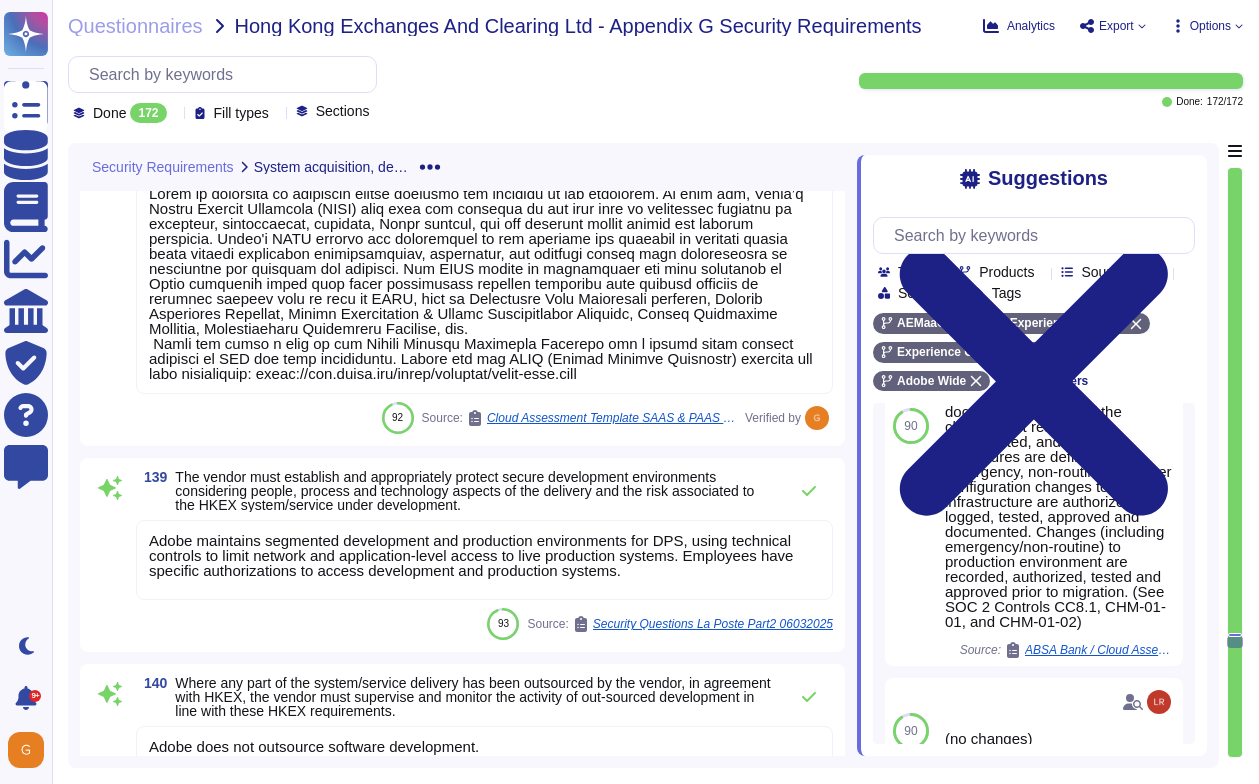 click on "Adobe maintains segmented development and production environments for DPS, using technical controls to limit network and application-level access to live production systems. Employees have specific authorizations to access development and production systems." at bounding box center [471, 555] 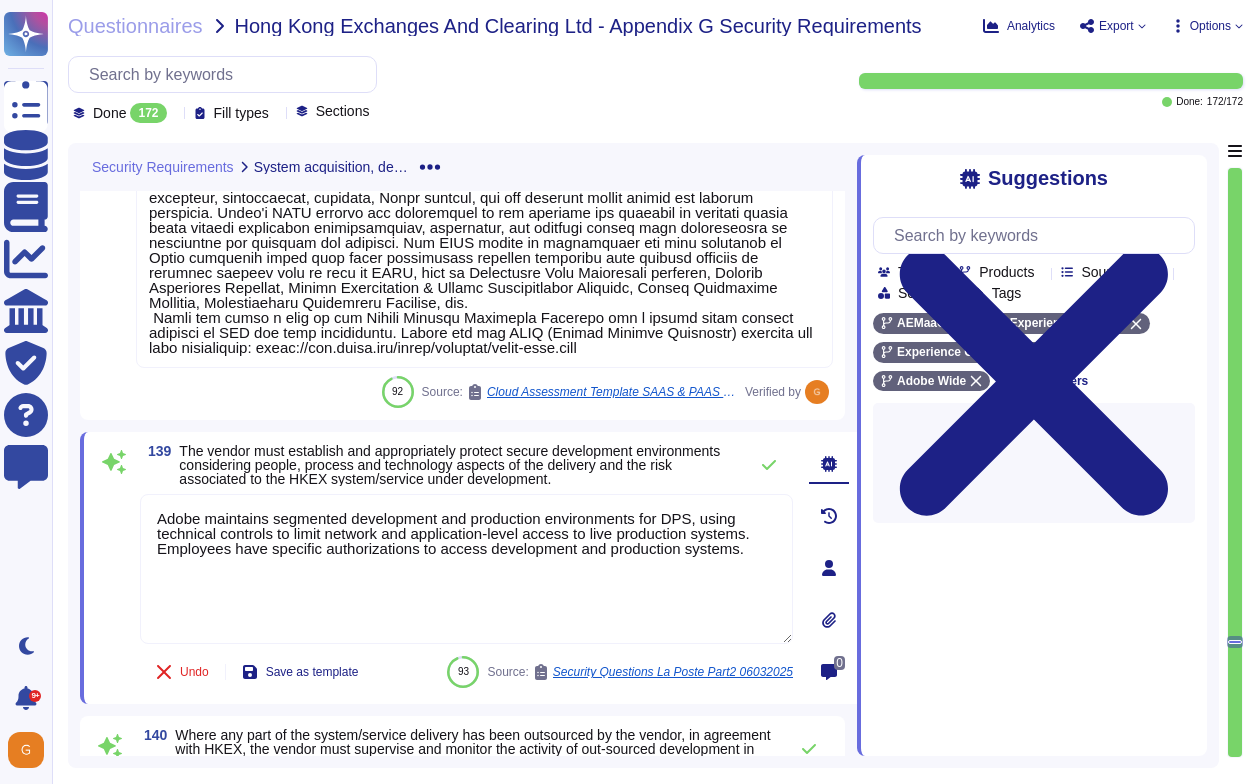 scroll, scrollTop: 0, scrollLeft: 0, axis: both 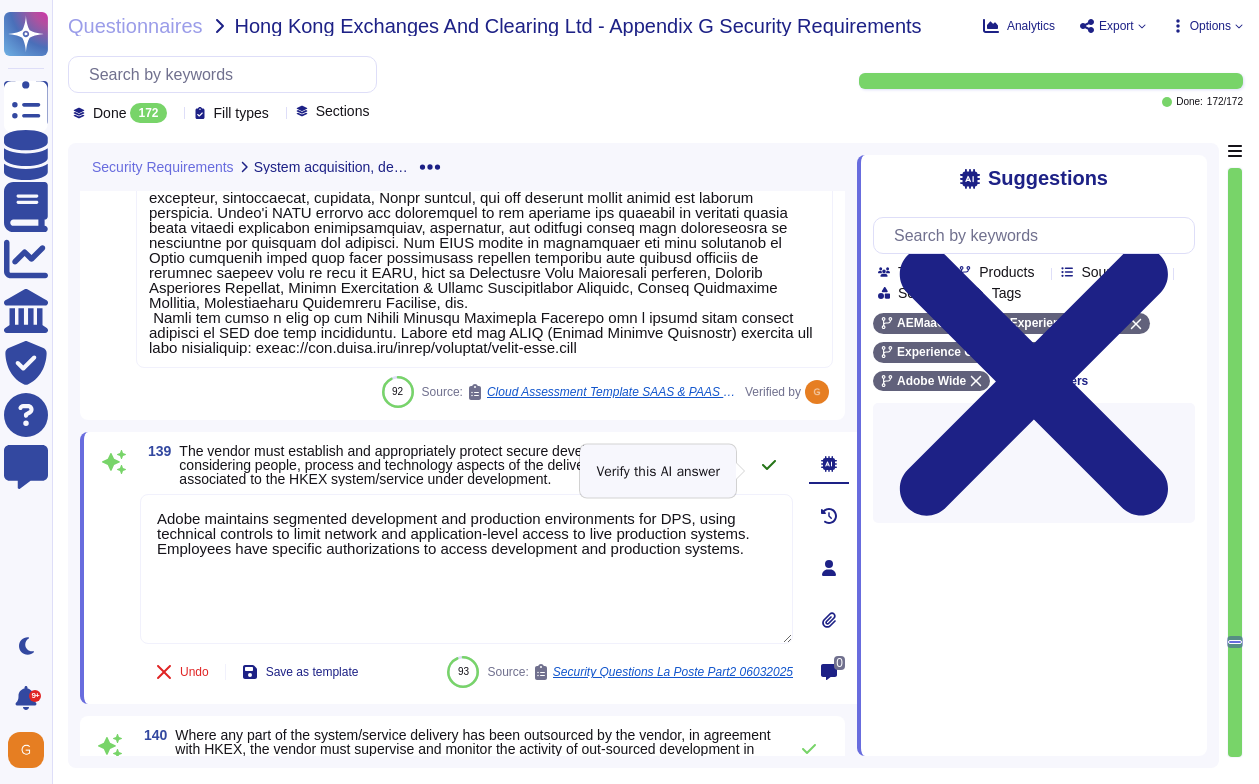 click 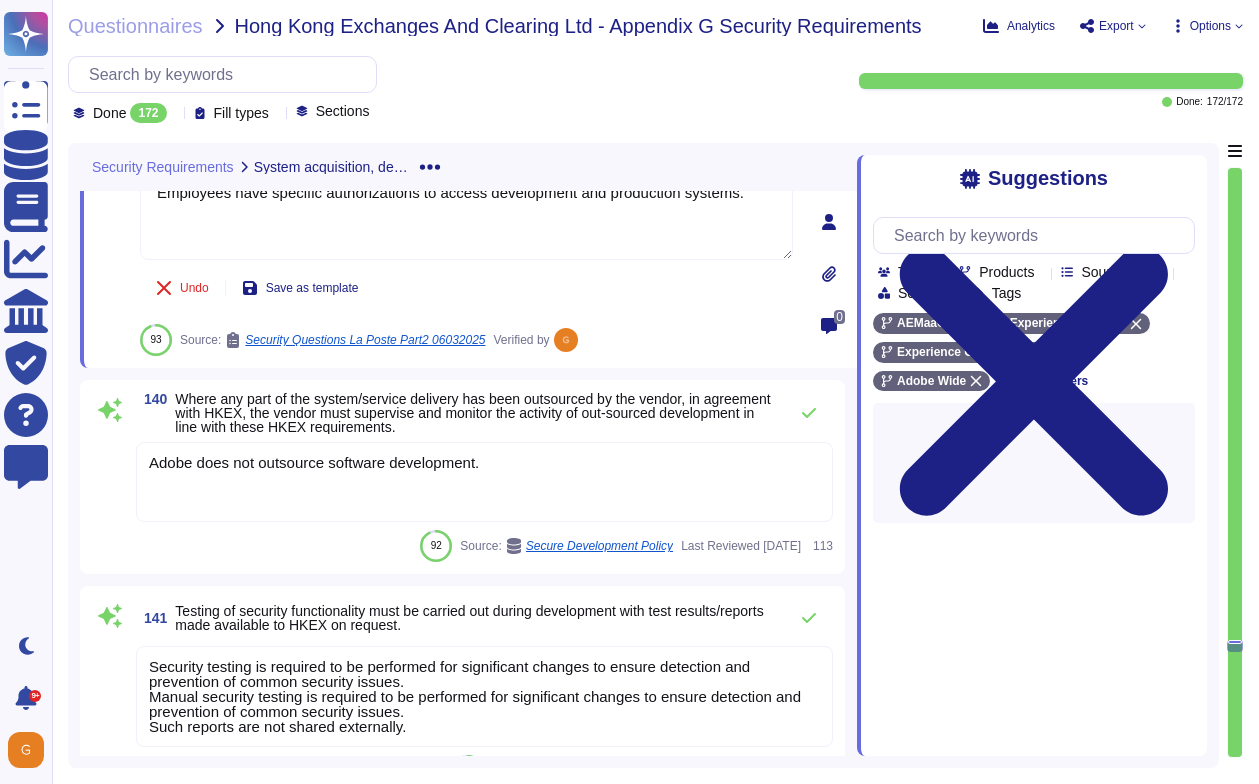 scroll, scrollTop: 34431, scrollLeft: 0, axis: vertical 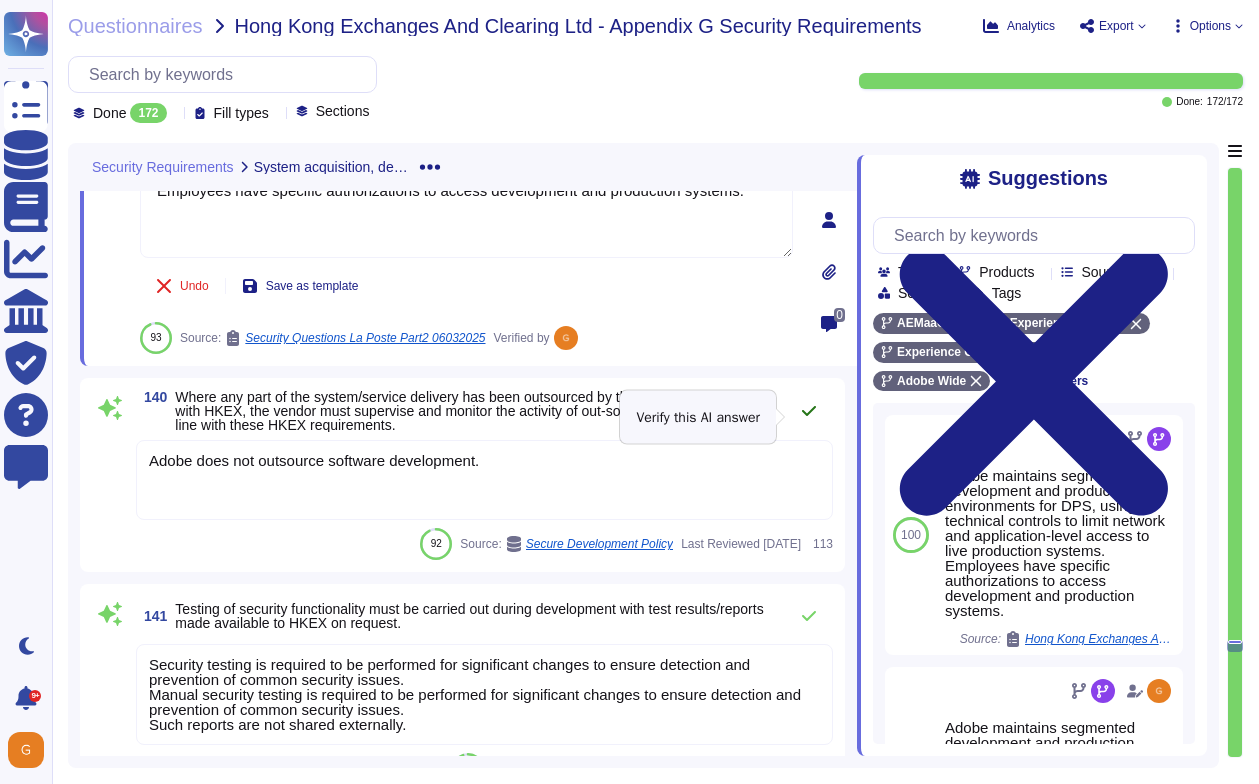 click 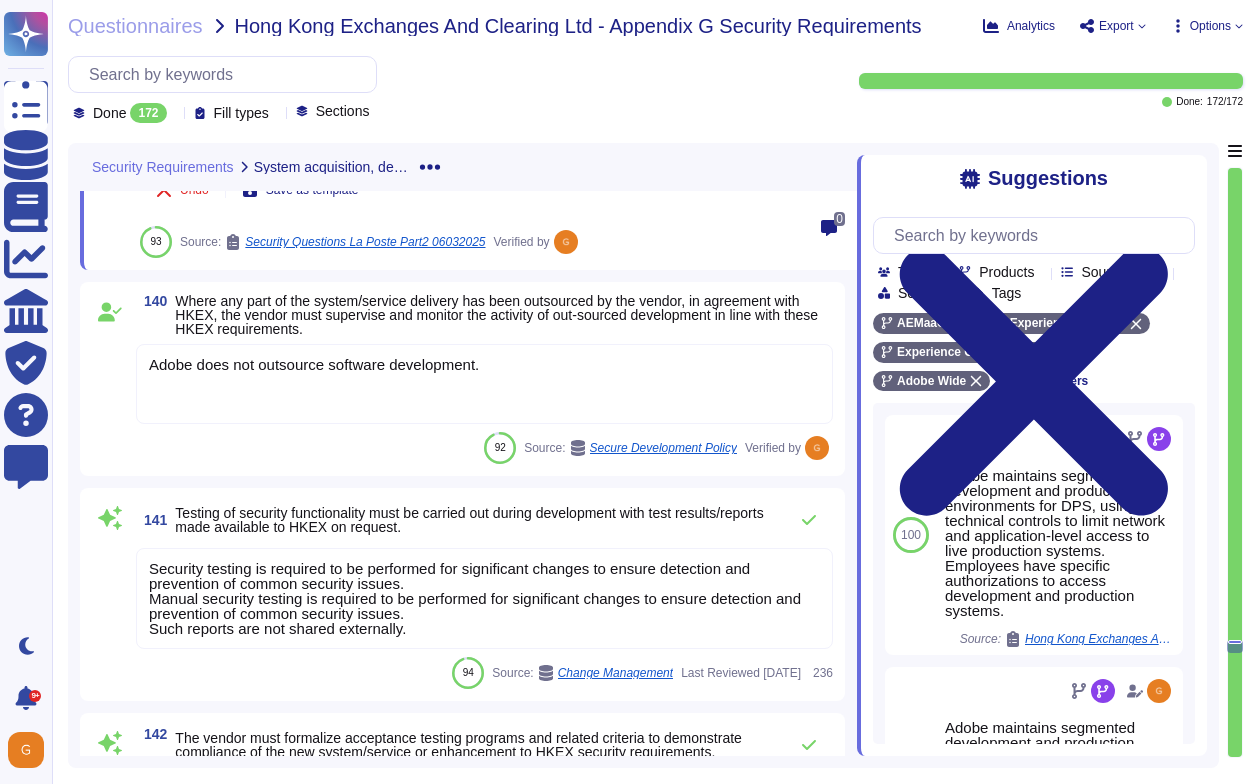 scroll, scrollTop: 34523, scrollLeft: 0, axis: vertical 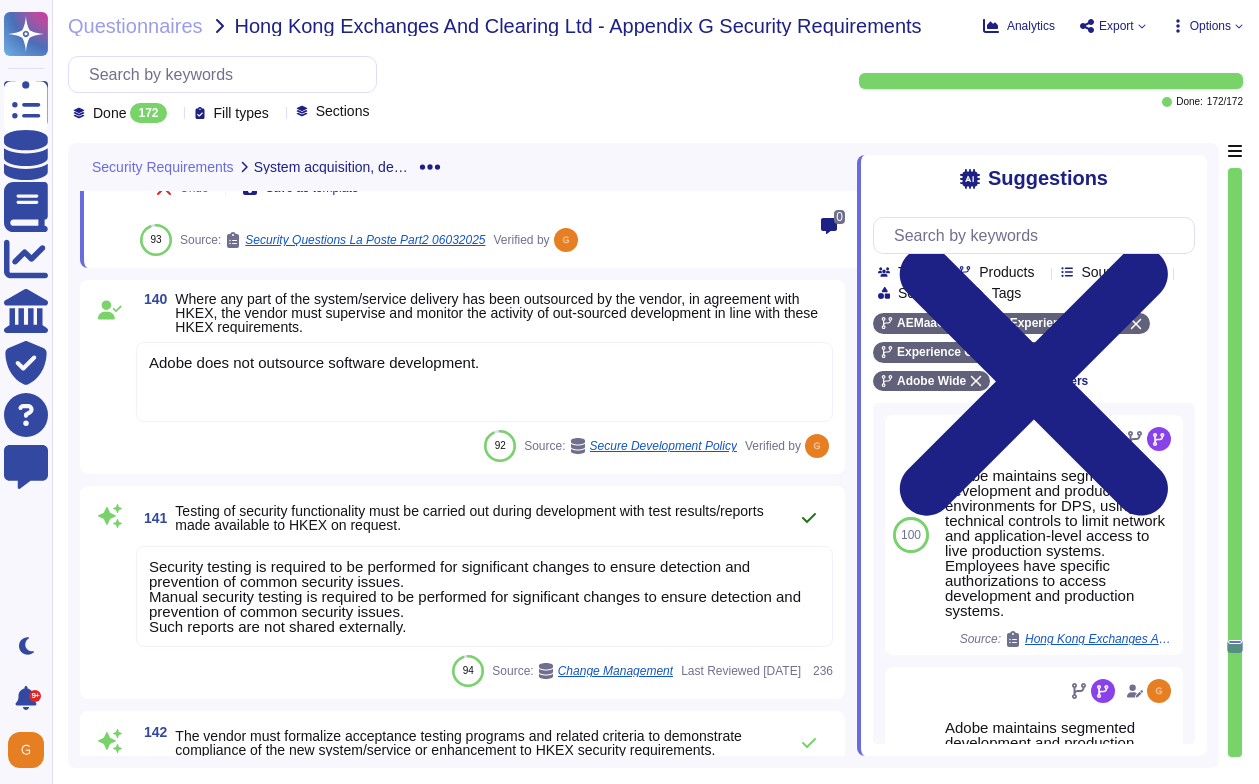 click 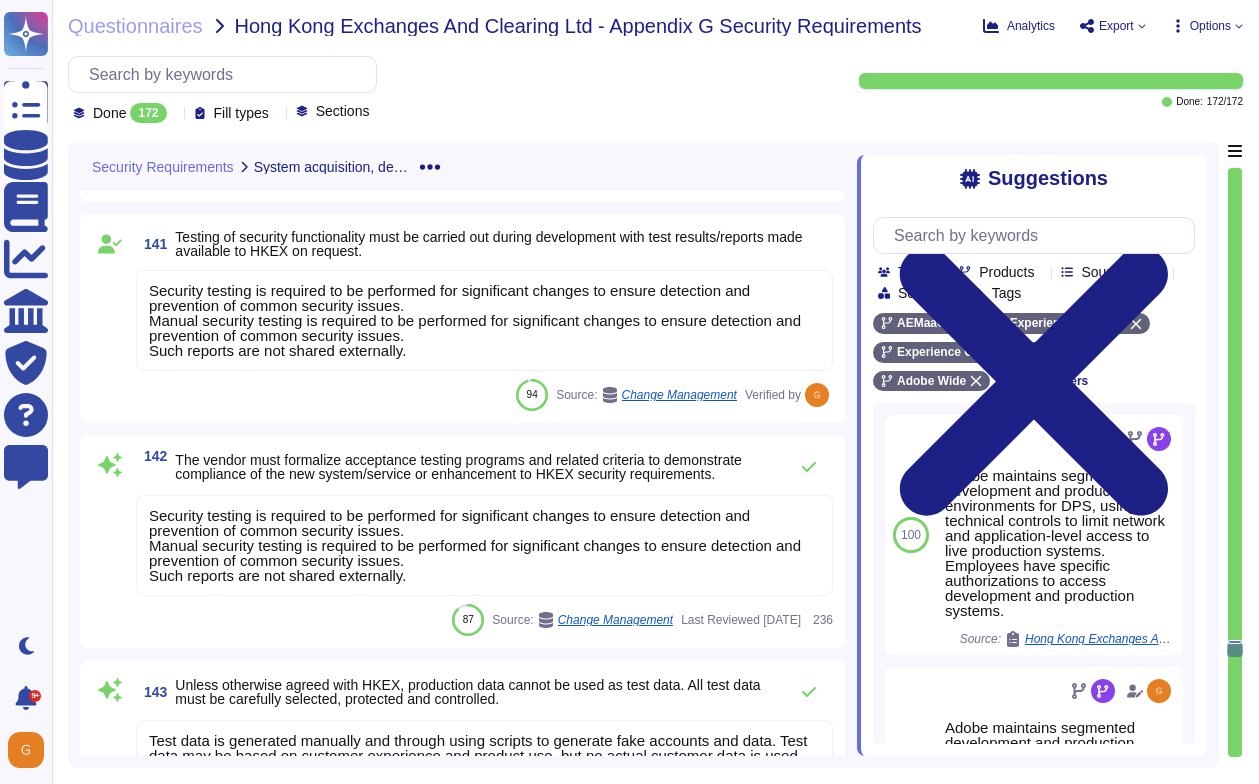 scroll, scrollTop: 34796, scrollLeft: 0, axis: vertical 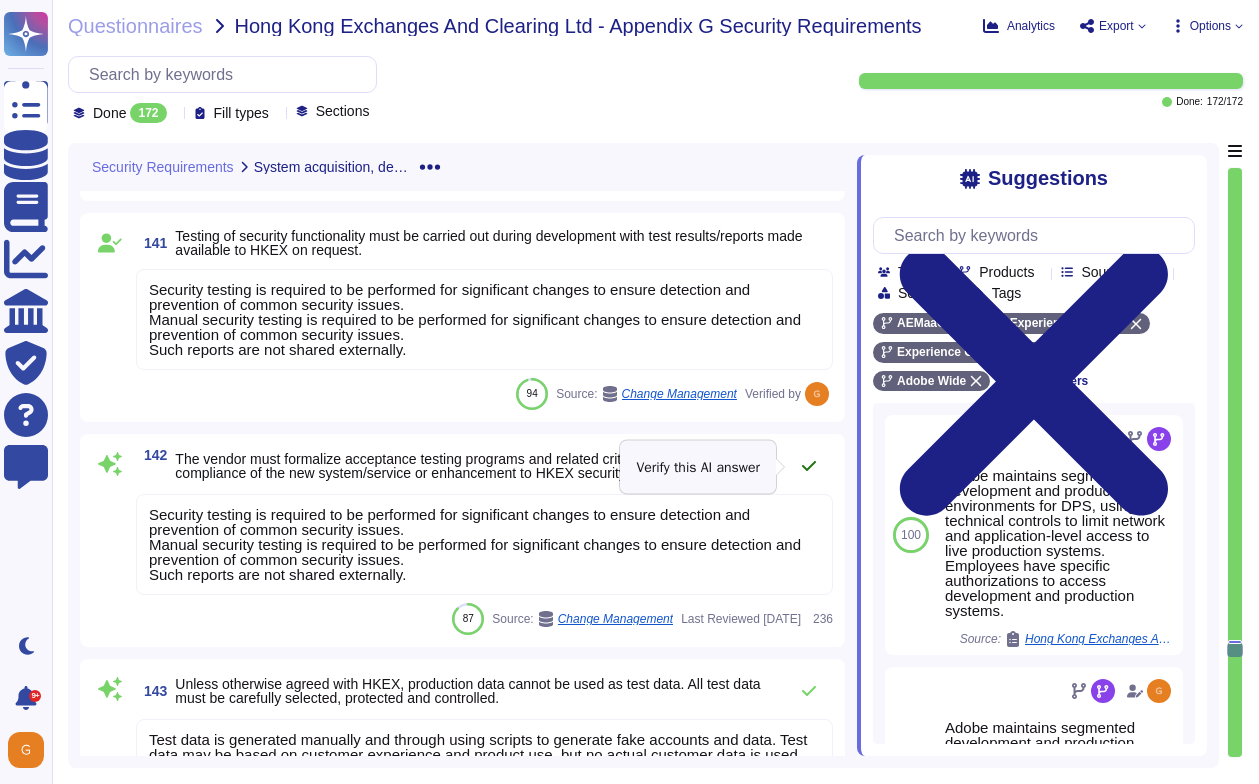 click 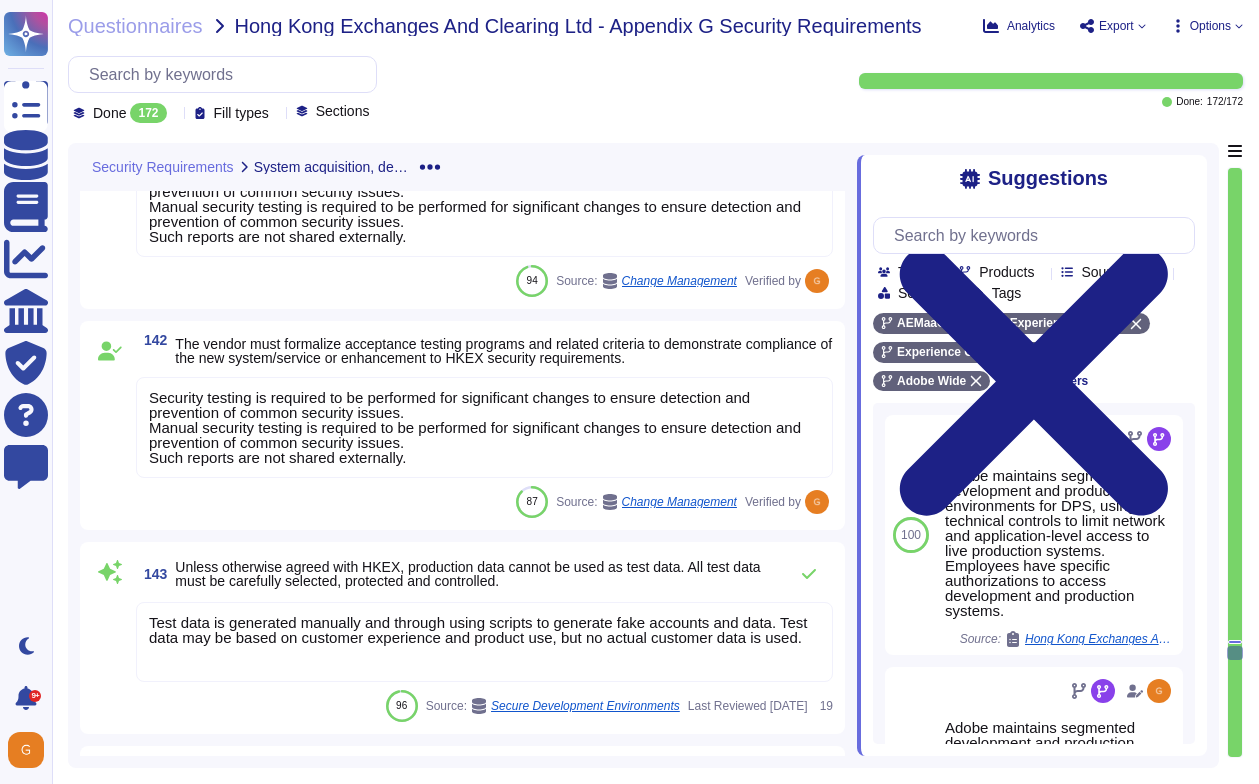 scroll, scrollTop: 34898, scrollLeft: 0, axis: vertical 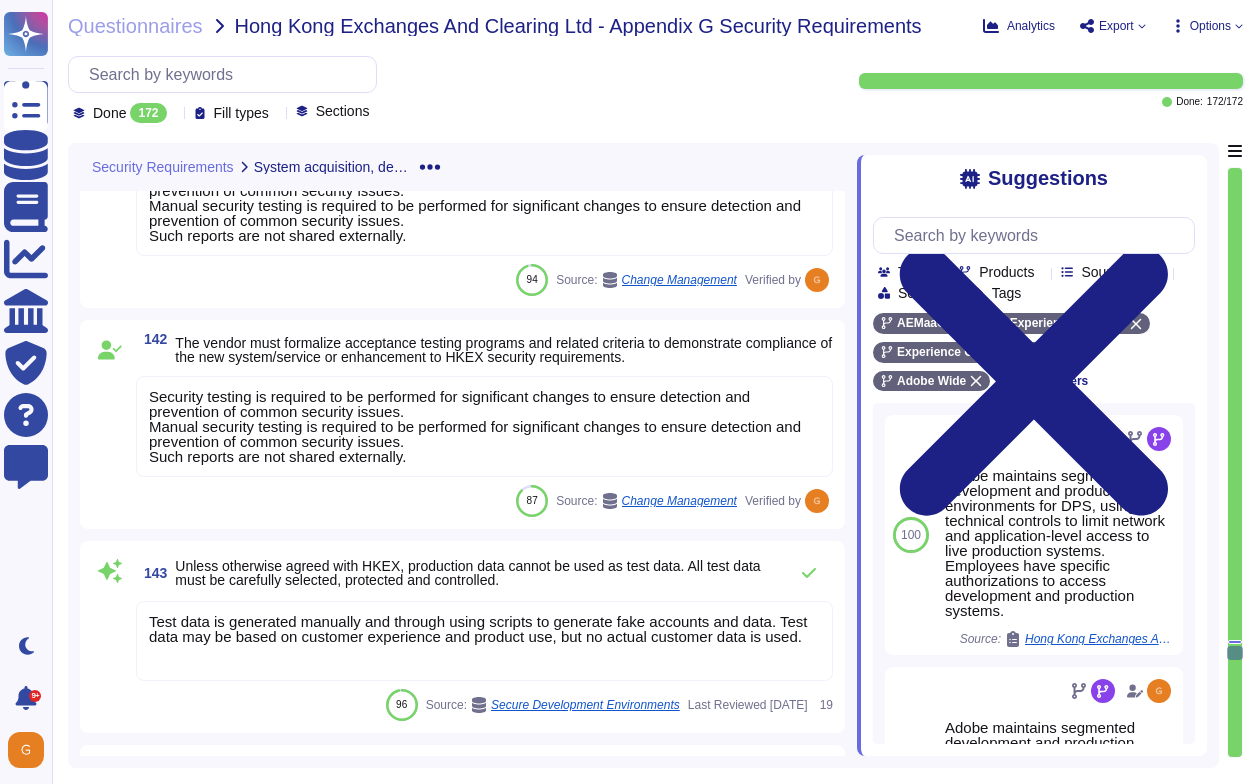 click on "Test data is generated manually and through using scripts to generate fake accounts and data. Test data may be based on customer experience and product use, but no actual customer data is used." at bounding box center [478, 629] 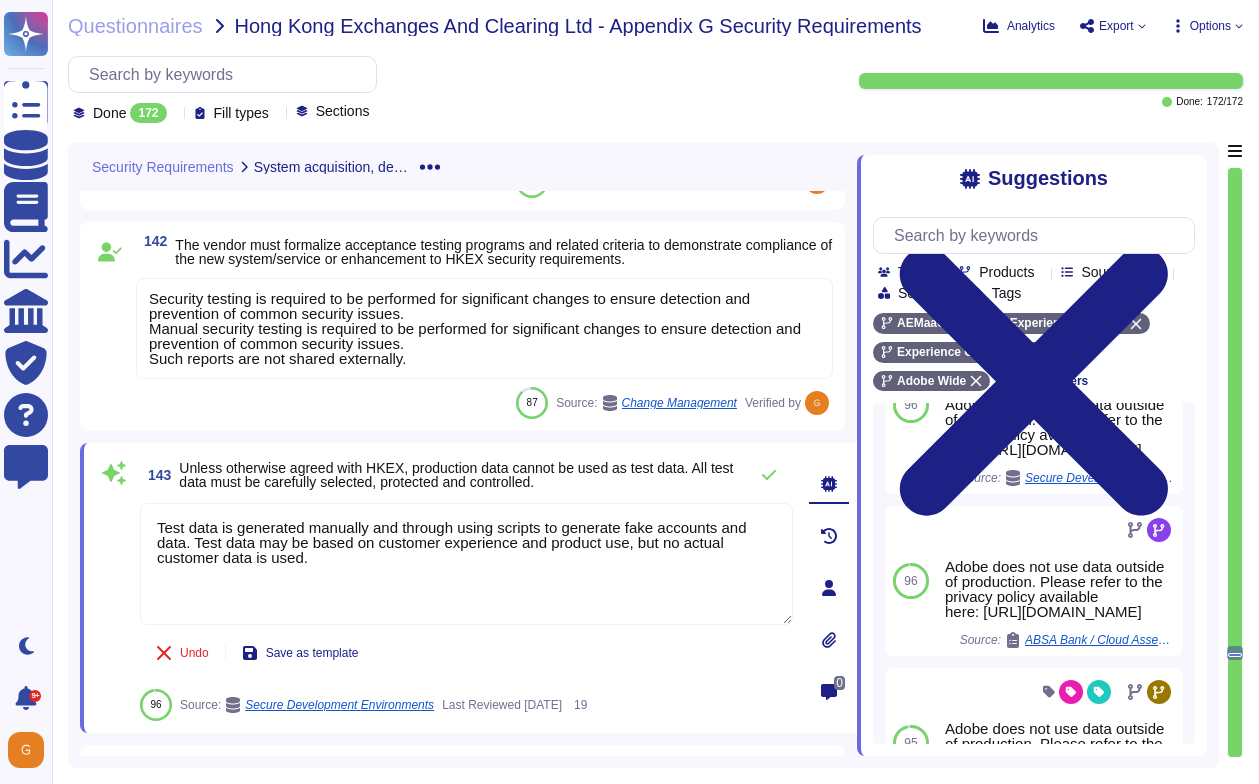 scroll, scrollTop: 514, scrollLeft: 0, axis: vertical 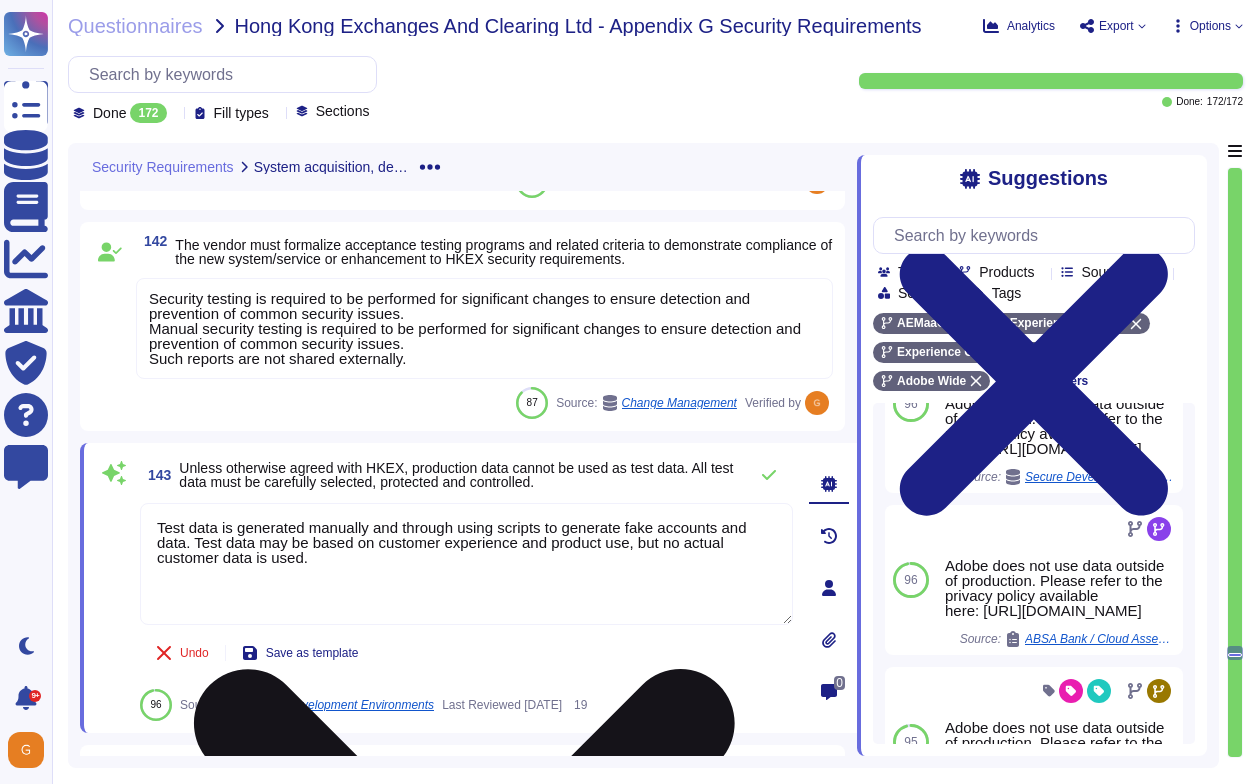 click on "Test data is generated manually and through using scripts to generate fake accounts and data. Test data may be based on customer experience and product use, but no actual customer data is used." at bounding box center [466, 564] 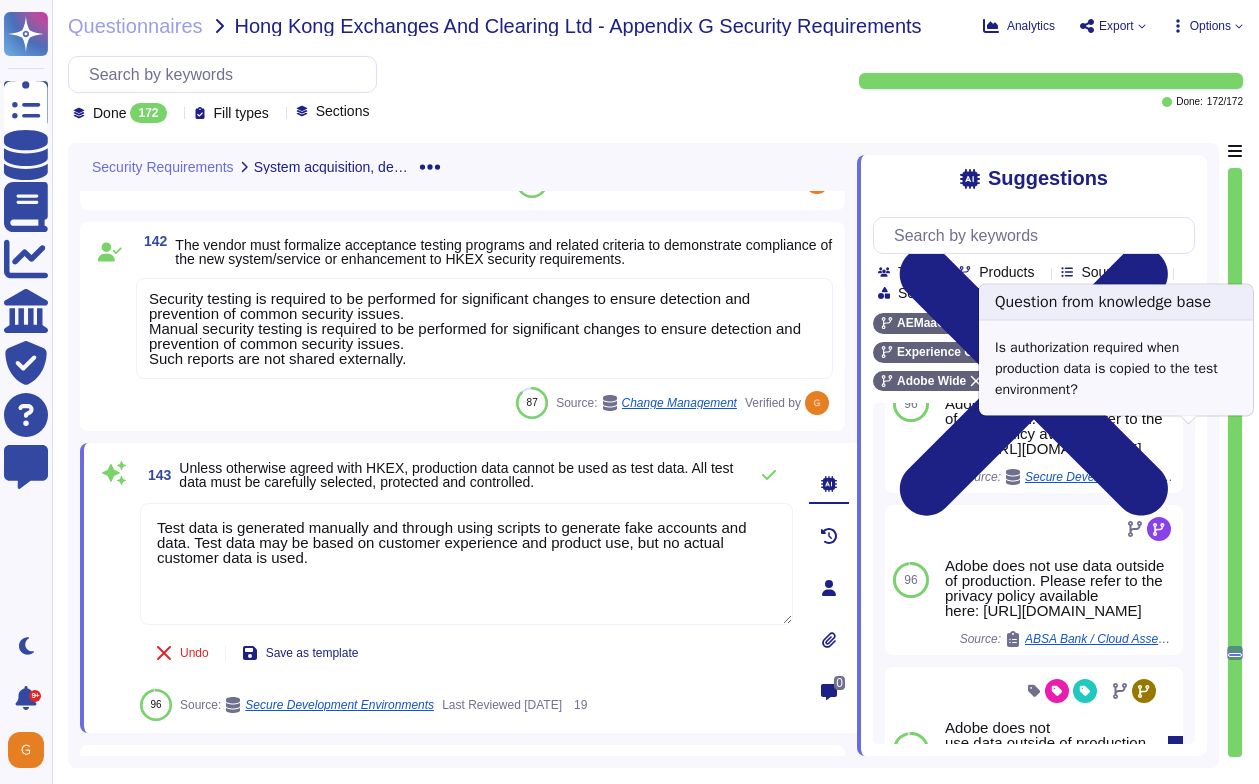 click on "Adobe does not use data outside of production. Please refer to the privacy policy available here: http://www.adobe.com/privacy/policy.html" at bounding box center [1052, 757] 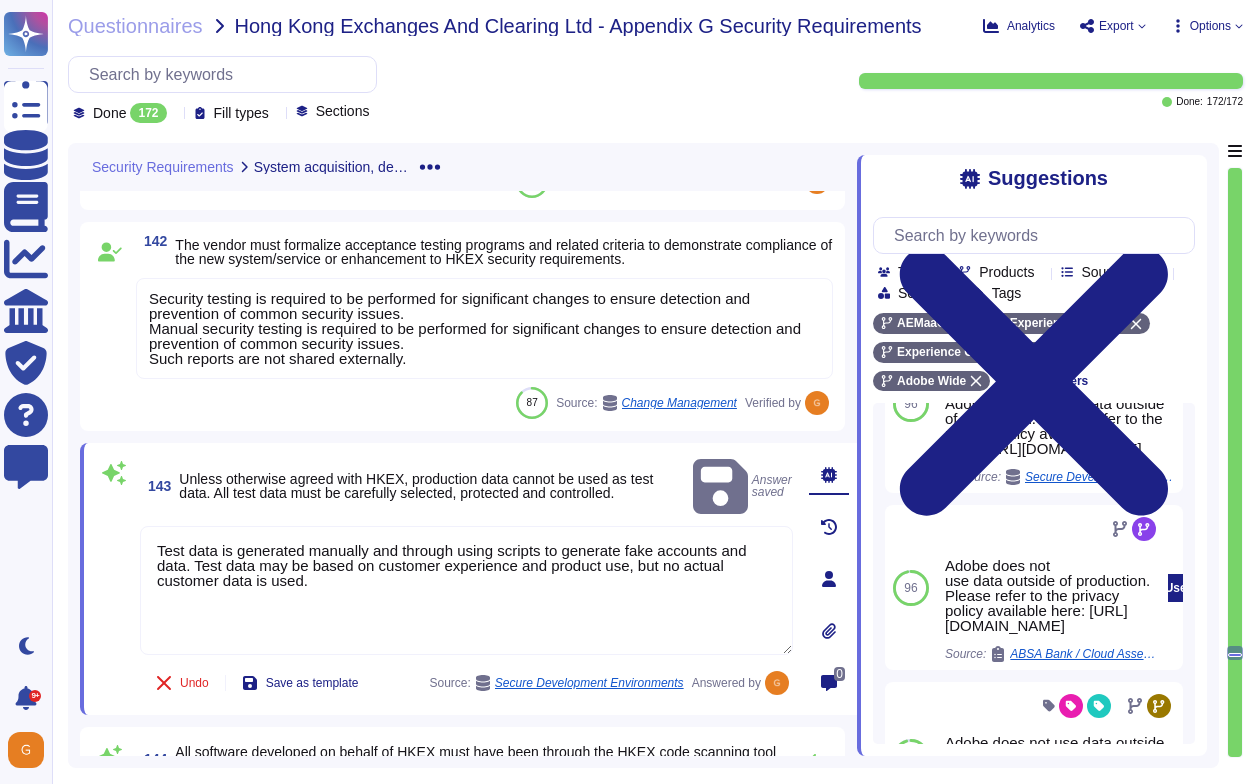 click on "Adobe does not use data outside of production. Please refer to the privacy policy available here: http://www.adobe.com/privacy/policy.html" at bounding box center [1052, 595] 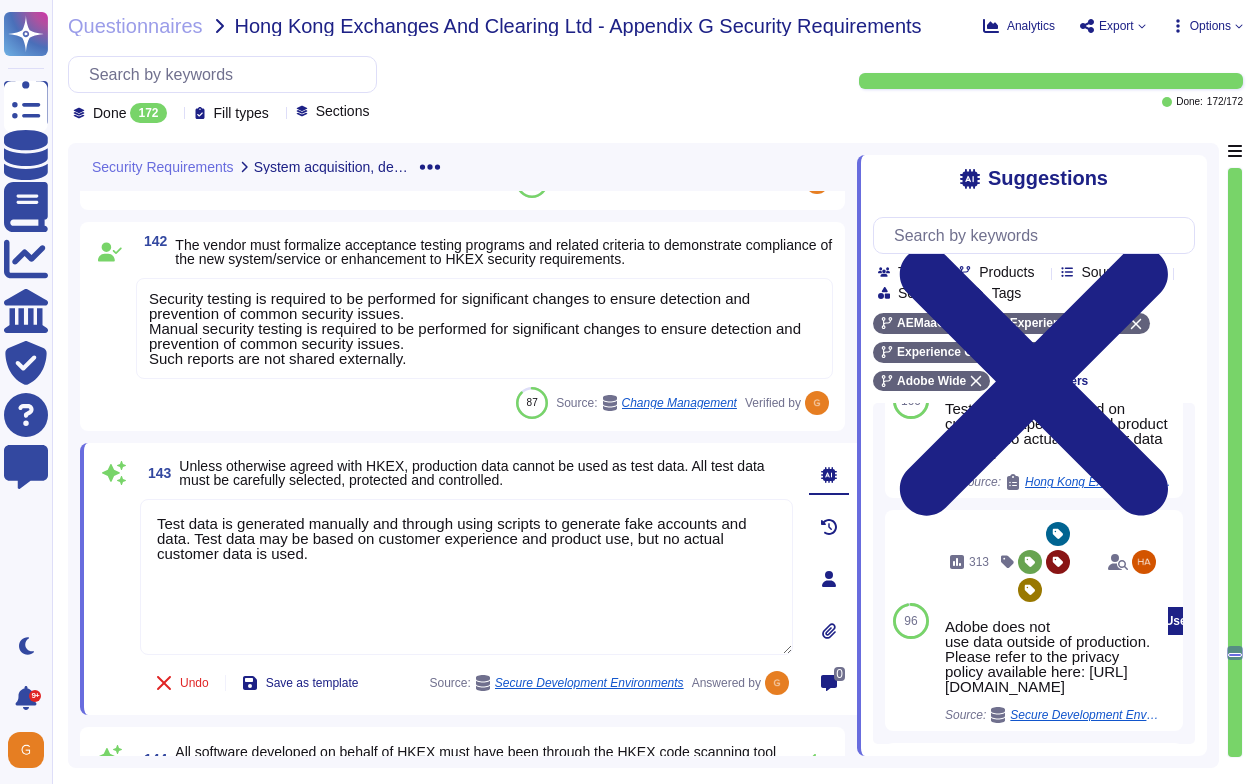 scroll, scrollTop: 319, scrollLeft: 86, axis: both 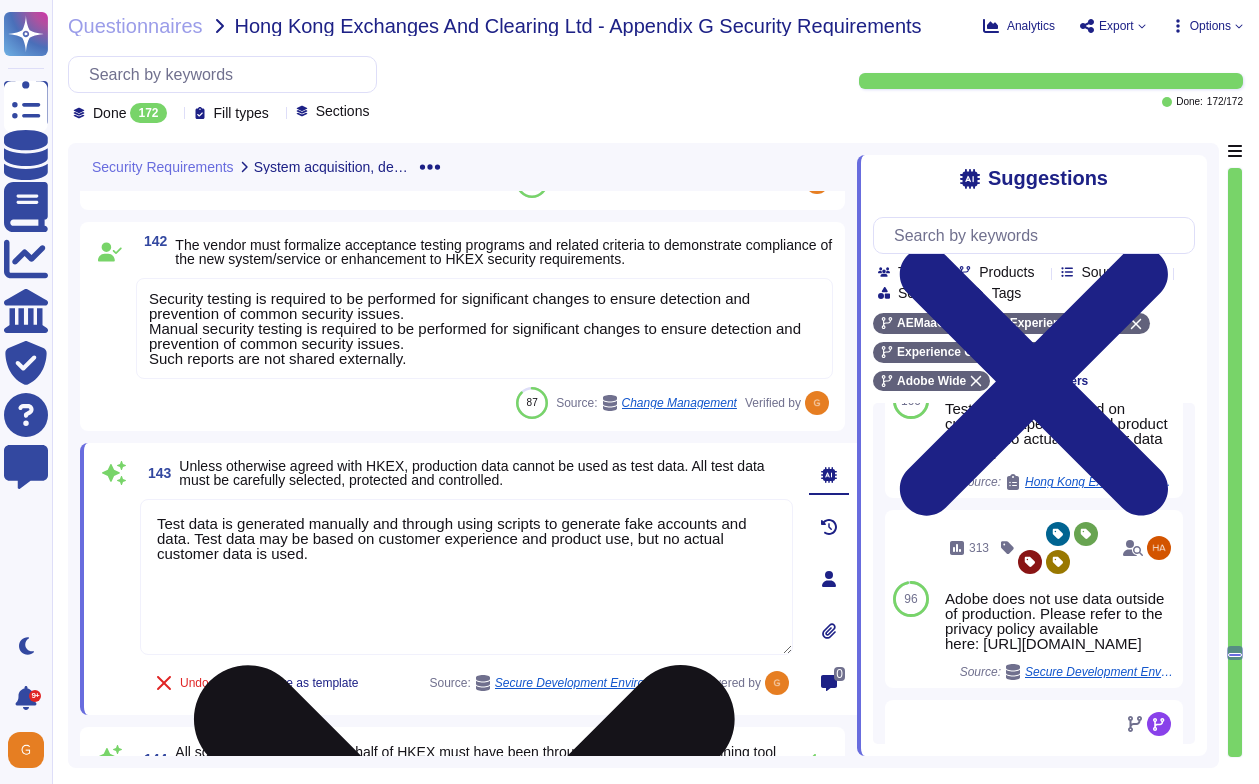 click on "Test data is generated manually and through using scripts to generate fake accounts and data. Test data may be based on customer experience and product use, but no actual customer data is used." at bounding box center [466, 577] 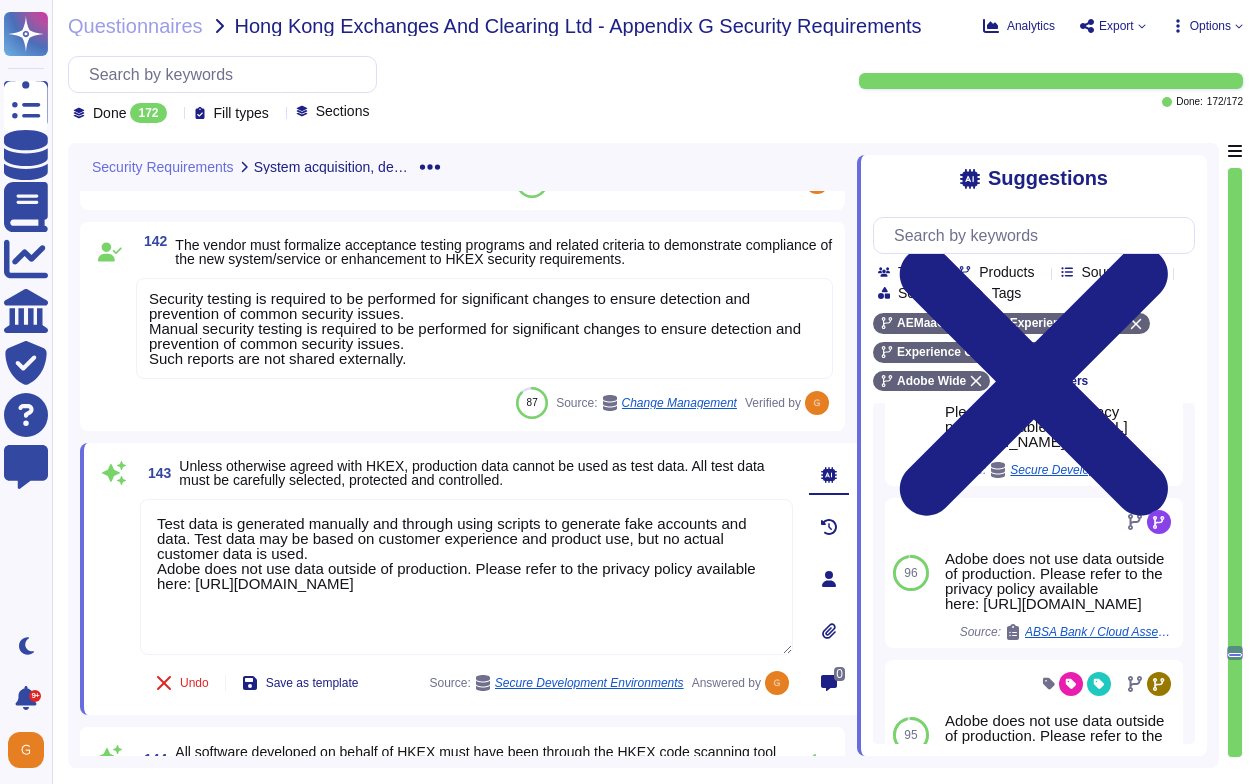 scroll, scrollTop: 579, scrollLeft: 0, axis: vertical 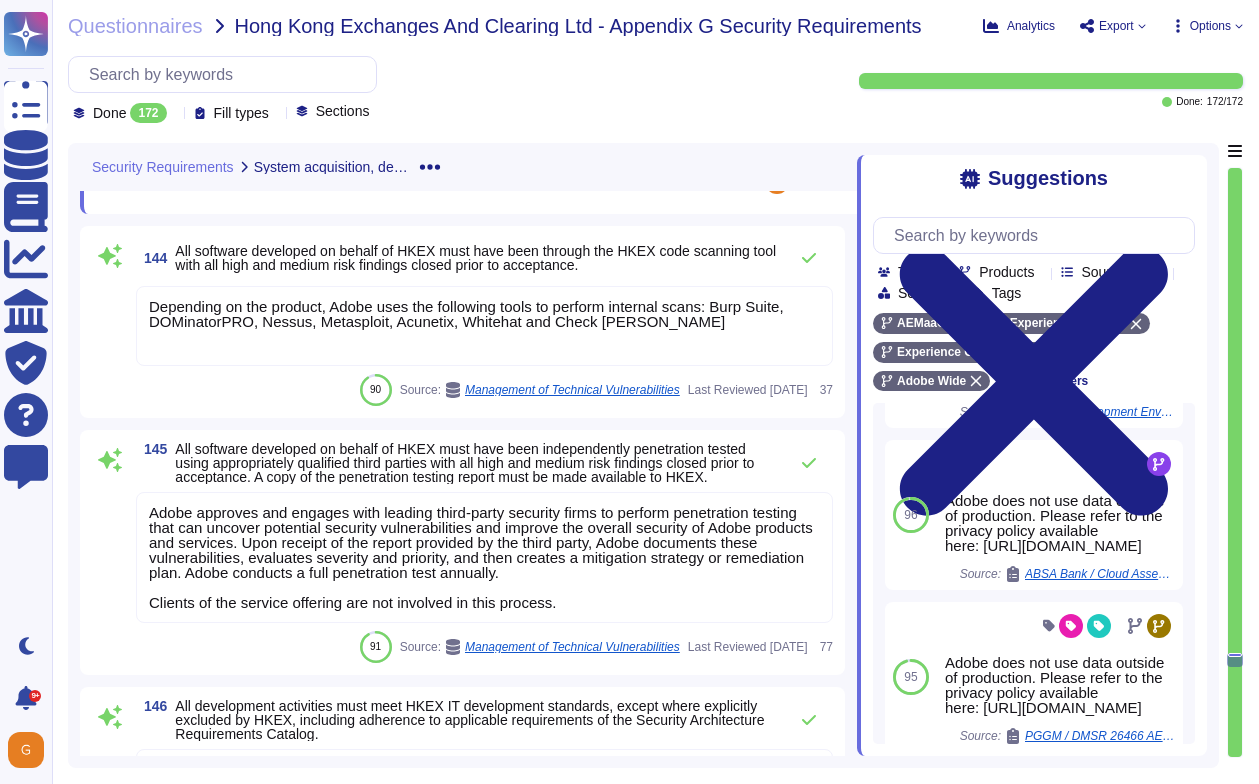 type on "Test data is generated manually and through using scripts to generate fake accounts and data. Test data may be based on customer experience and product use, but no actual customer data is used.
Adobe does not use data outside of production. Please refer to the privacy policy available here: http://www.adobe.com/privacy/policy.html" 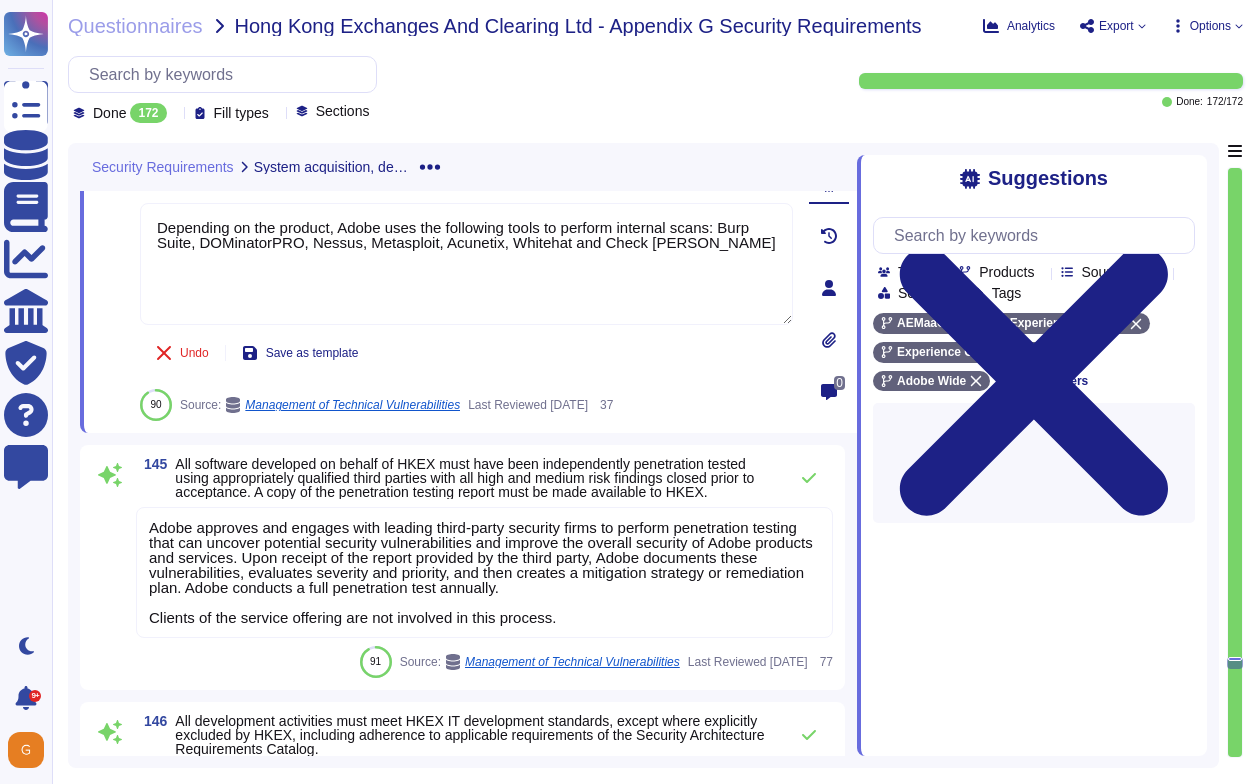 type on "Depending on the product, Adobe uses the following tools to perform internal scans: Burp Suite, DOMinatorPRO, Nessus, Metasploit, Acunetix, Whitehat and Check Marx" 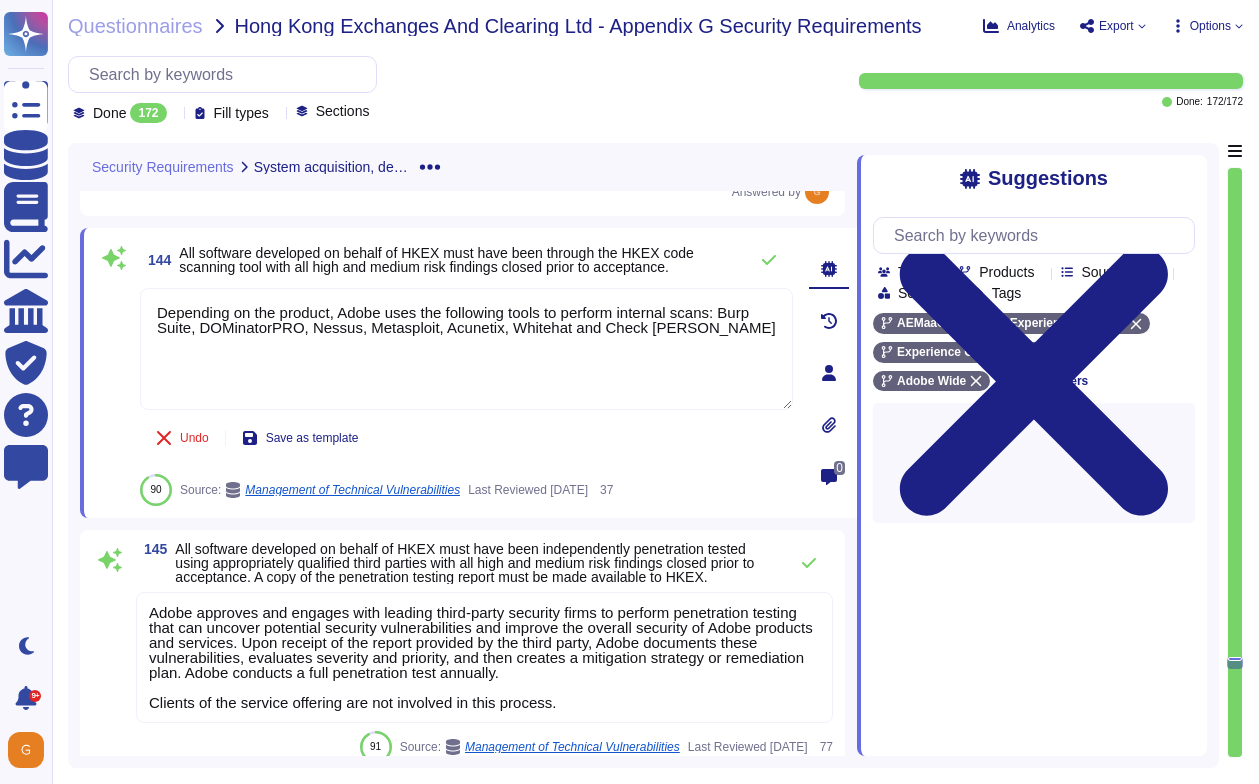 scroll, scrollTop: 35293, scrollLeft: 0, axis: vertical 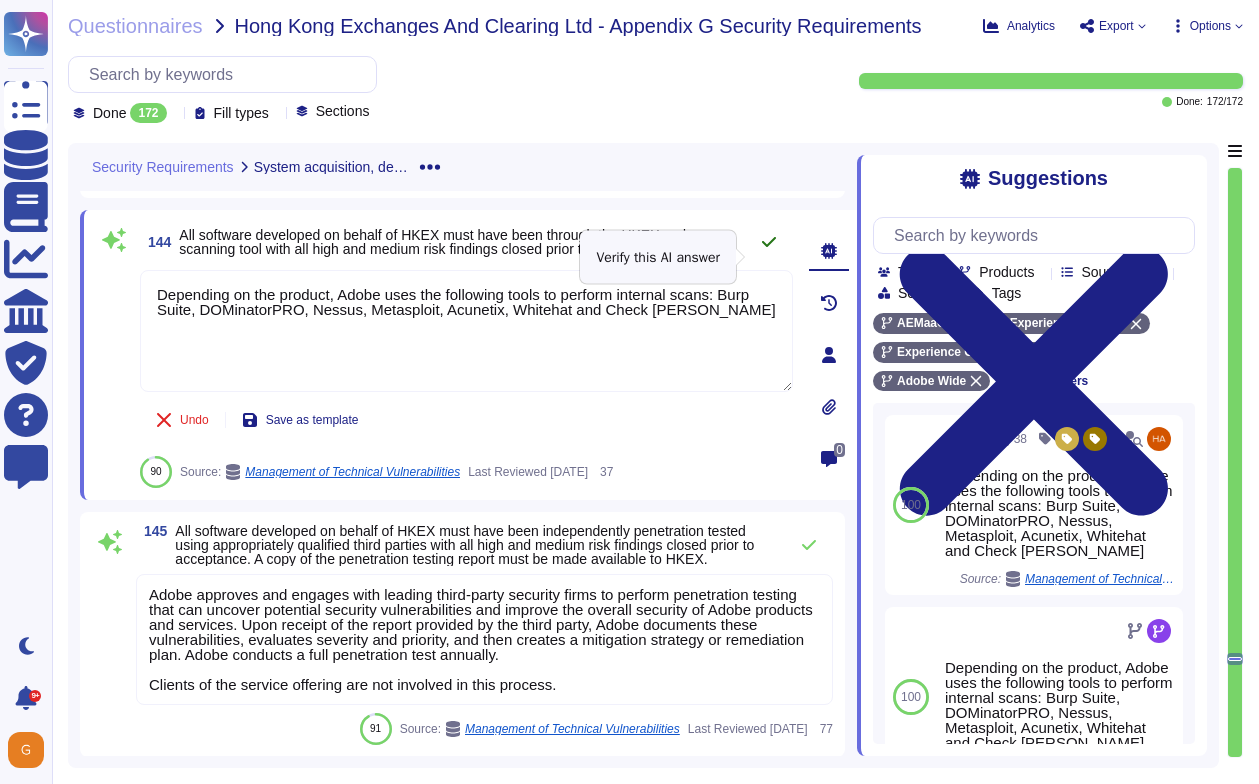 click 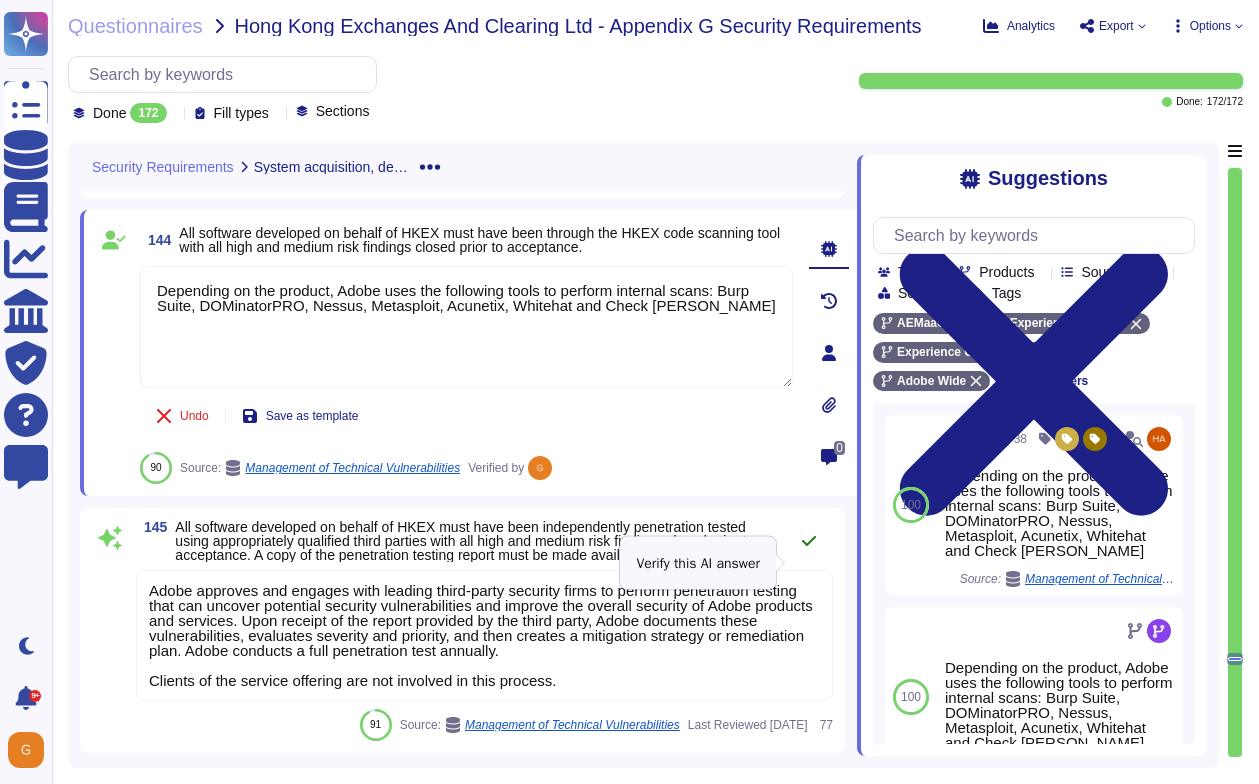 click 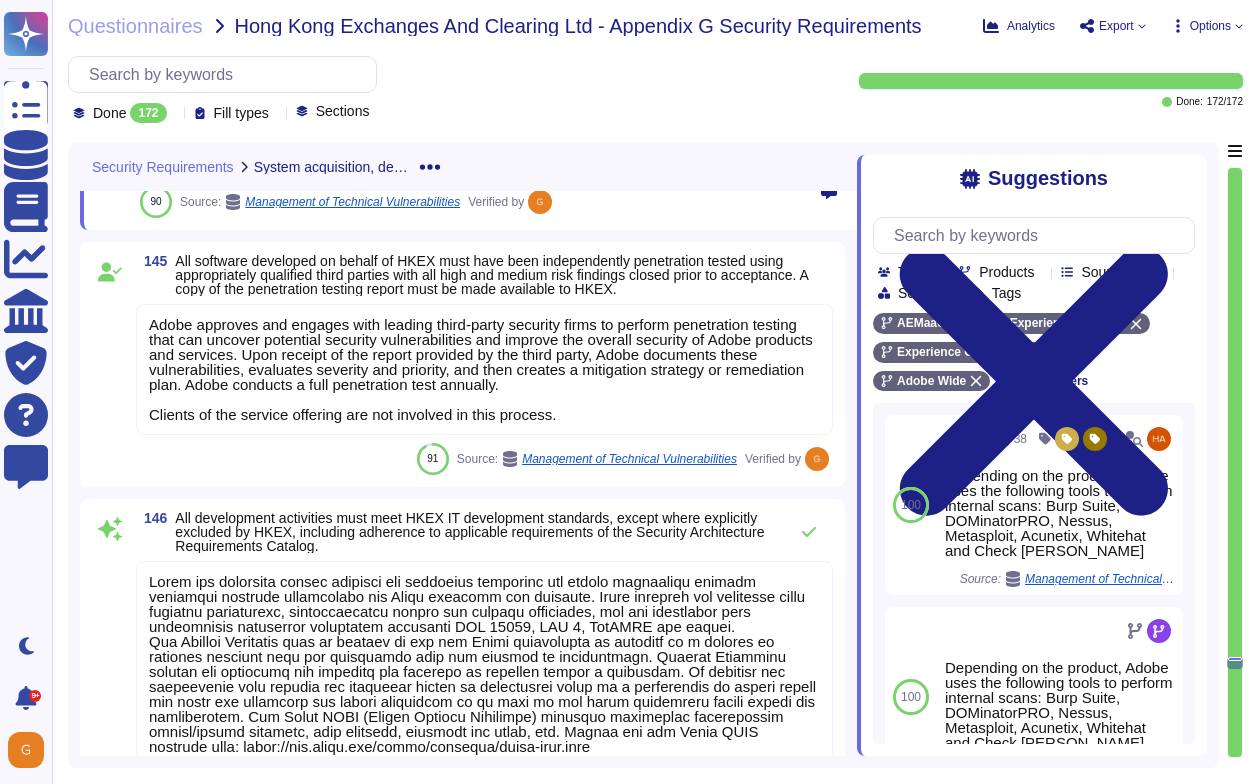 scroll, scrollTop: 35560, scrollLeft: 0, axis: vertical 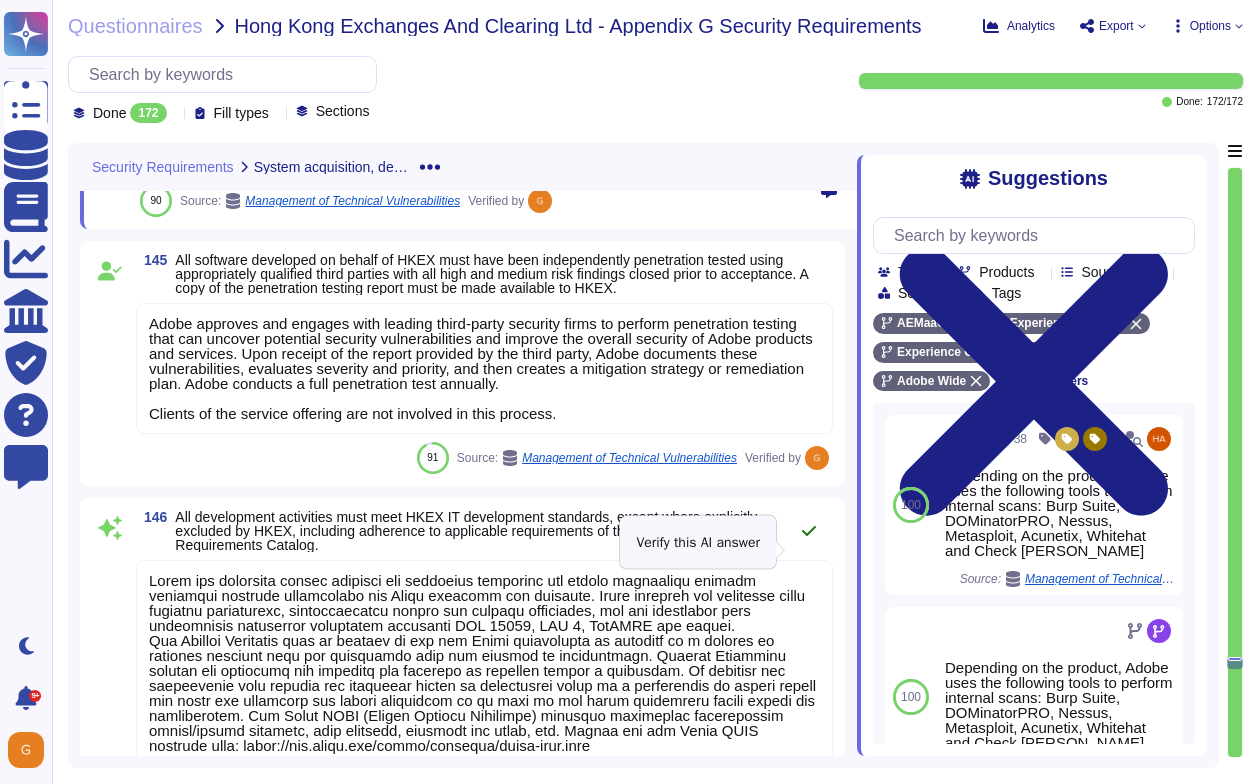 click at bounding box center [809, 531] 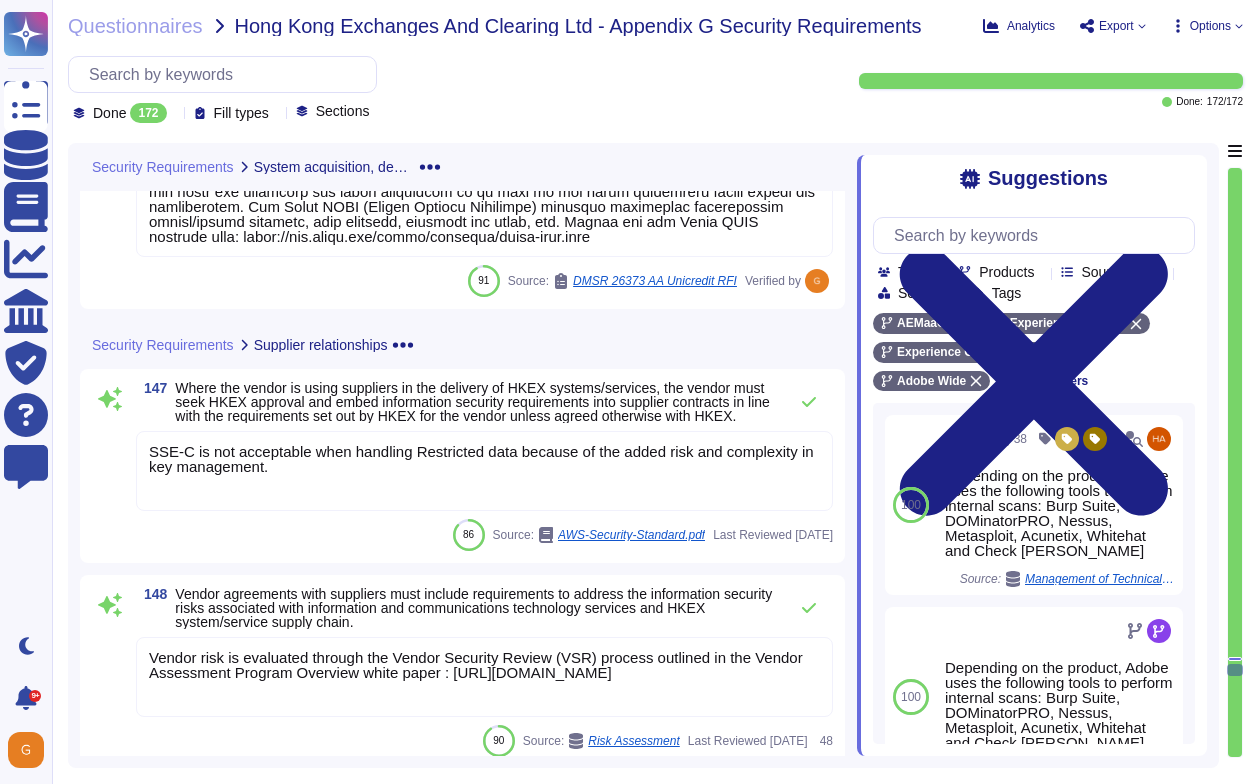 scroll, scrollTop: 36061, scrollLeft: 0, axis: vertical 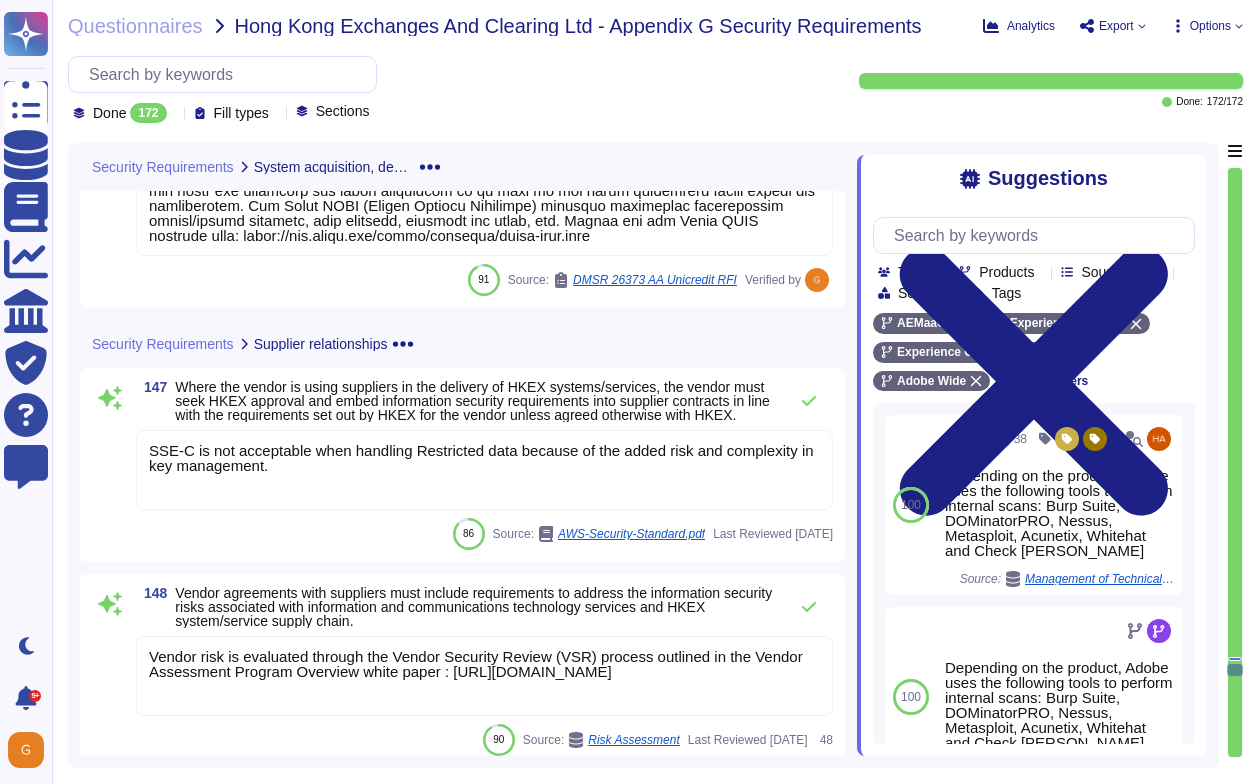 click on "SSE-C is not acceptable when handling Restricted data because of the added risk and complexity in key management." at bounding box center [481, 458] 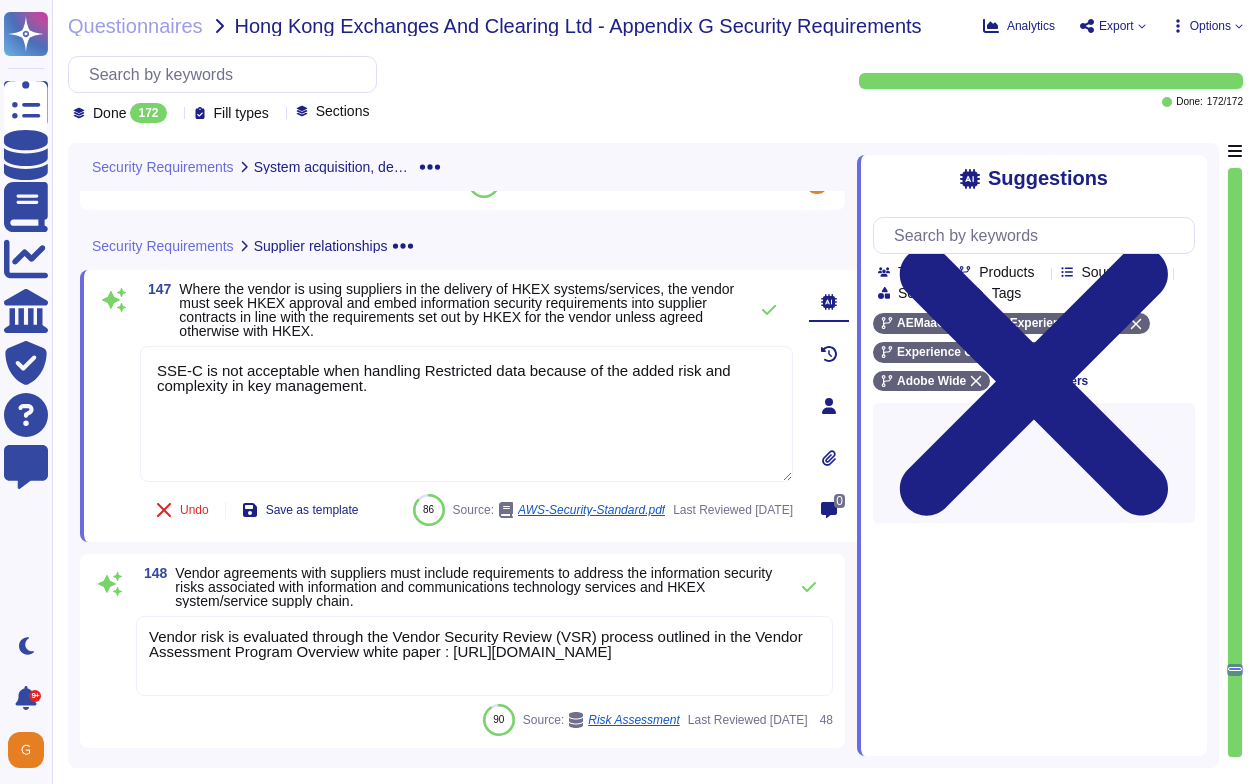 type on "SSE-C is not acceptable when handling Restricted data because of the added risk and complexity in key management." 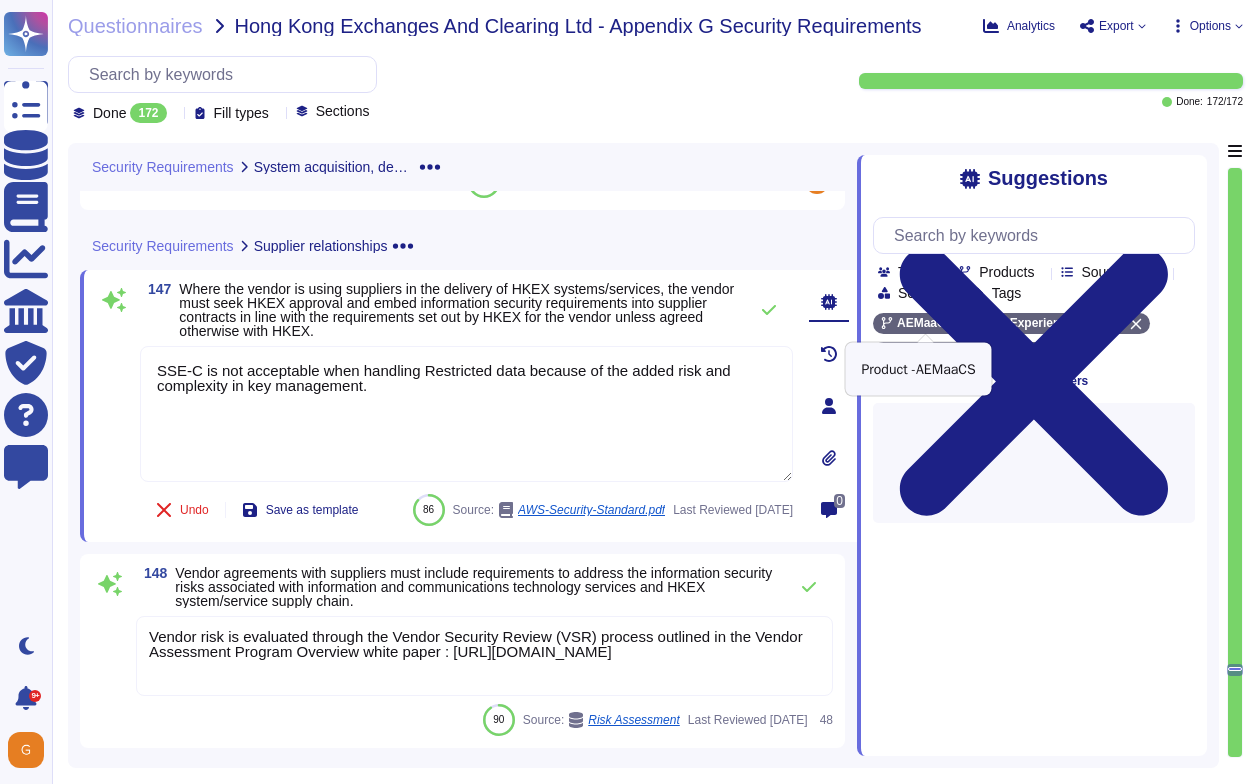 click 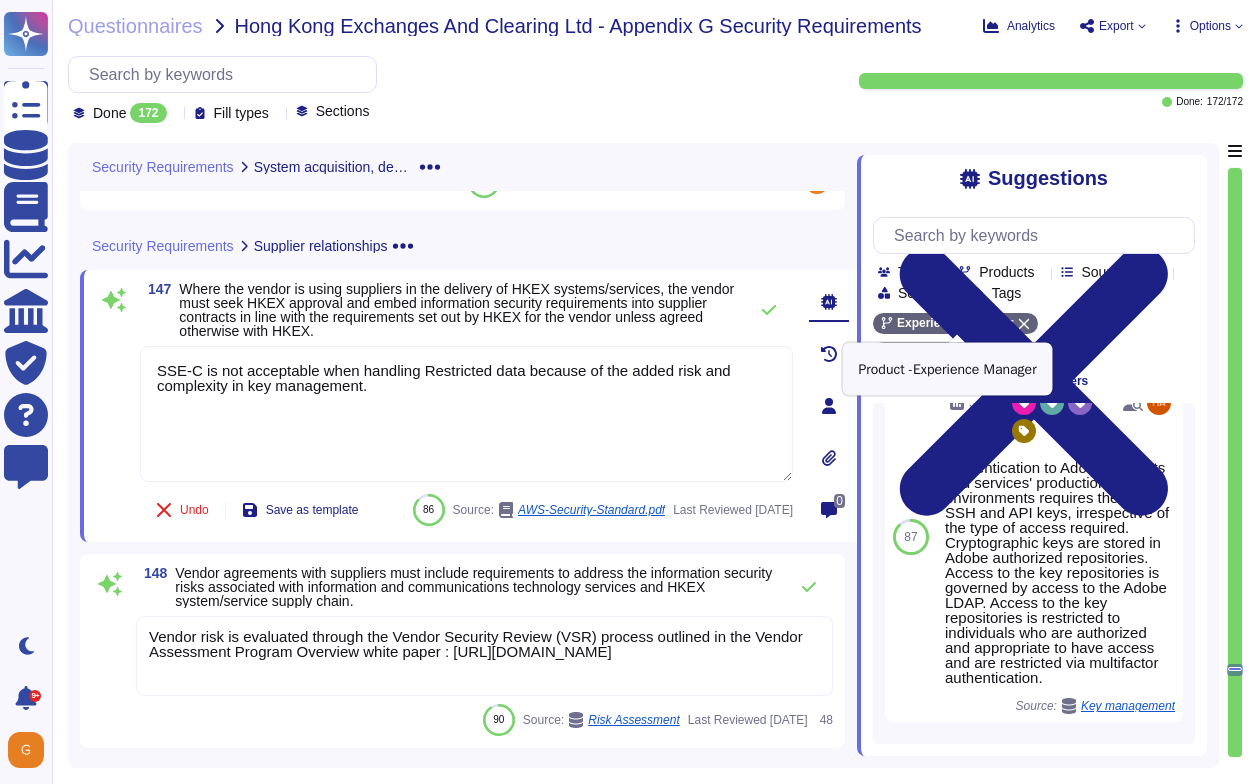 scroll, scrollTop: 1221, scrollLeft: 0, axis: vertical 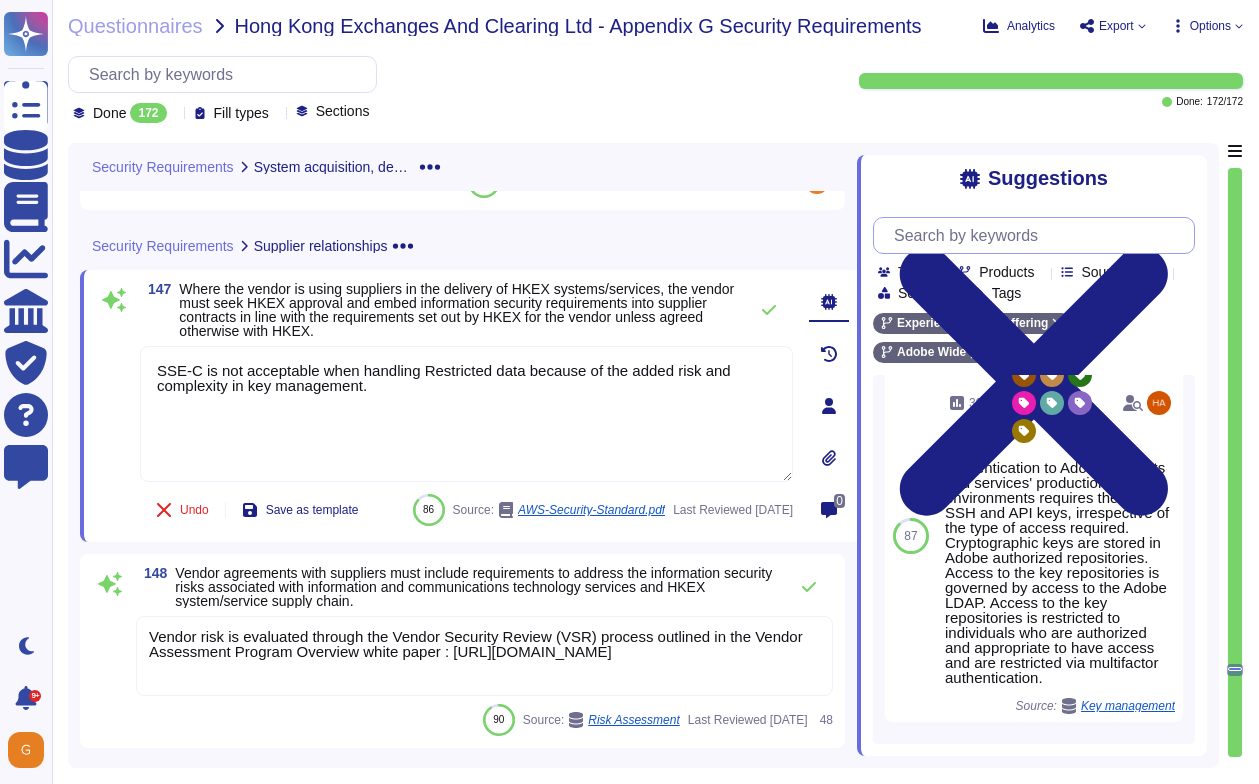 click at bounding box center [1039, 235] 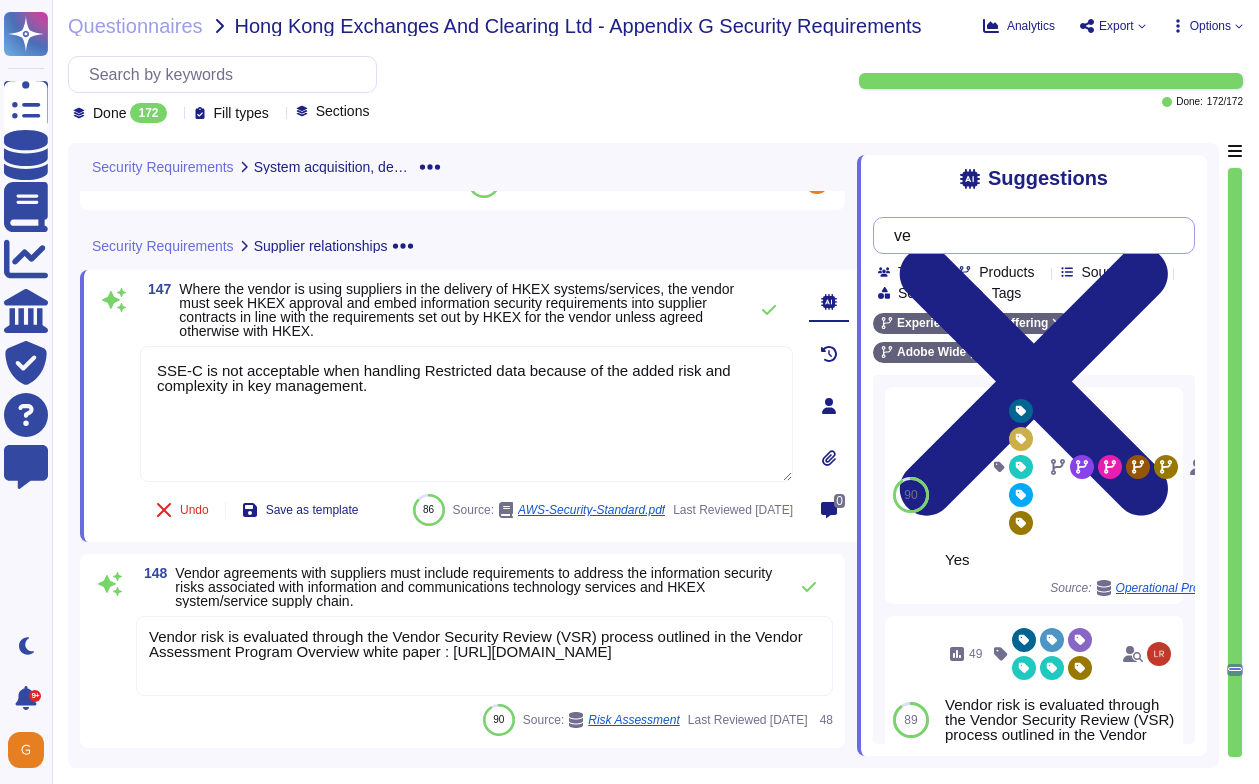 type on "v" 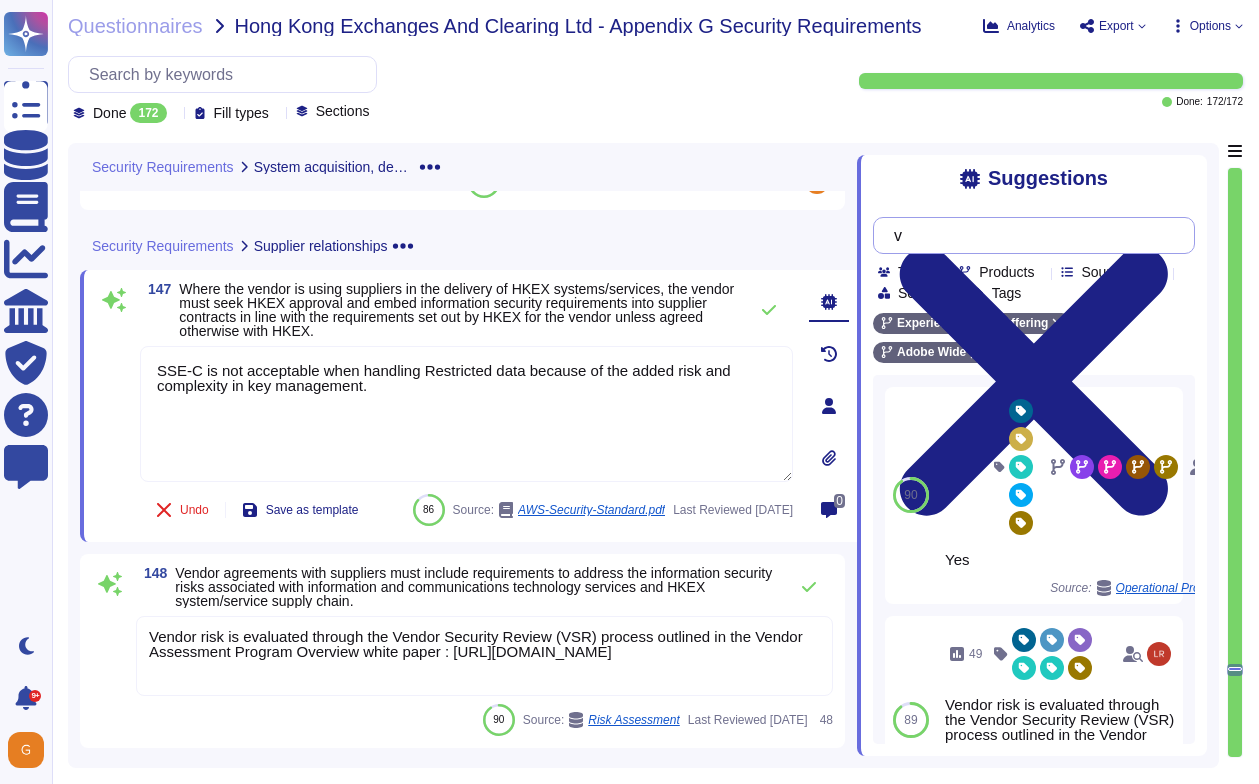 type 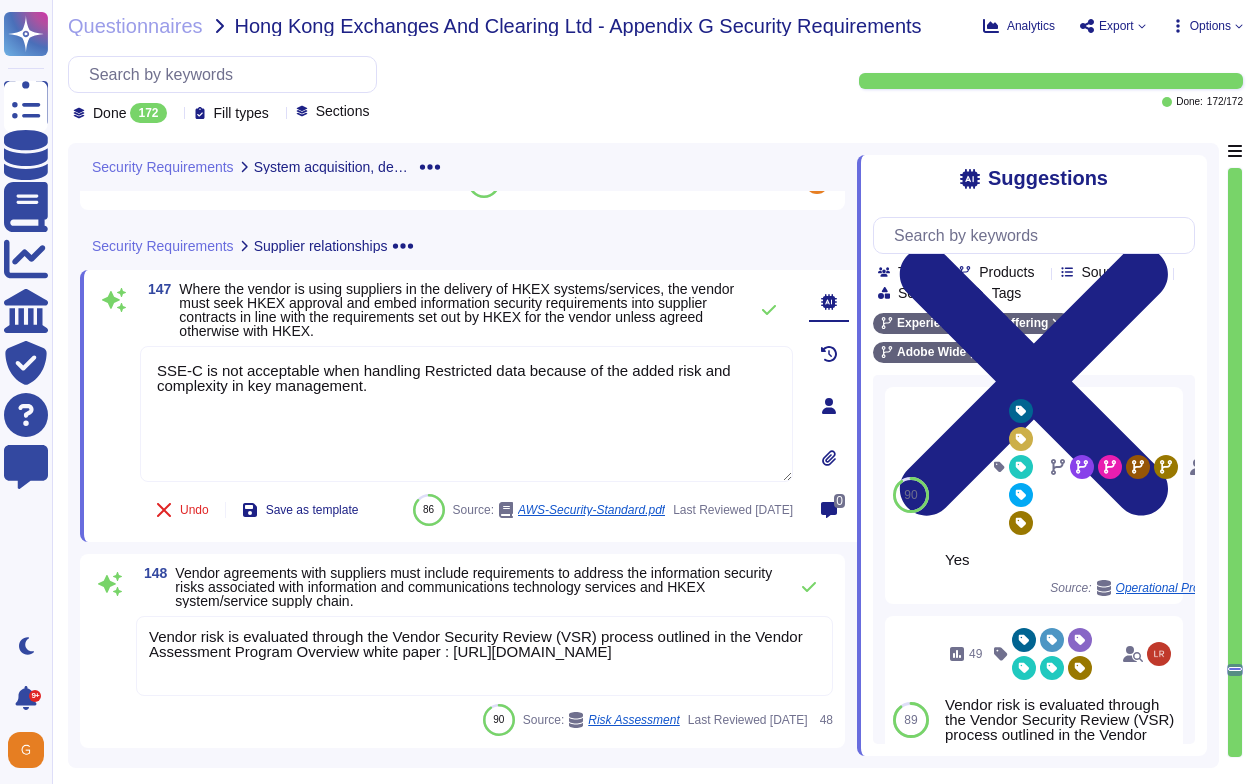 drag, startPoint x: 426, startPoint y: 393, endPoint x: 157, endPoint y: 327, distance: 276.97833 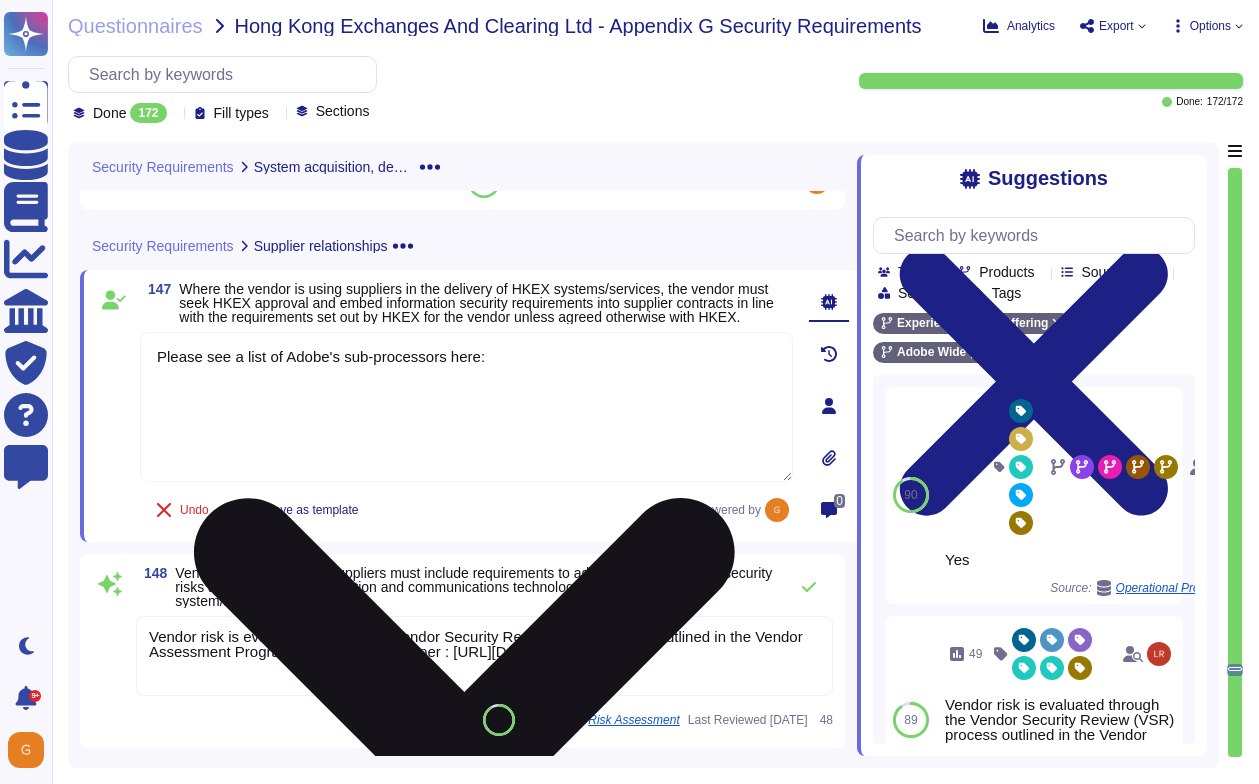 click on "Please see a list of Adobe's sub-processors here:" at bounding box center [466, 407] 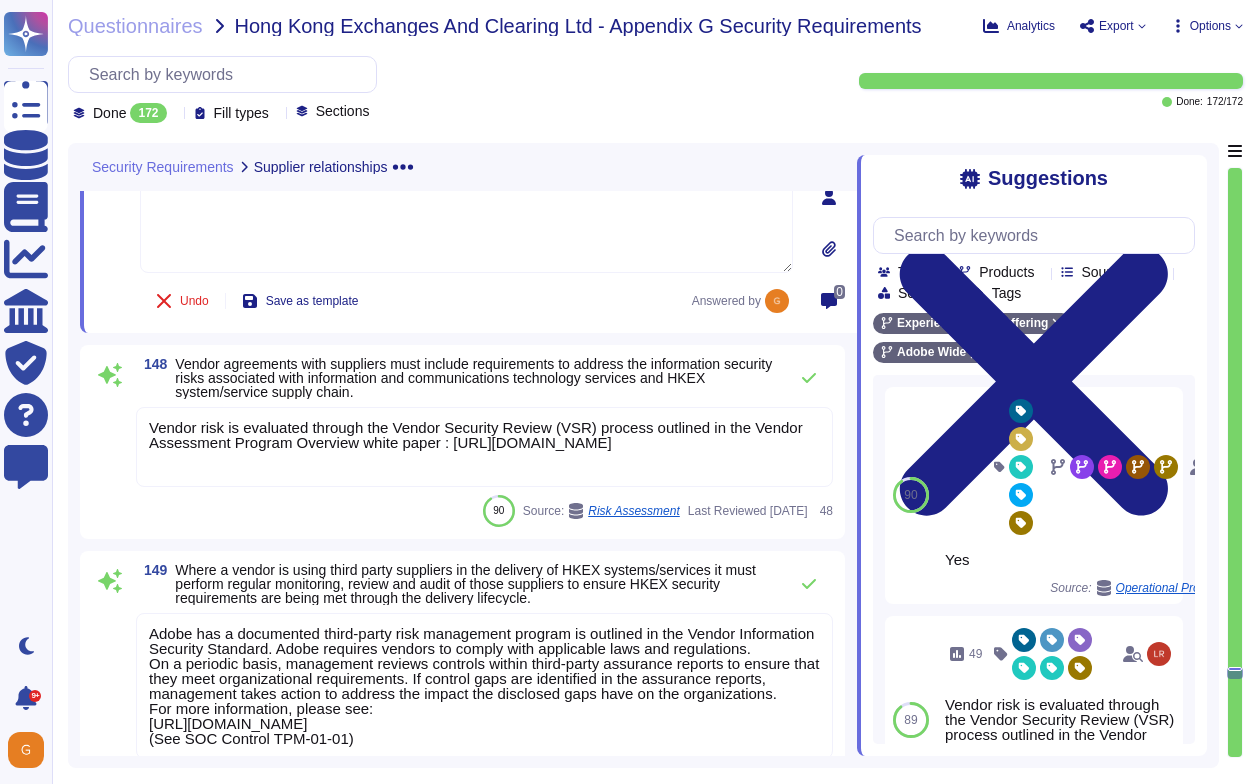 scroll, scrollTop: 36239, scrollLeft: 0, axis: vertical 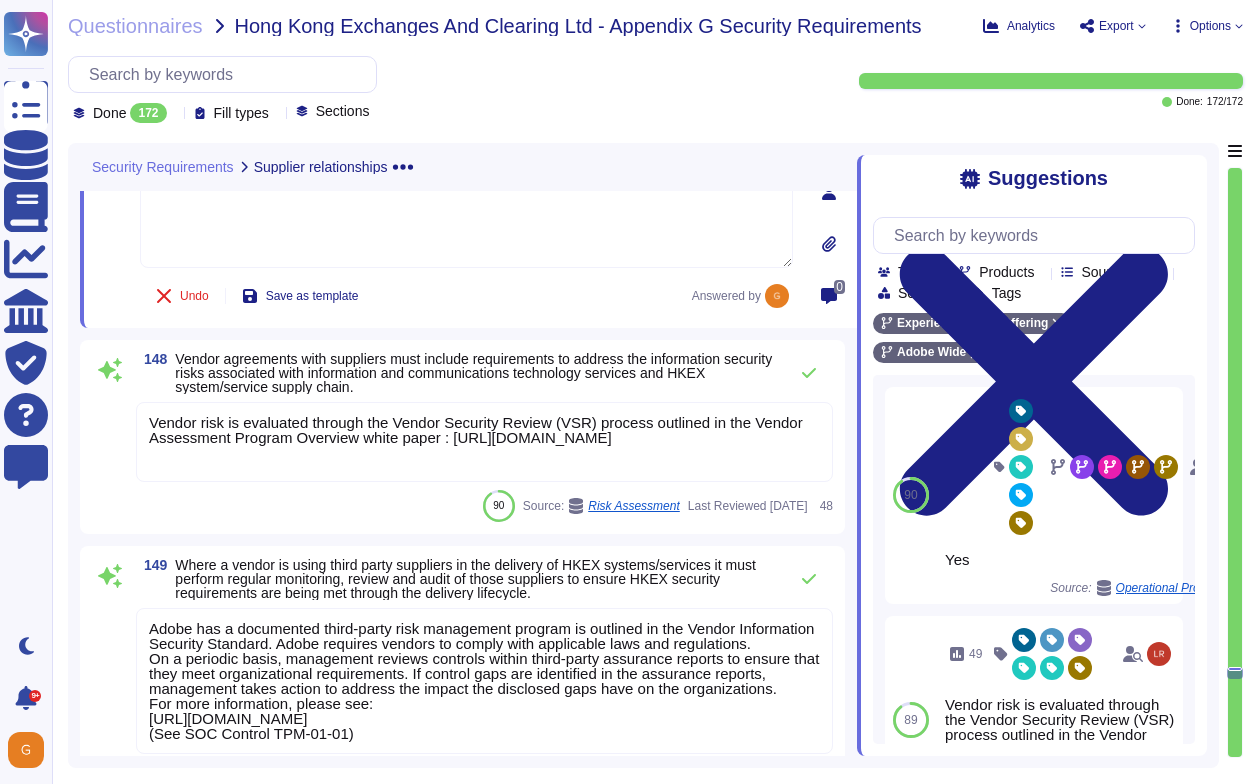 type on "Please see a list of Adobe's sub-processors here: https://www.adobe.com/privacy/sub-processors.html#" 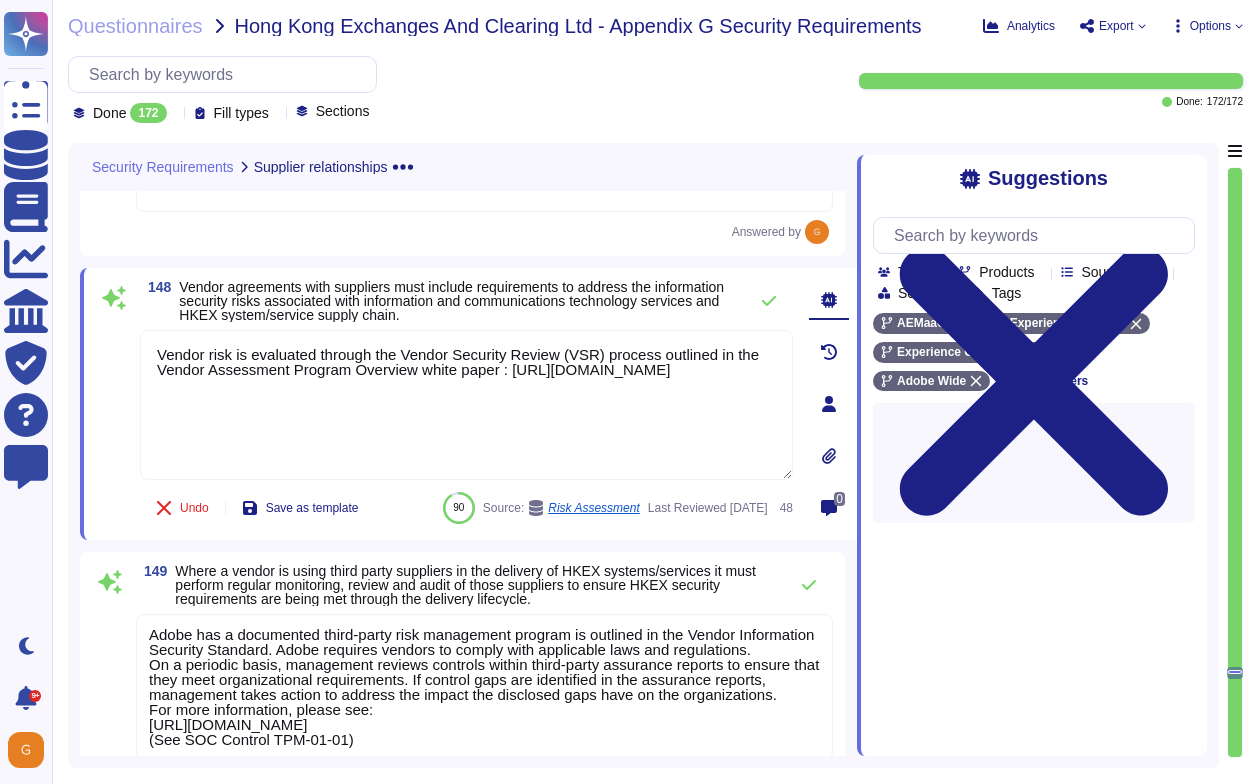 type on "Vendor risk is evaluated through the Vendor Security Review (VSR) process outlined in the Vendor Assessment Program Overview white paper : https://www.adobe.com/content/dam/cc/en/security/pdfs/AdobeVendorAssessmentProgramOverview.pdf" 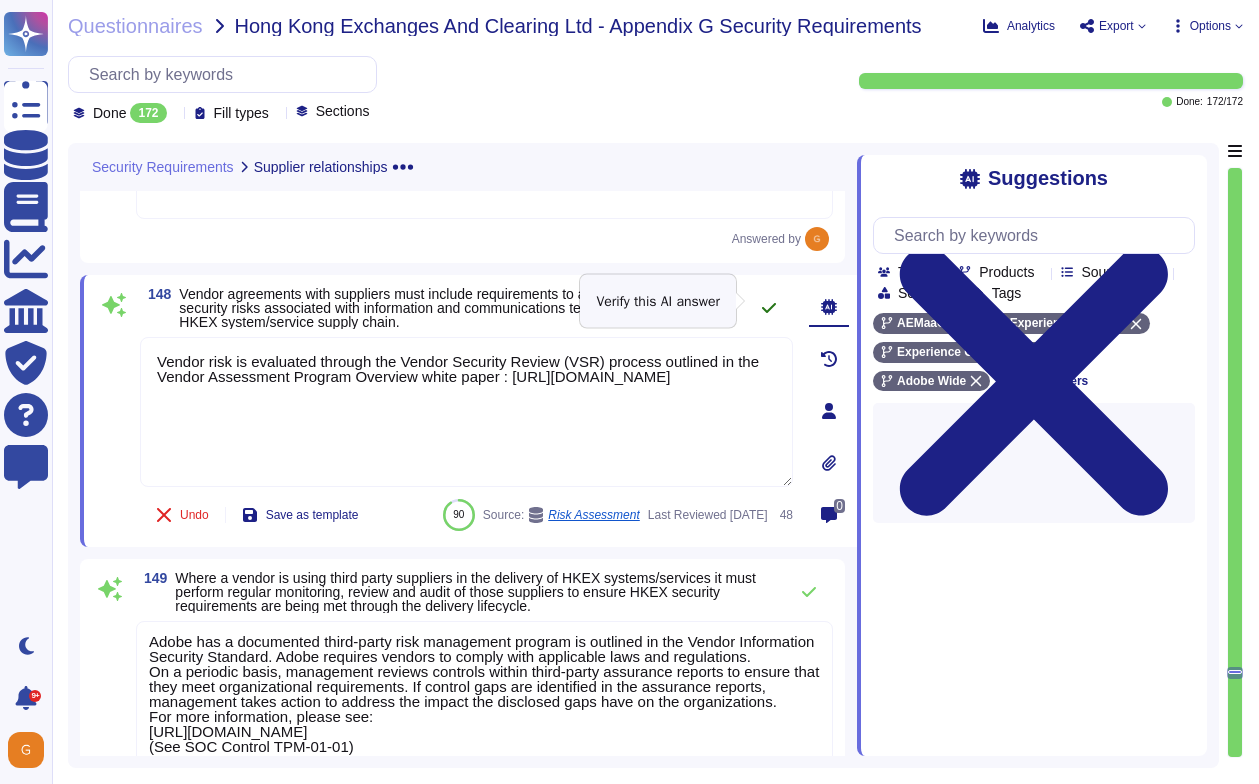 click 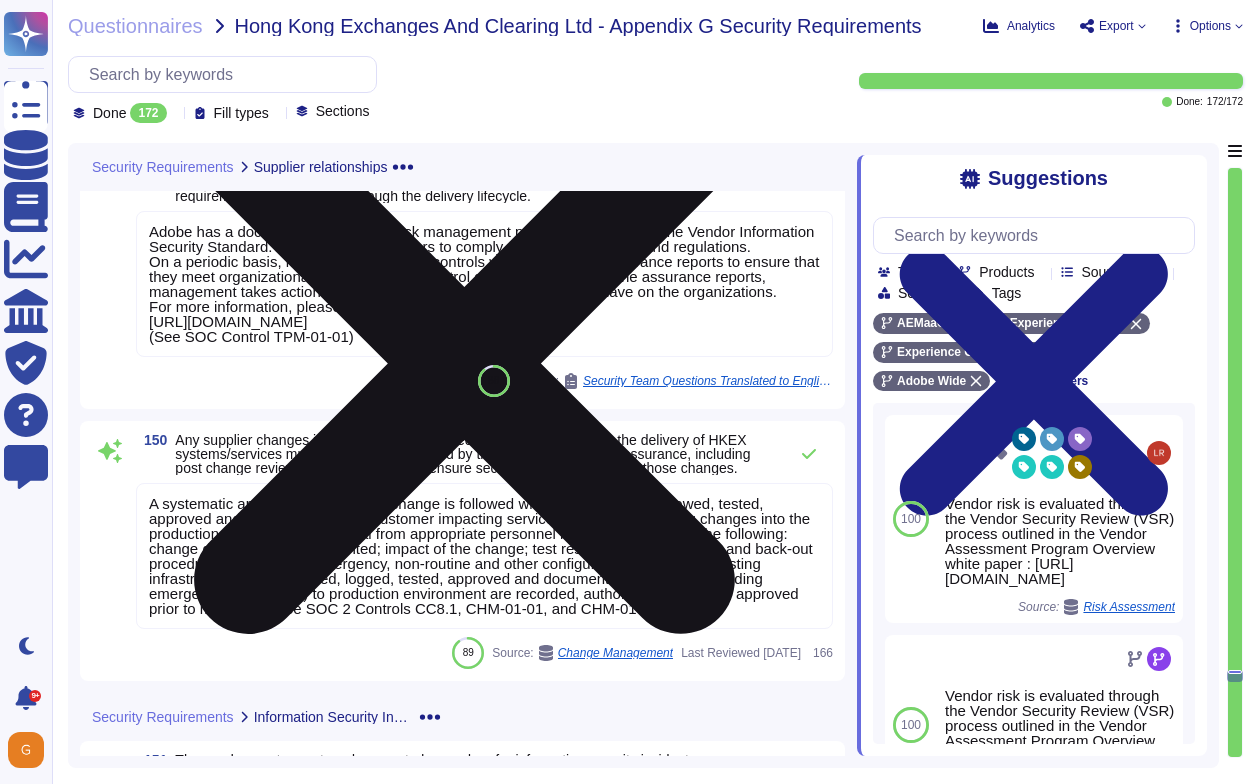 scroll, scrollTop: 36642, scrollLeft: 0, axis: vertical 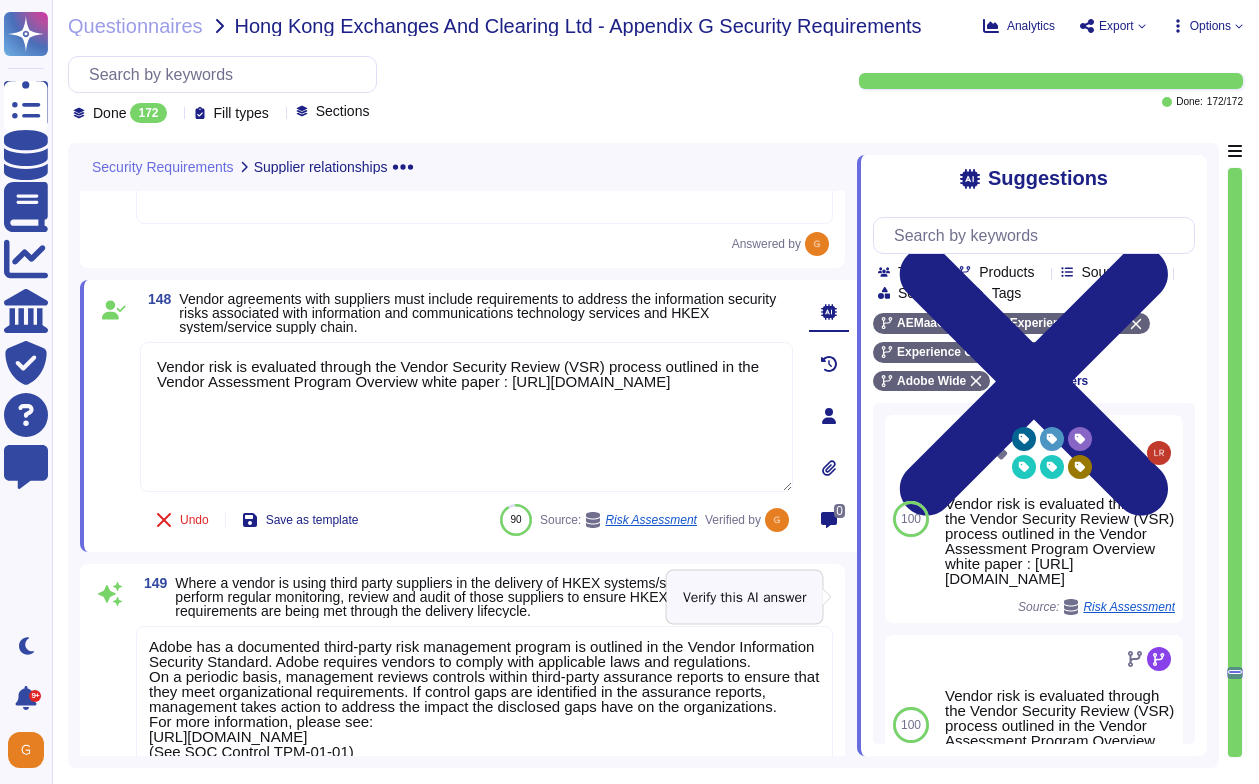 click 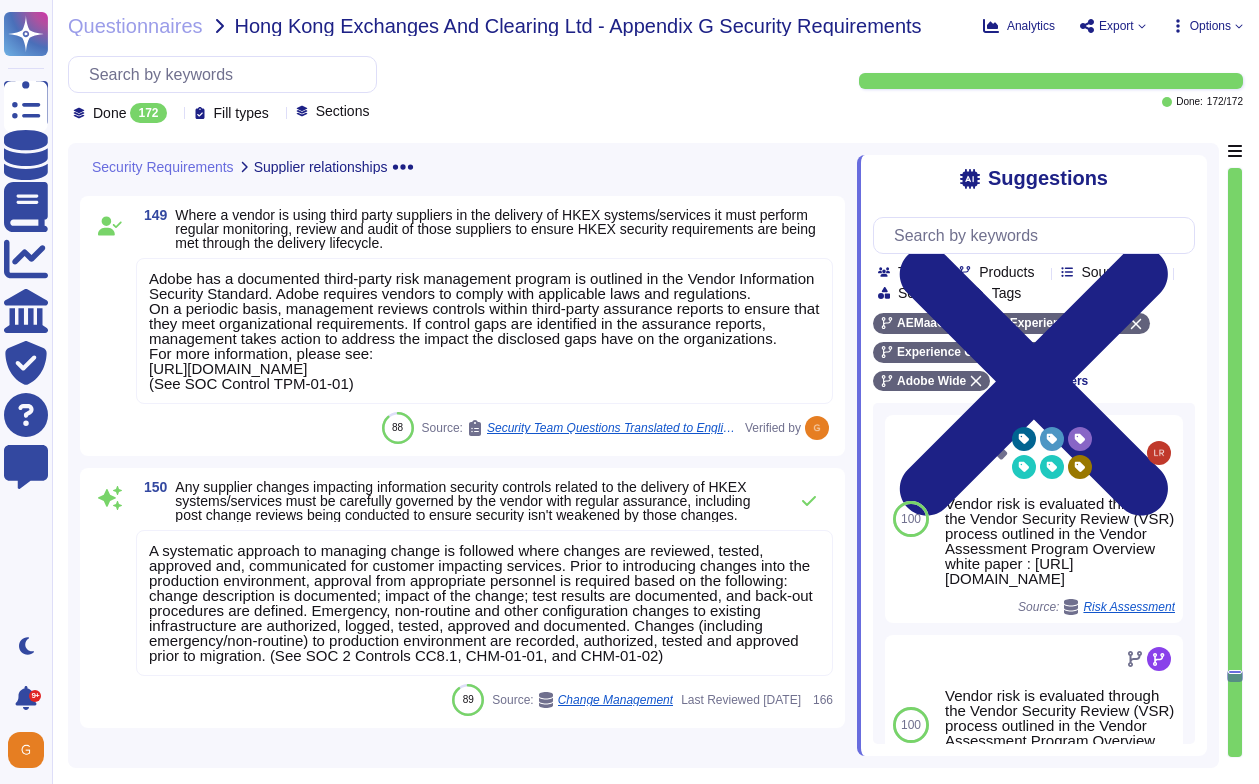 scroll, scrollTop: 36583, scrollLeft: 2, axis: both 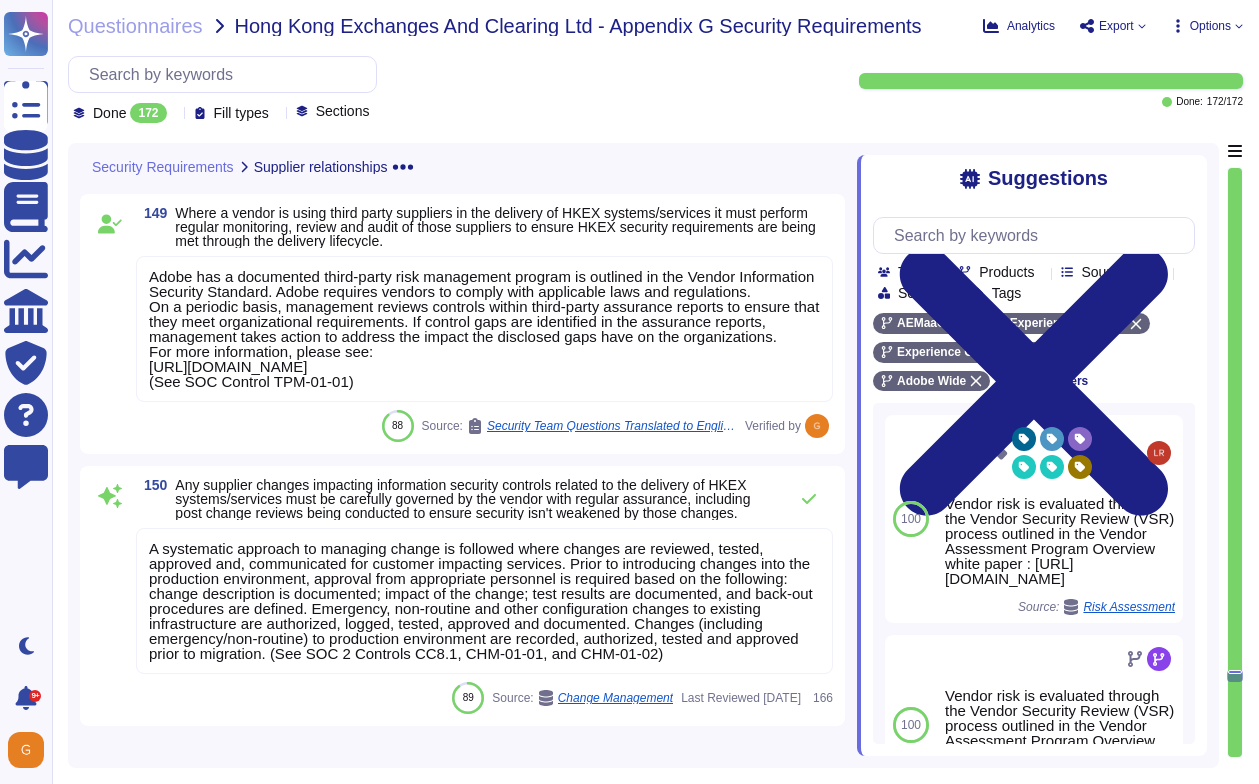 click on "A systematic approach to managing change is followed where changes are reviewed, tested, approved and, communicated for customer impacting services. Prior to introducing changes into the production environment, approval from appropriate personnel is required based on the following: change description is documented; impact of the change; test results are documented, and back-out procedures are defined. Emergency, non-routine and other configuration changes to existing infrastructure are authorized, logged, tested, approved and documented. Changes (including emergency/non-routine) to production environment are recorded, authorized, tested and approved prior to migration. (See SOC 2 Controls CC8.1, CHM-01-01, and CHM-01-02)" at bounding box center [481, 601] 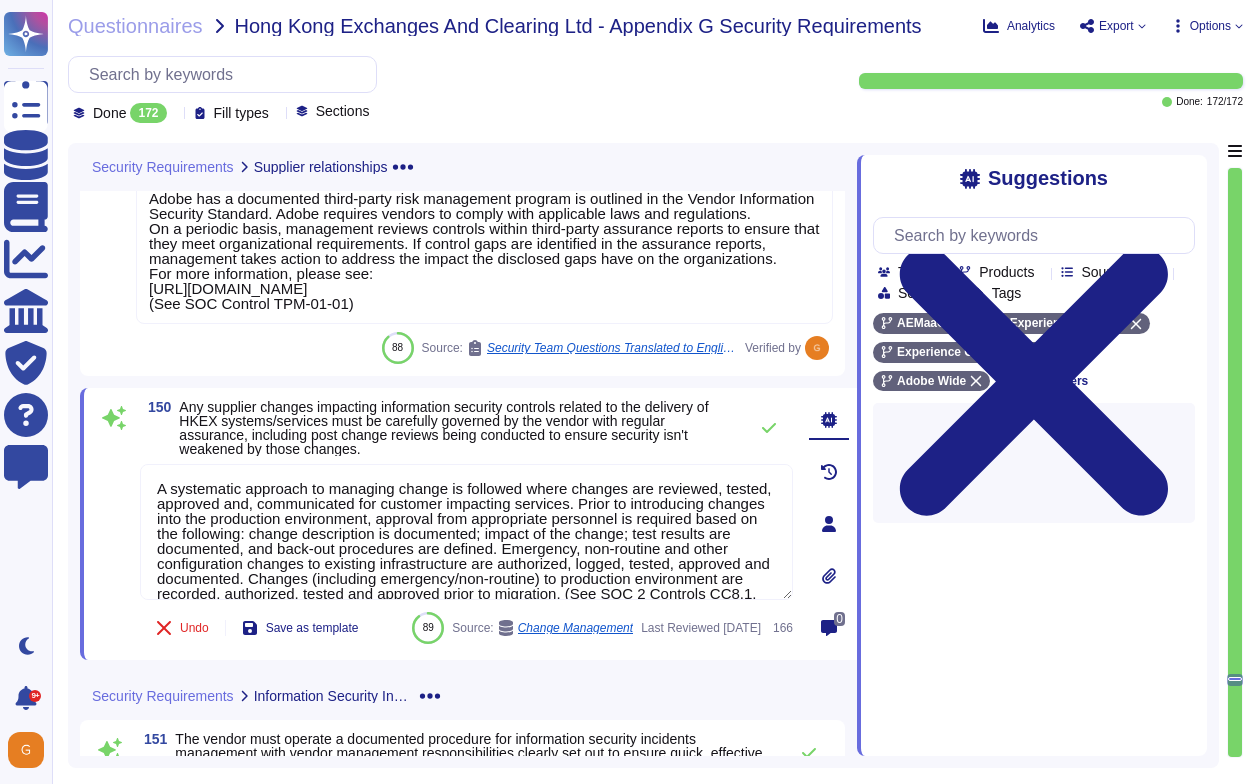 type on "A systematic approach to managing change is followed where changes are reviewed, tested, approved and, communicated for customer impacting services. Prior to introducing changes into the production environment, approval from appropriate personnel is required based on the following: change description is documented; impact of the change; test results are documented, and back-out procedures are defined. Emergency, non-routine and other configuration changes to existing infrastructure are authorized, logged, tested, approved and documented. Changes (including emergency/non-routine) to production environment are recorded, authorized, tested and approved prior to migration. (See SOC 2 Controls CC8.1, CHM-01-01, and CHM-01-02)" 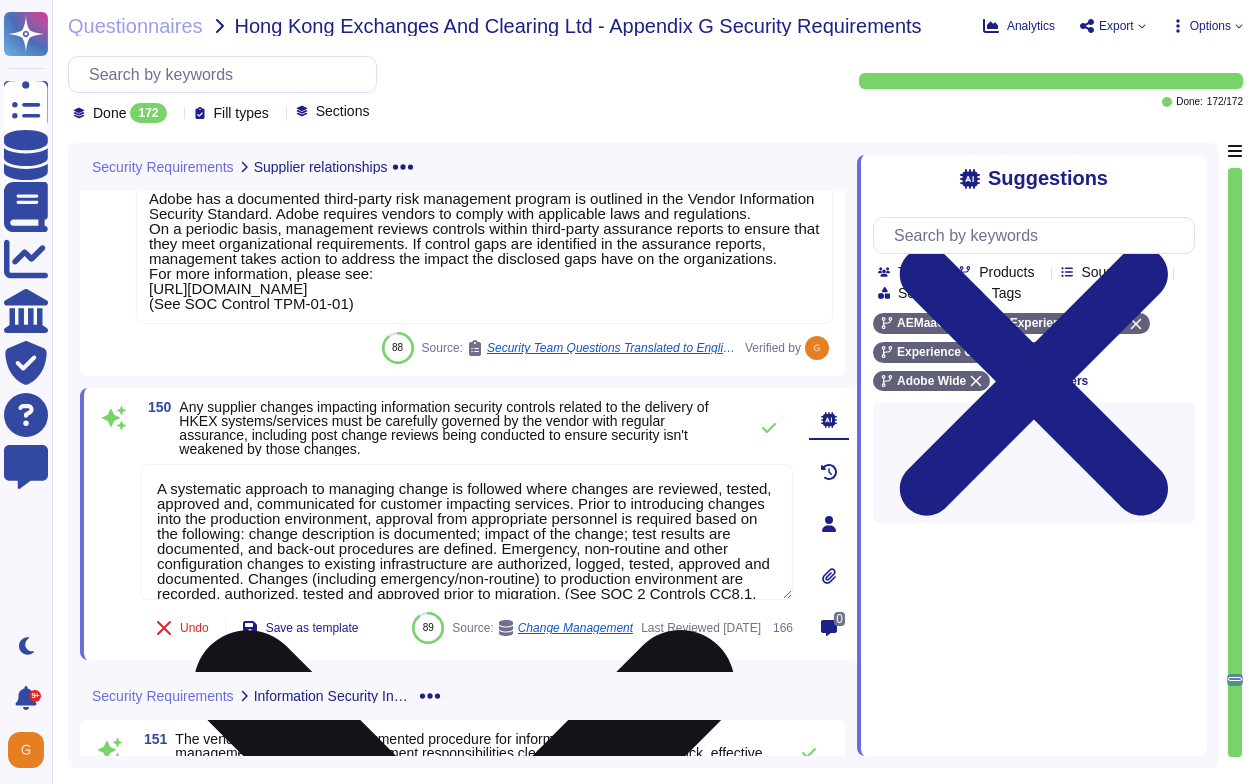 click 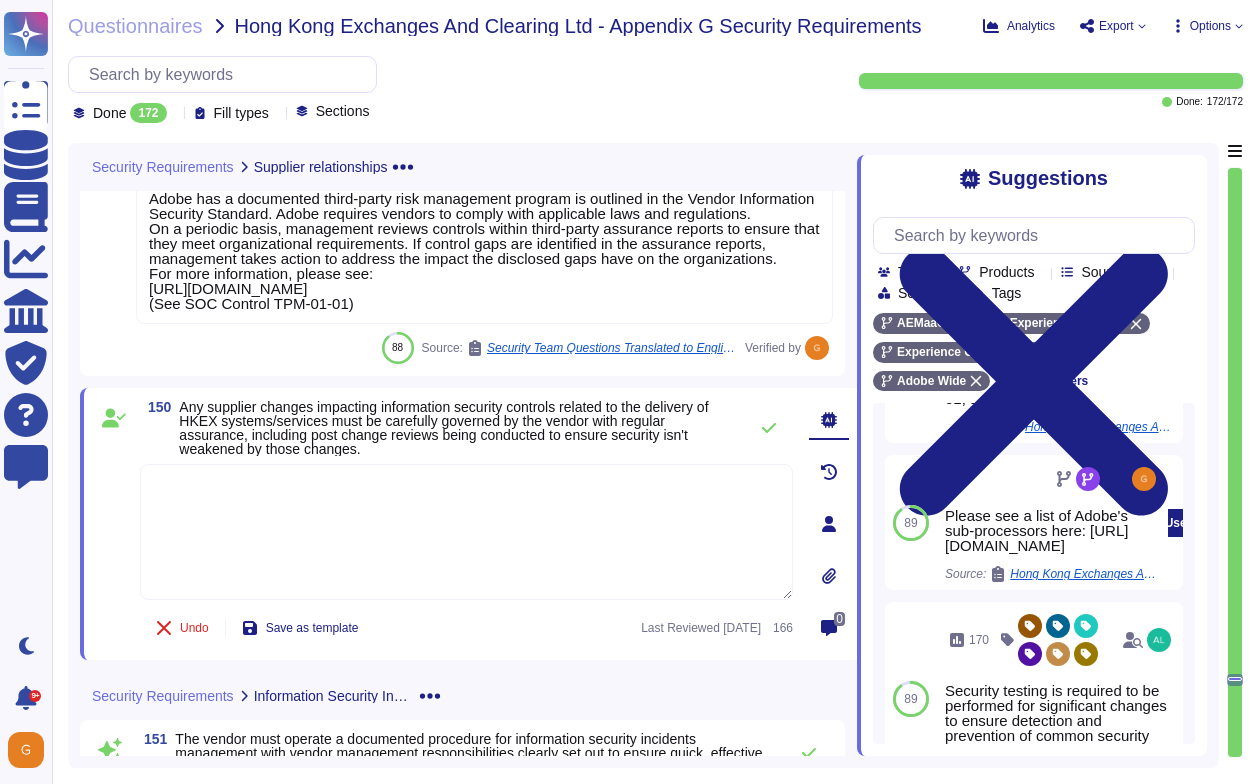 scroll, scrollTop: 1520, scrollLeft: 9, axis: both 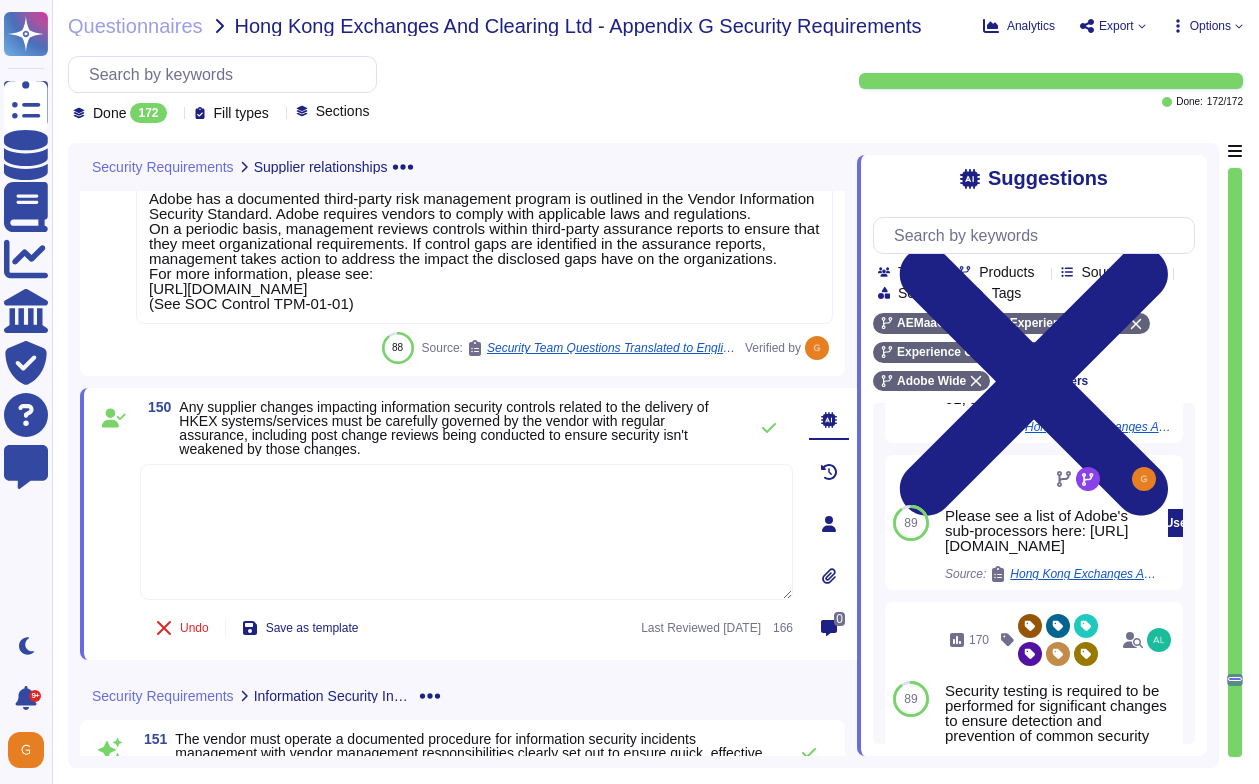 drag, startPoint x: 1060, startPoint y: 598, endPoint x: 972, endPoint y: 531, distance: 110.60289 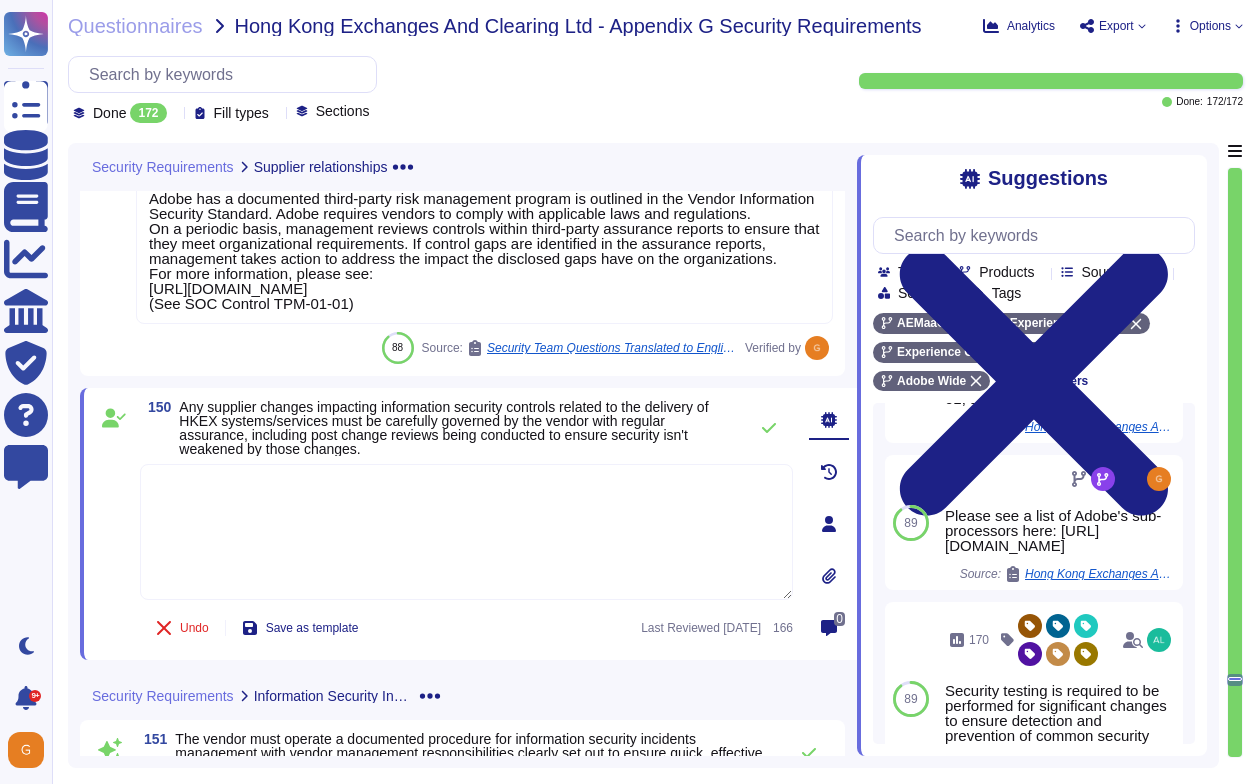 click at bounding box center (466, 532) 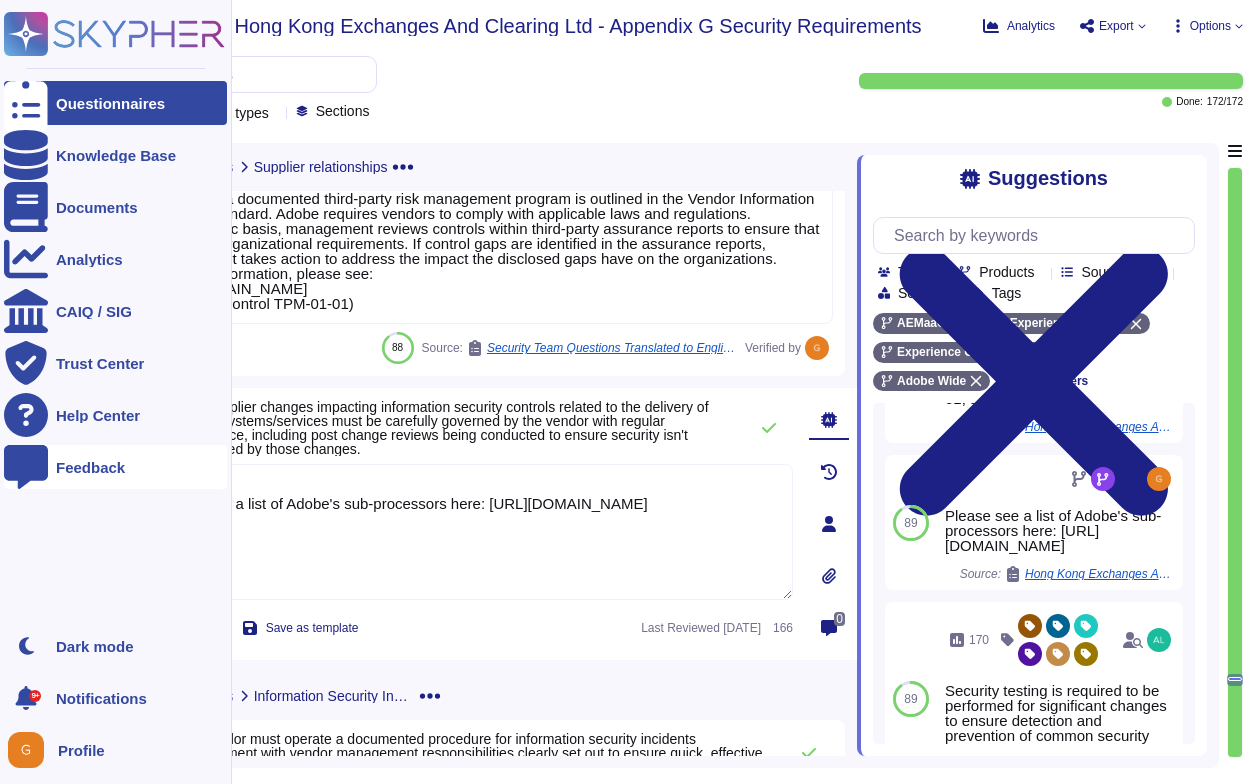 scroll, scrollTop: 36583, scrollLeft: 0, axis: vertical 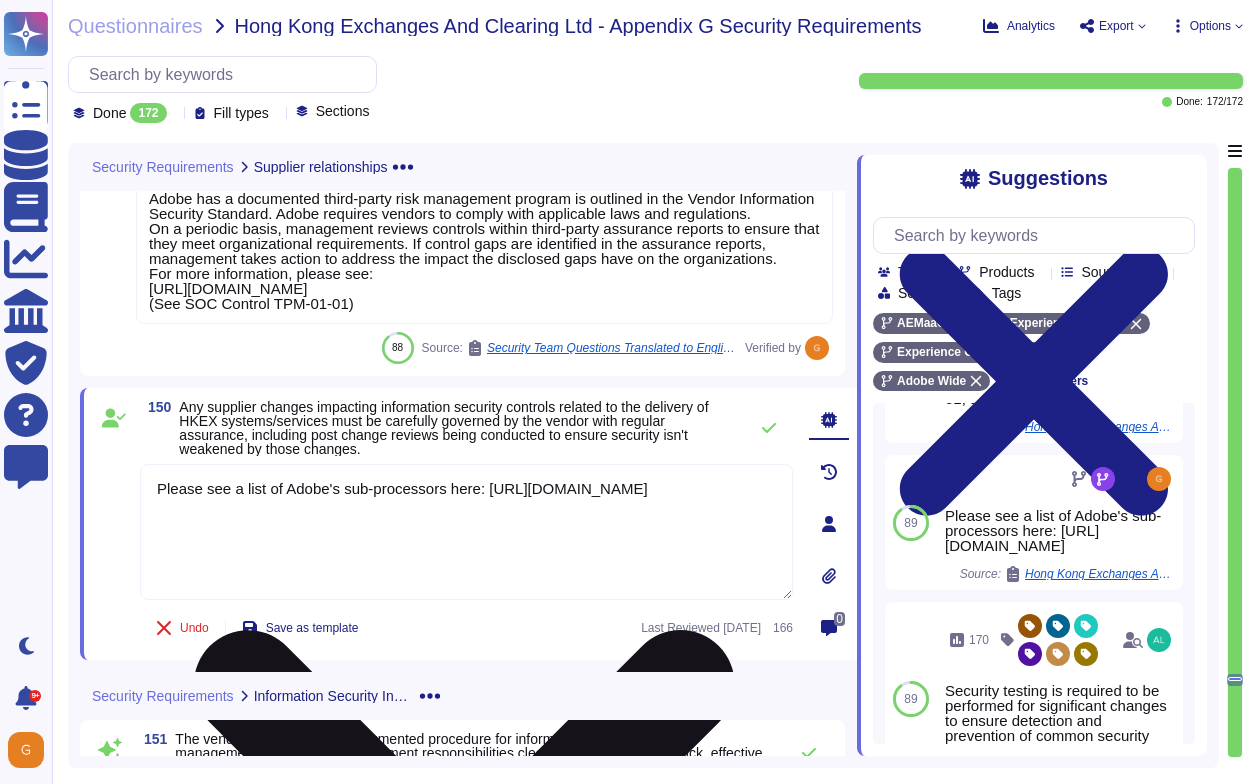 click on "Please see a list of Adobe's sub-processors here: https://www.adobe.com/privacy/sub-processors.html#" at bounding box center [466, 532] 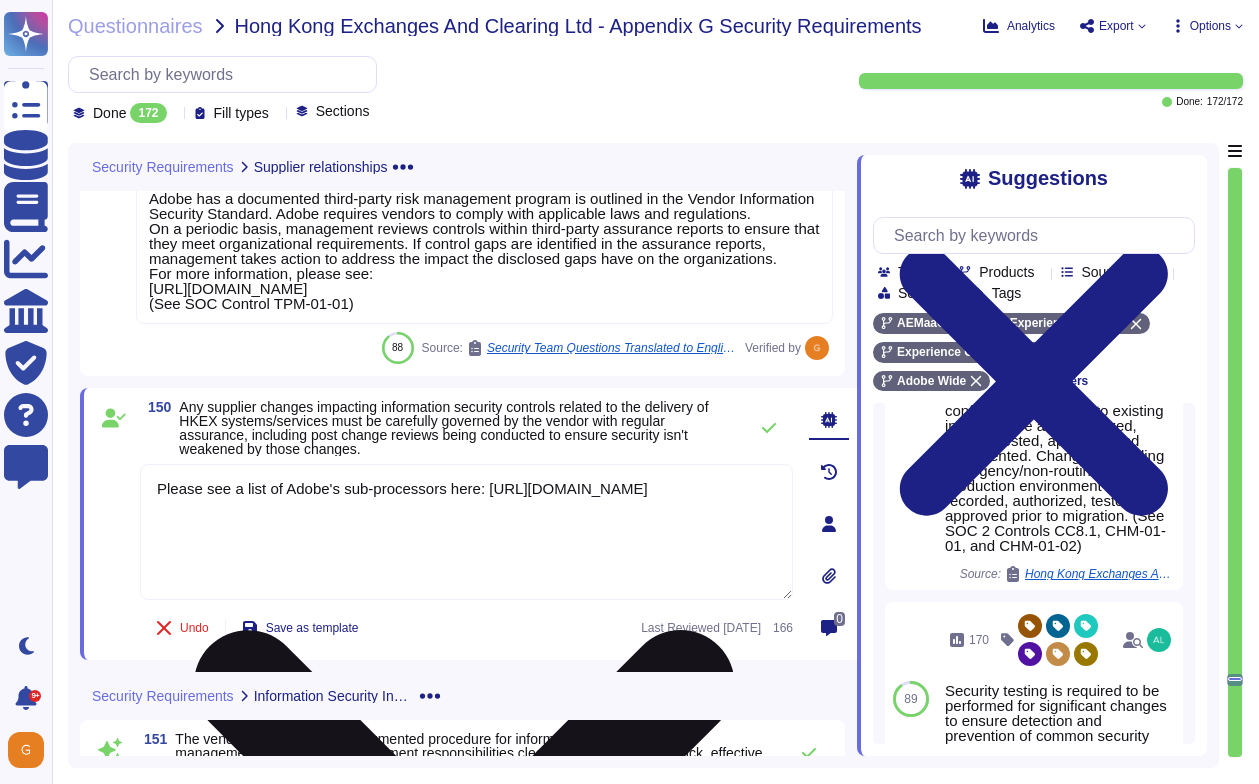 click on "Please see a list of Adobe's sub-processors here: https://www.adobe.com/privacy/sub-processors.html#" at bounding box center (466, 532) 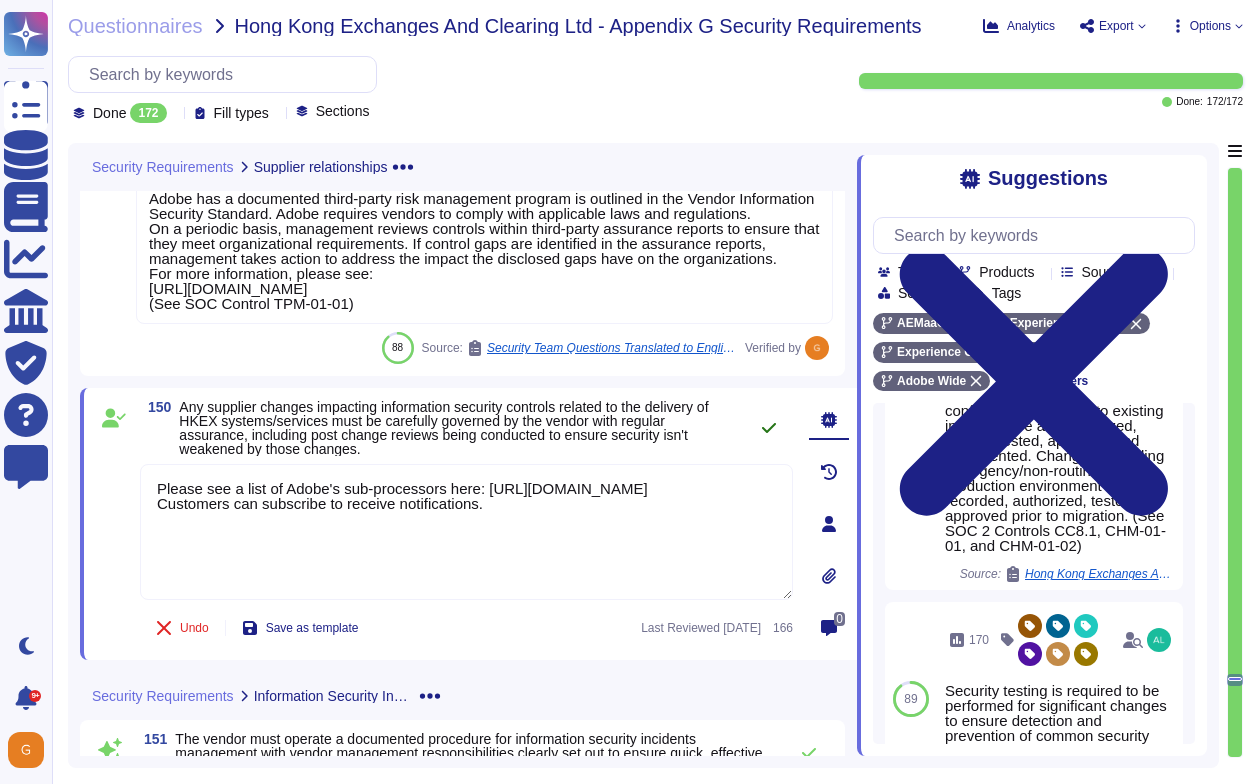 type on "Please see a list of Adobe's sub-processors here: https://www.adobe.com/privacy/sub-processors.html#
Customers can subscribe to receive notifications." 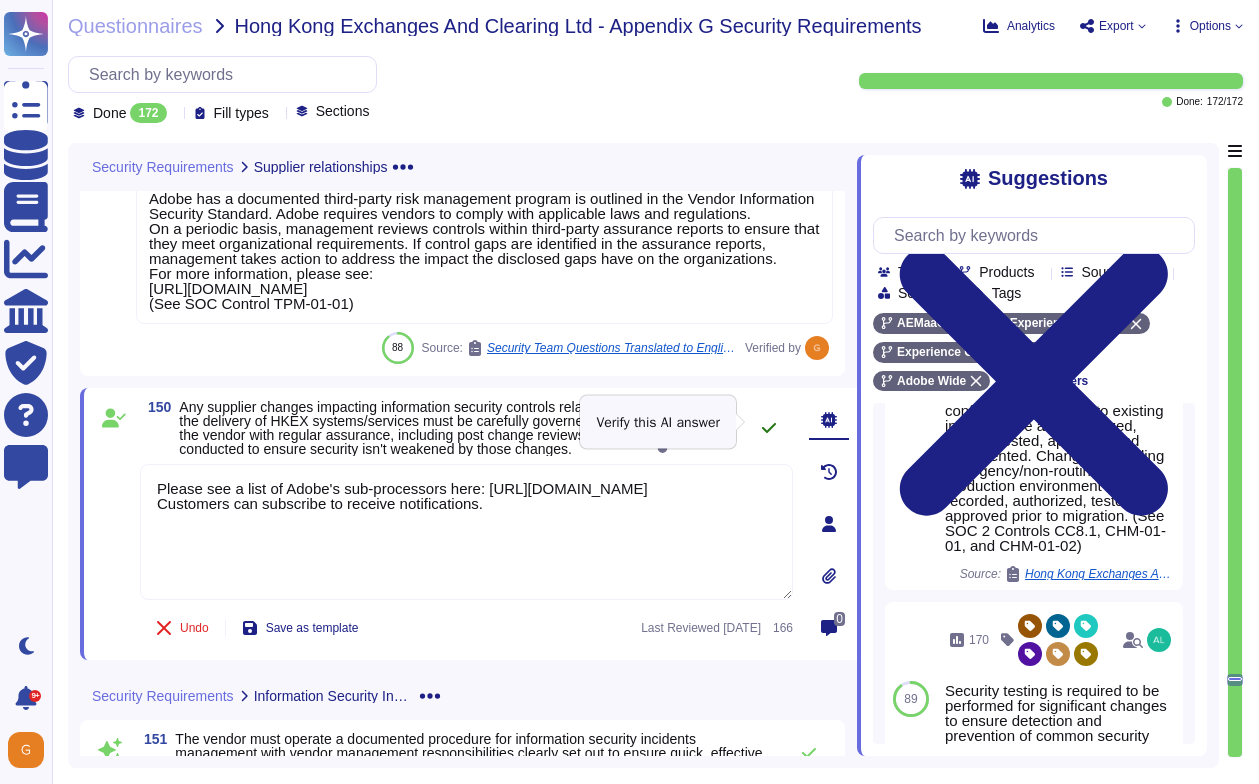 click at bounding box center [769, 428] 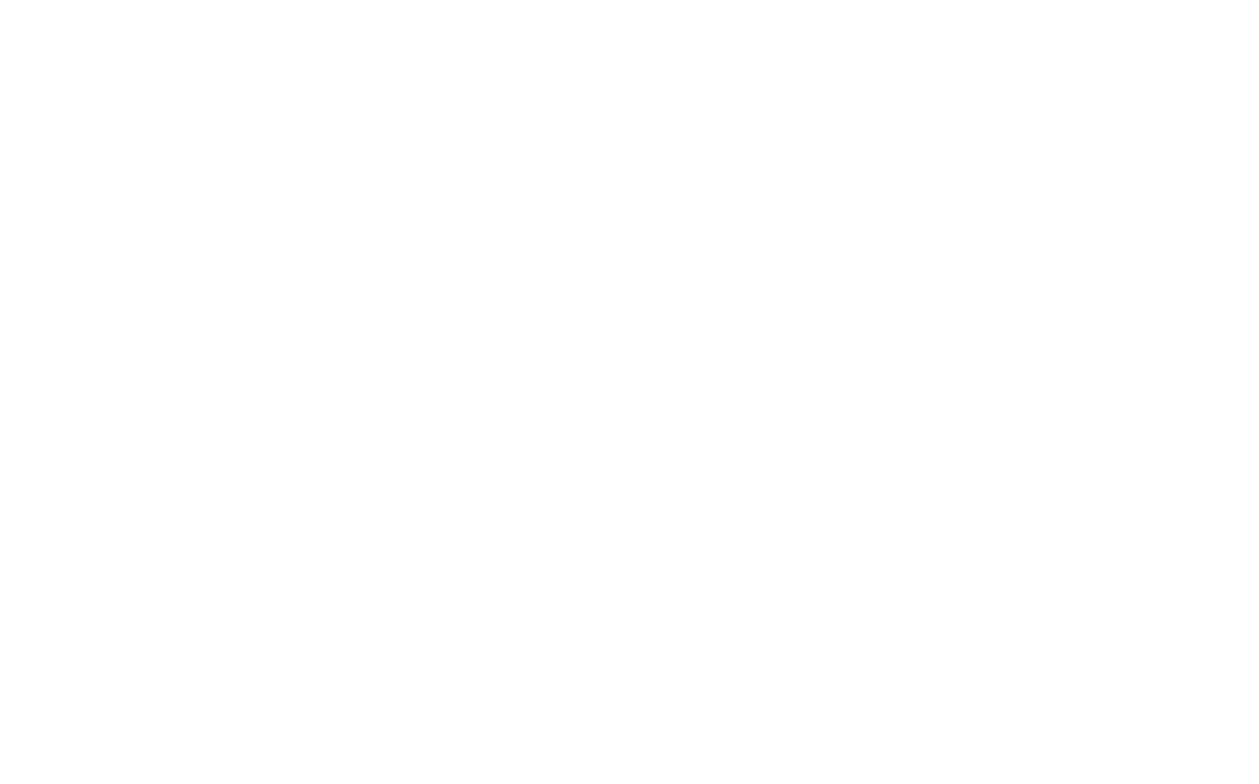 scroll, scrollTop: 0, scrollLeft: 0, axis: both 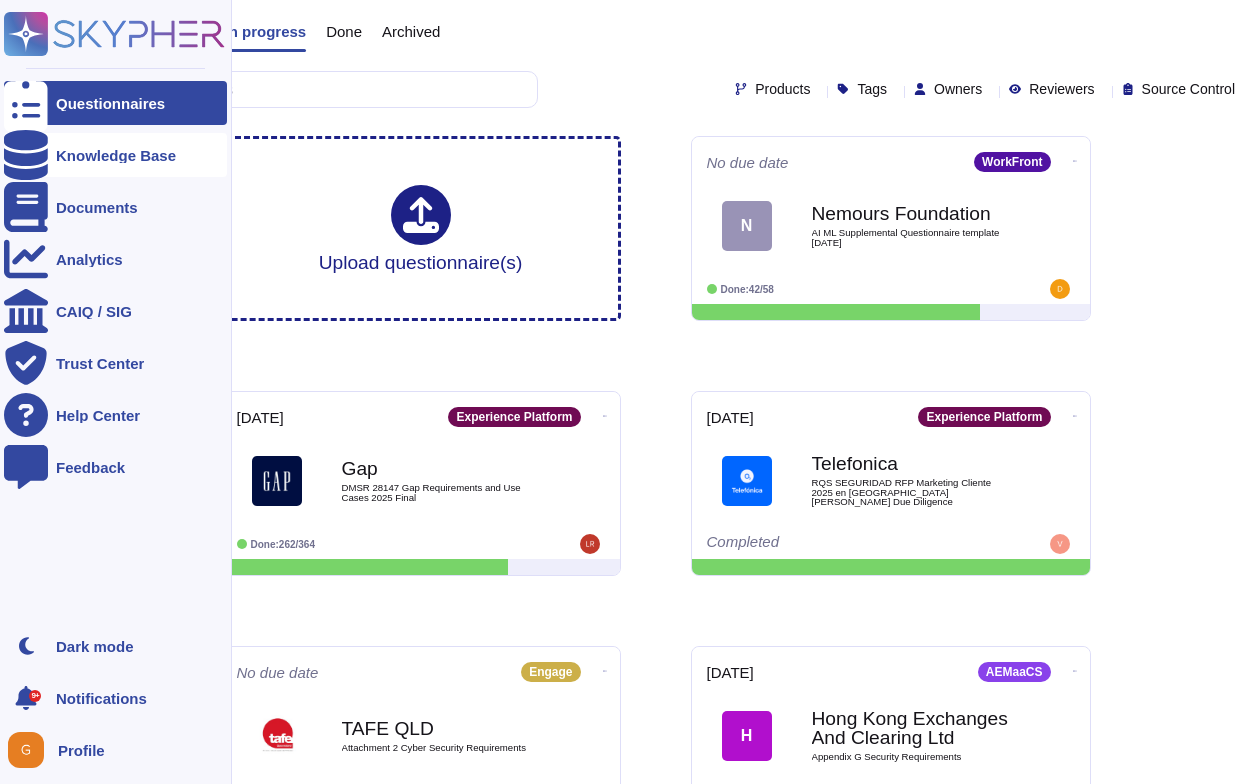 click 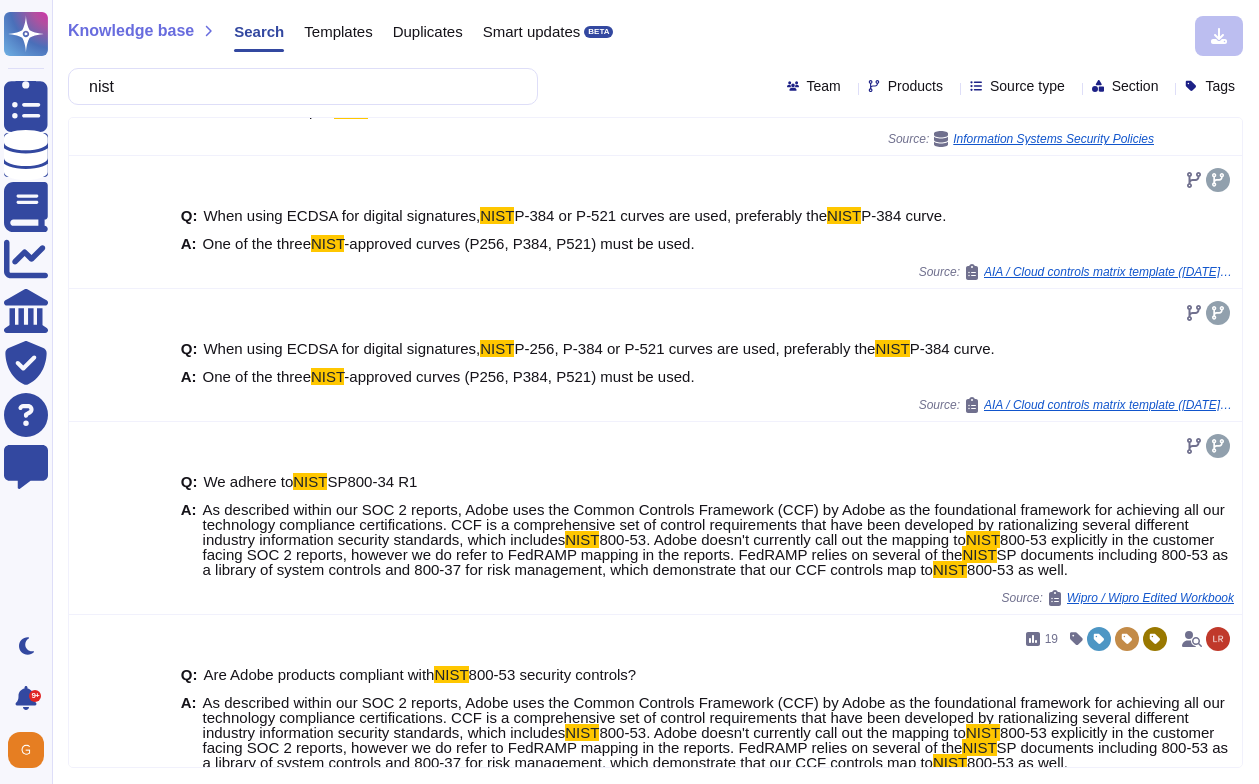 scroll, scrollTop: 347, scrollLeft: 0, axis: vertical 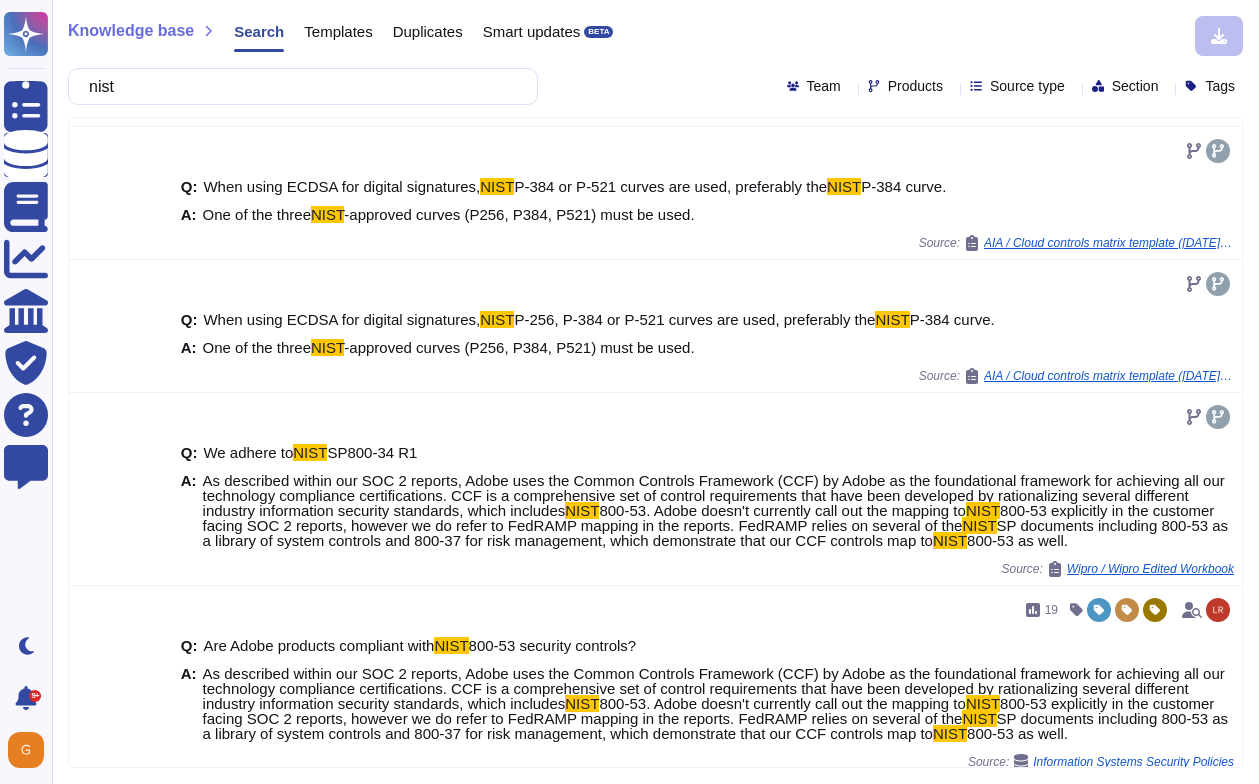 type on "nist" 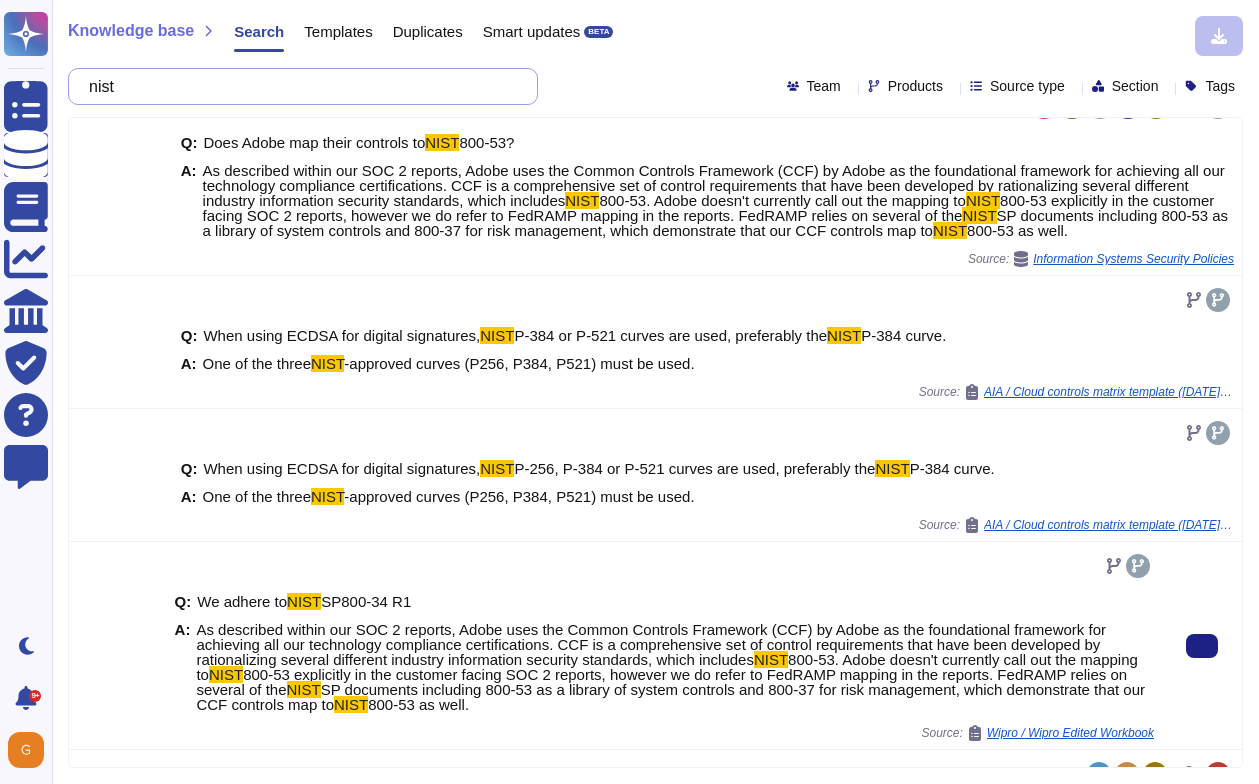 scroll, scrollTop: 0, scrollLeft: 0, axis: both 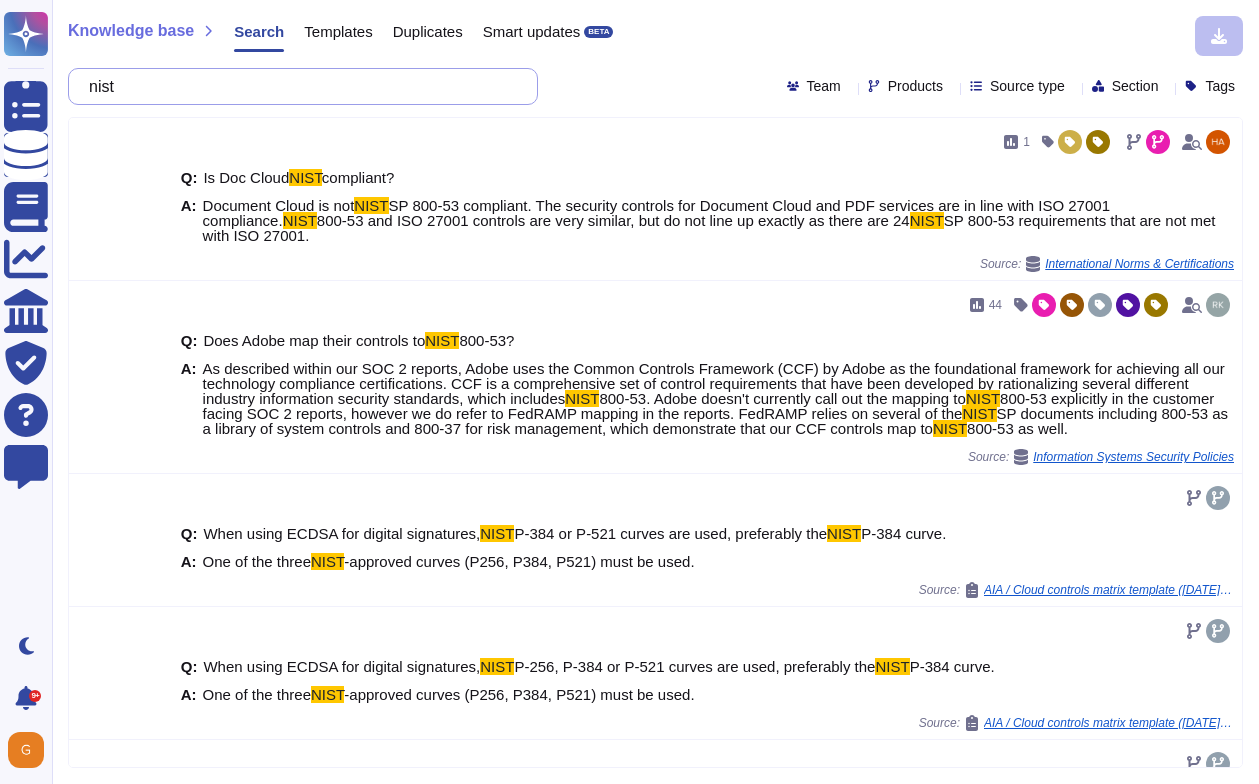 click on "nist" at bounding box center (298, 86) 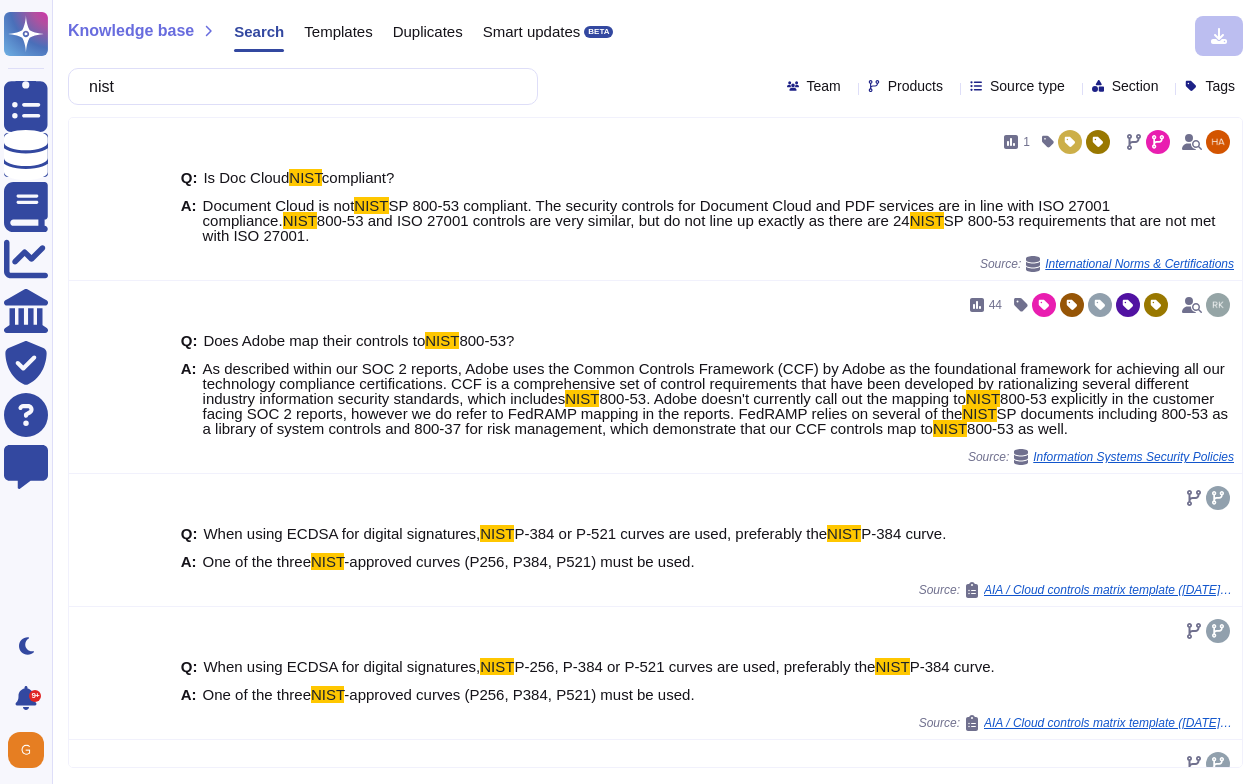 click on "Templates" at bounding box center (338, 31) 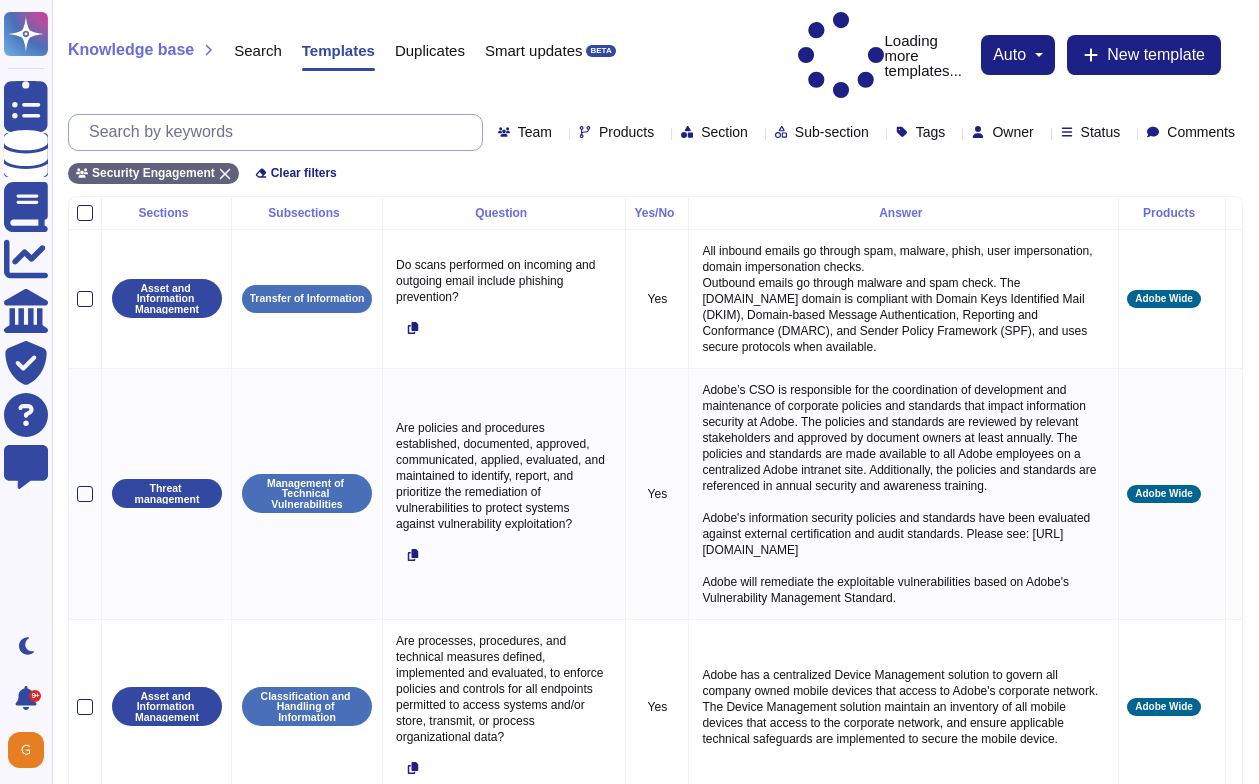 click at bounding box center [280, 132] 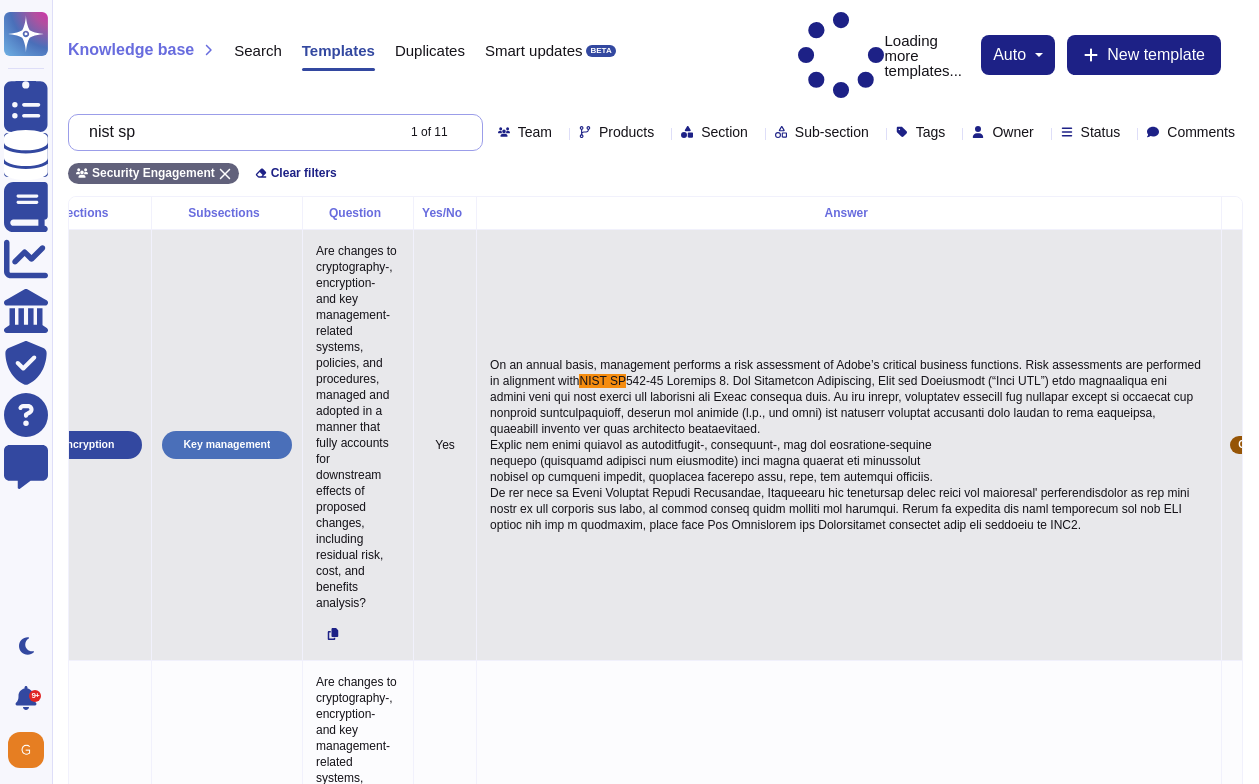 scroll, scrollTop: 0, scrollLeft: 92, axis: horizontal 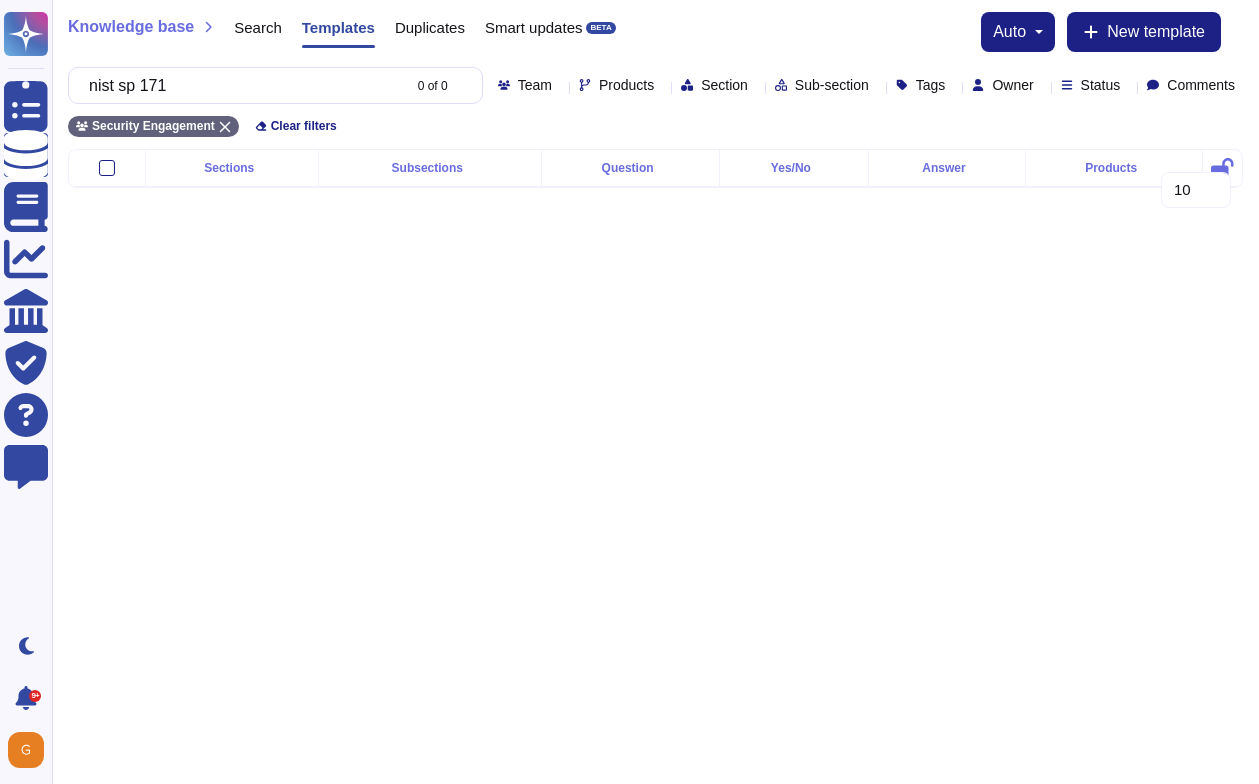 type on "nist sp 171" 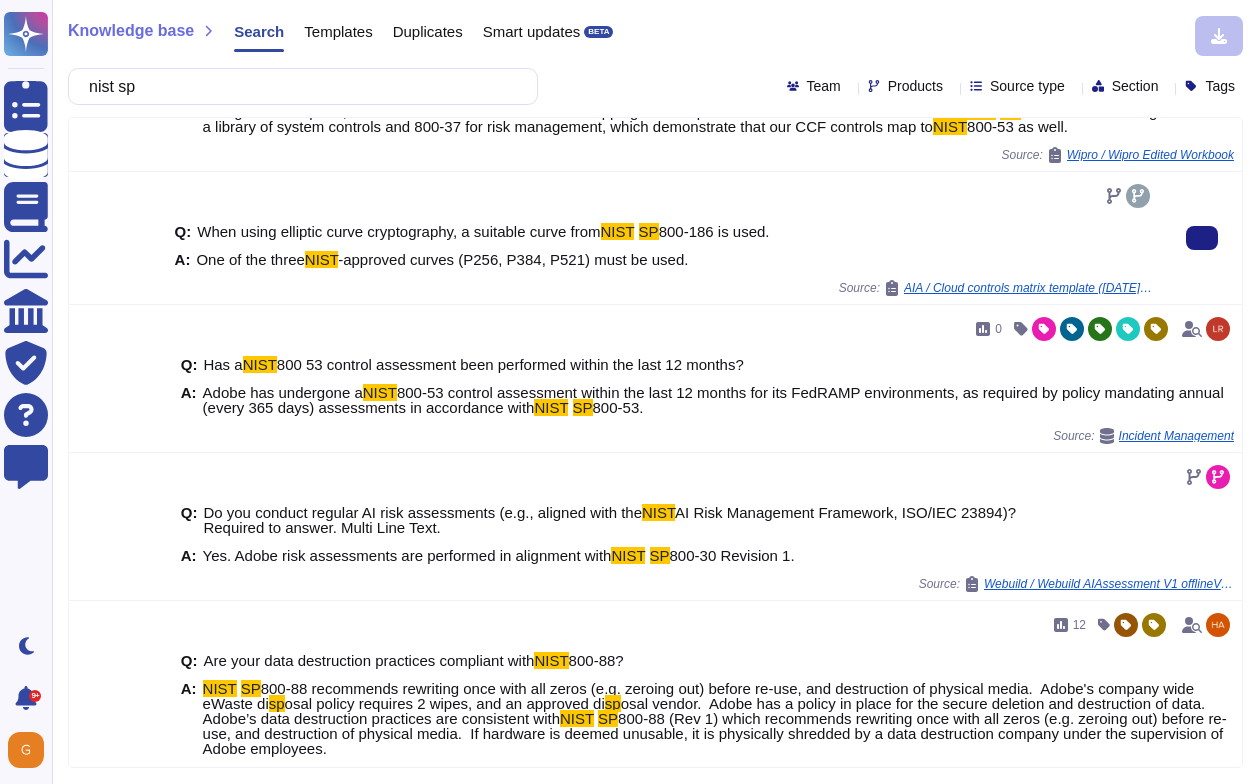 scroll, scrollTop: 0, scrollLeft: 0, axis: both 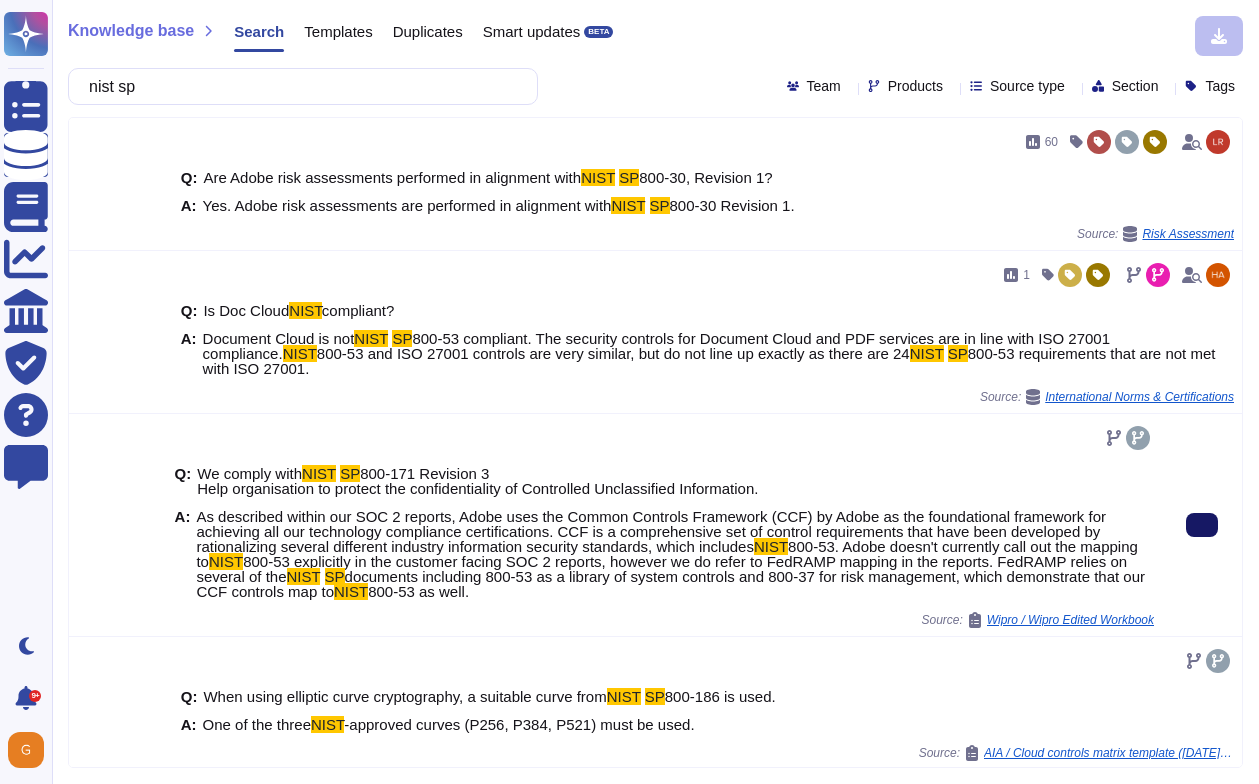 click 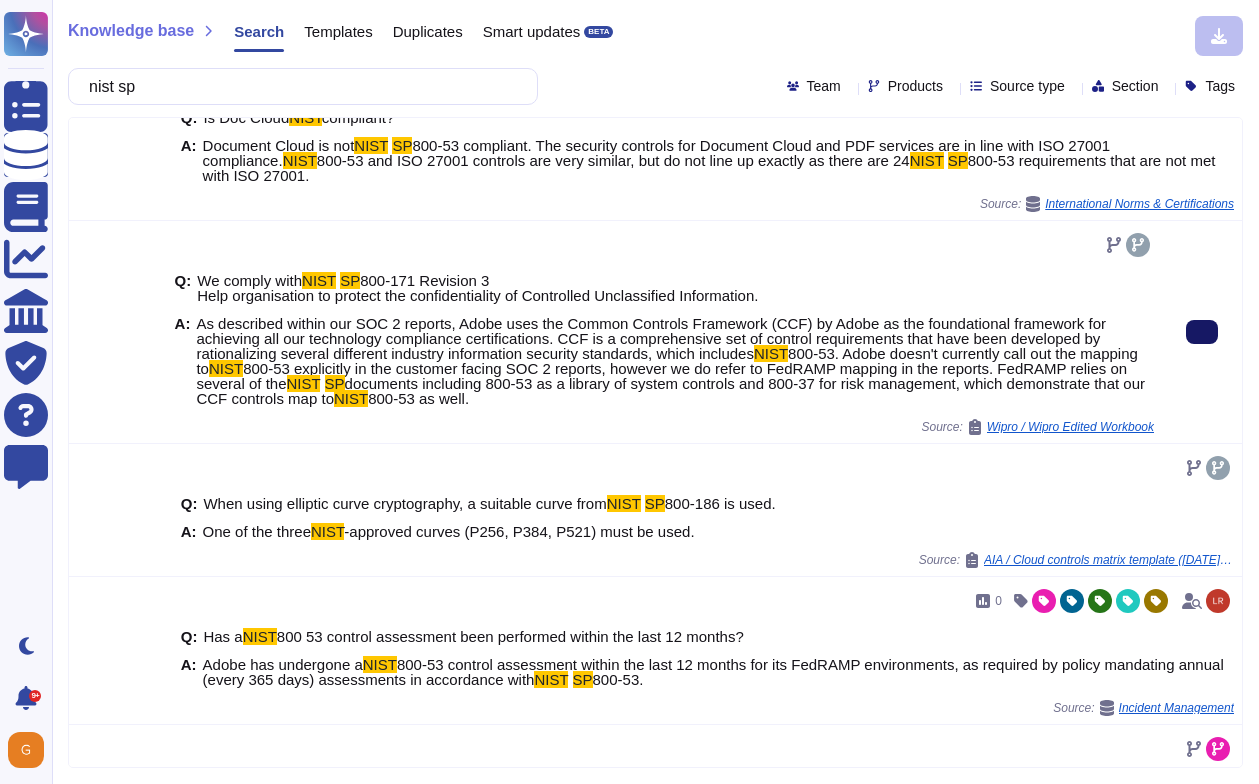 scroll, scrollTop: 0, scrollLeft: 0, axis: both 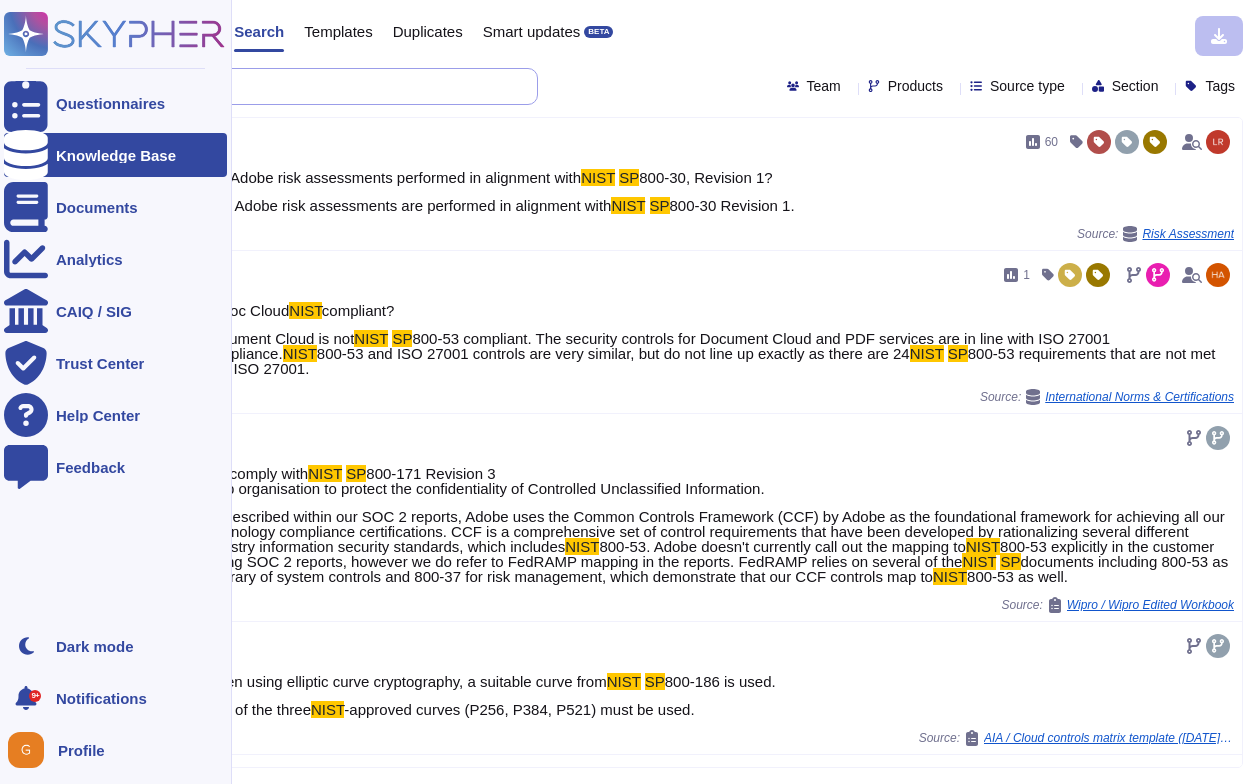 drag, startPoint x: 196, startPoint y: 94, endPoint x: 51, endPoint y: 93, distance: 145.00345 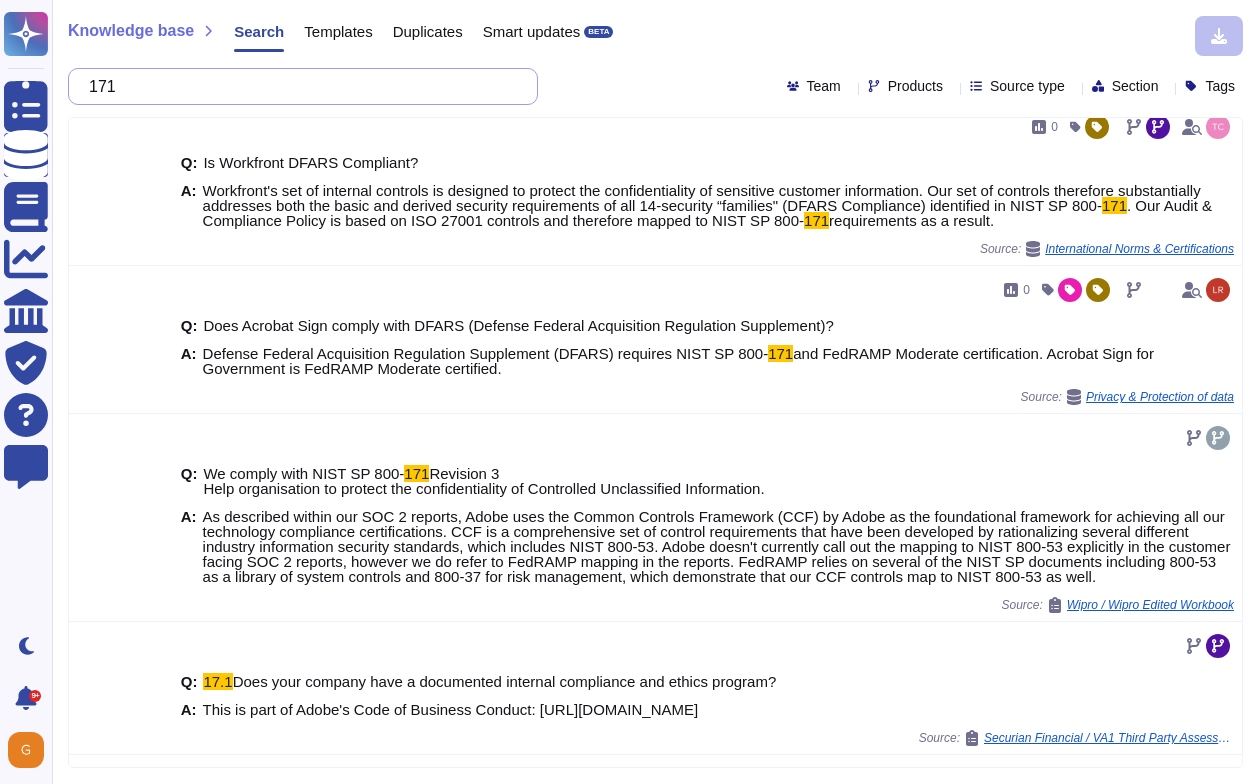 scroll, scrollTop: 14, scrollLeft: 0, axis: vertical 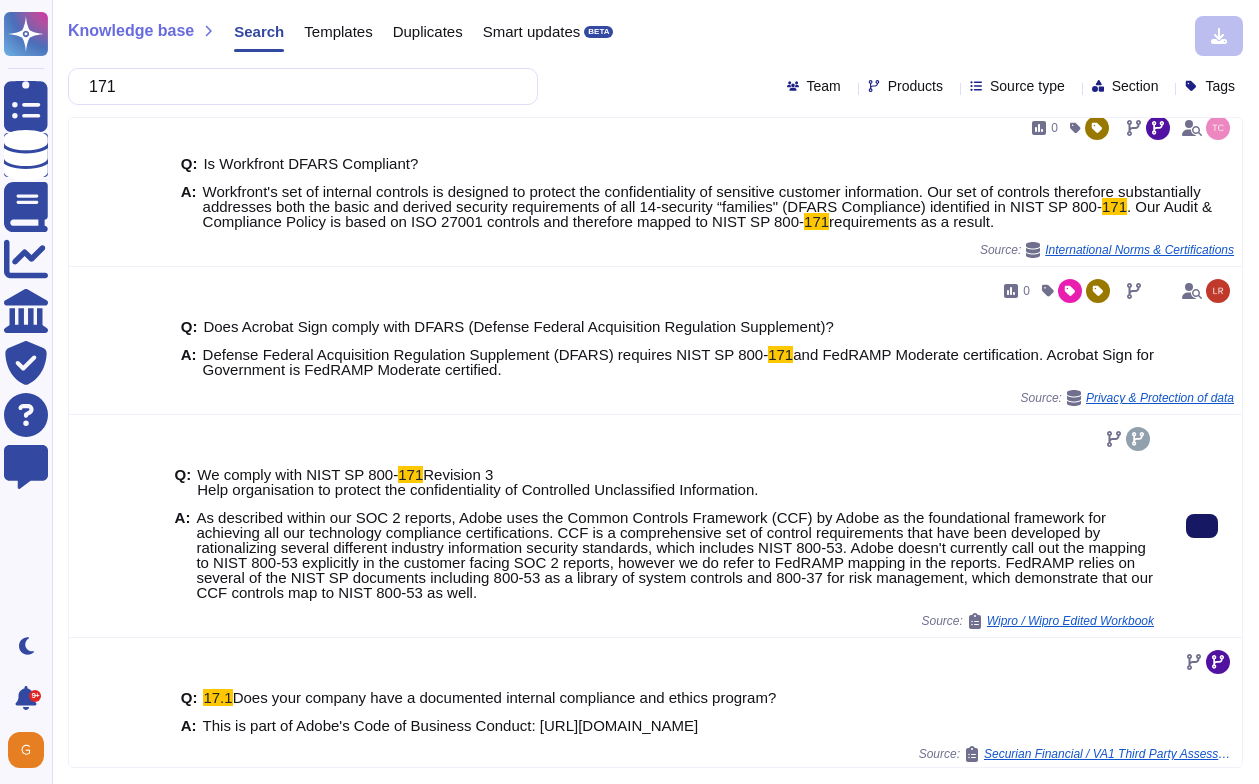 click 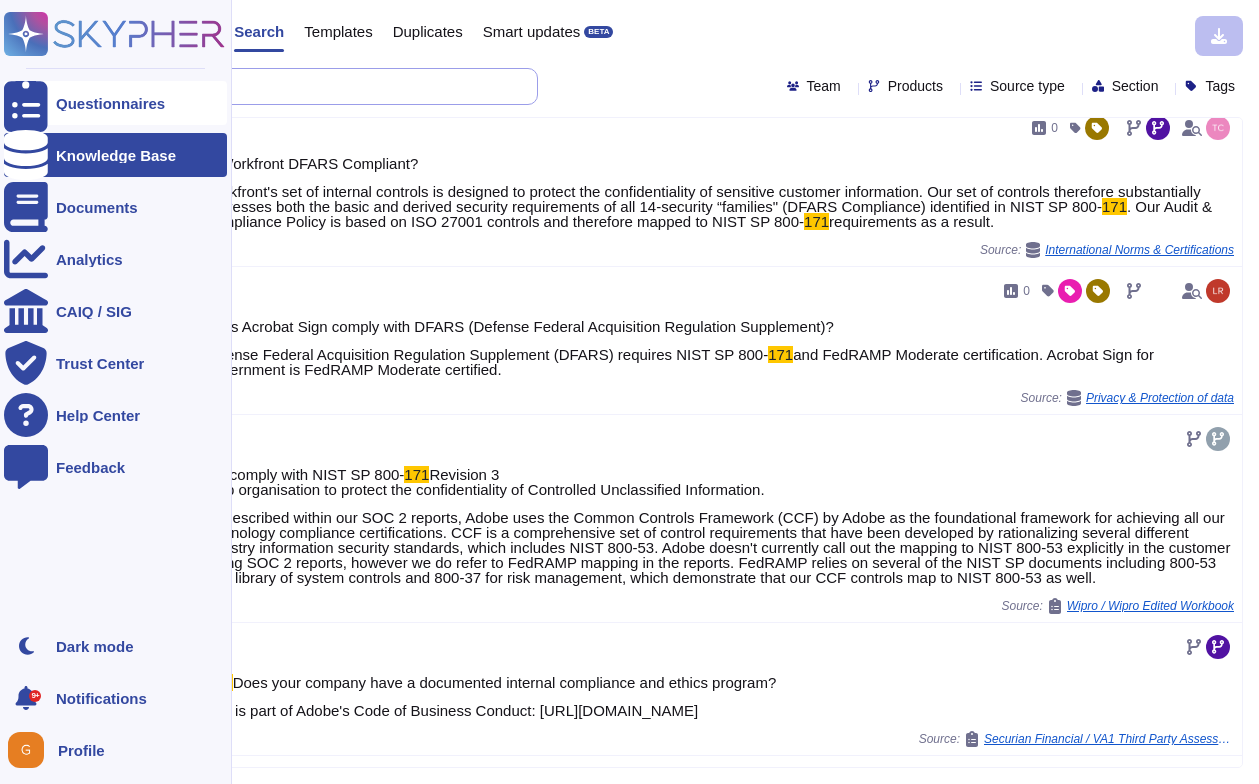 drag, startPoint x: 152, startPoint y: 84, endPoint x: 42, endPoint y: 84, distance: 110 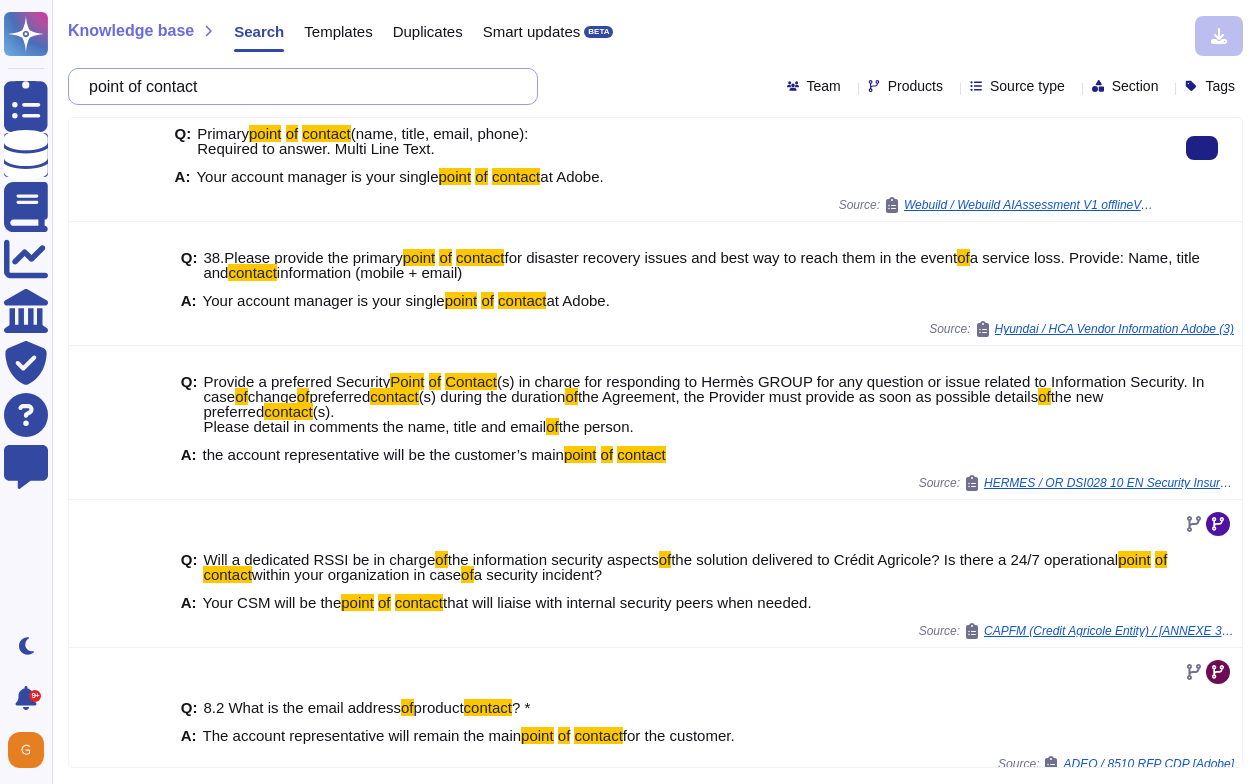 scroll, scrollTop: 181, scrollLeft: 0, axis: vertical 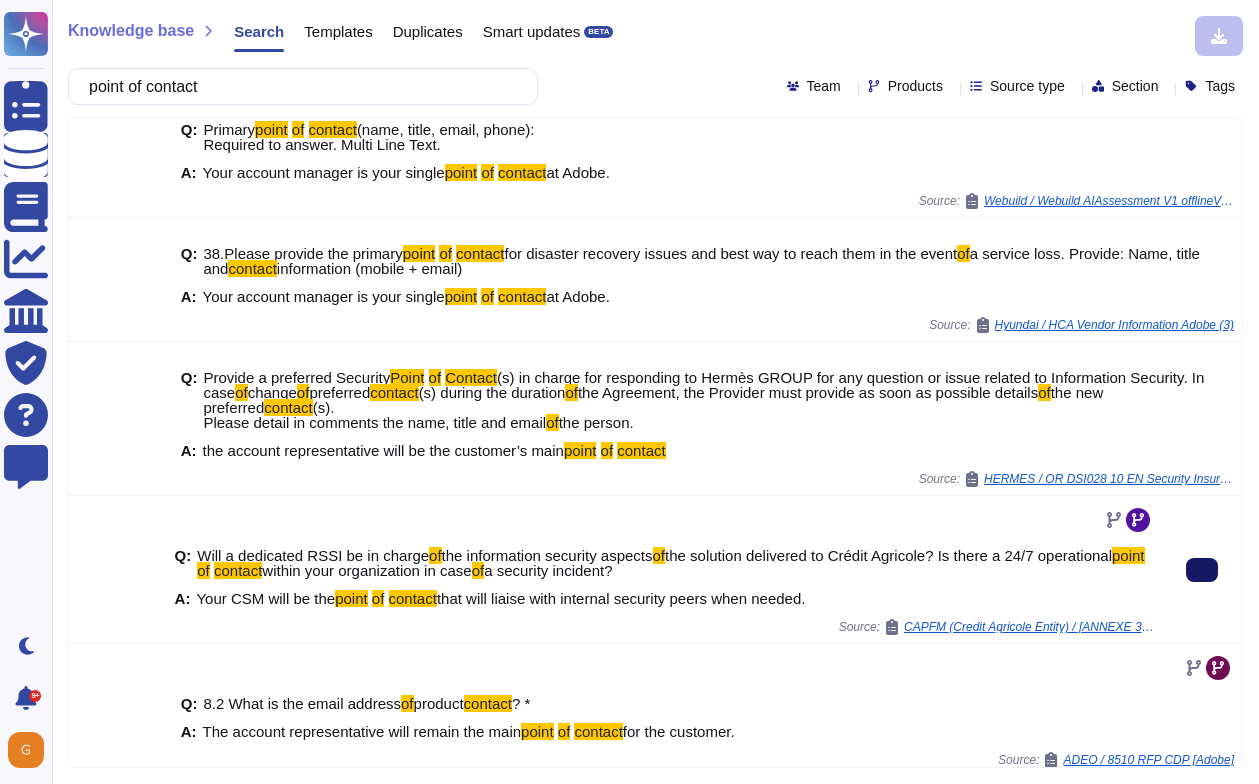 type on "point of contact" 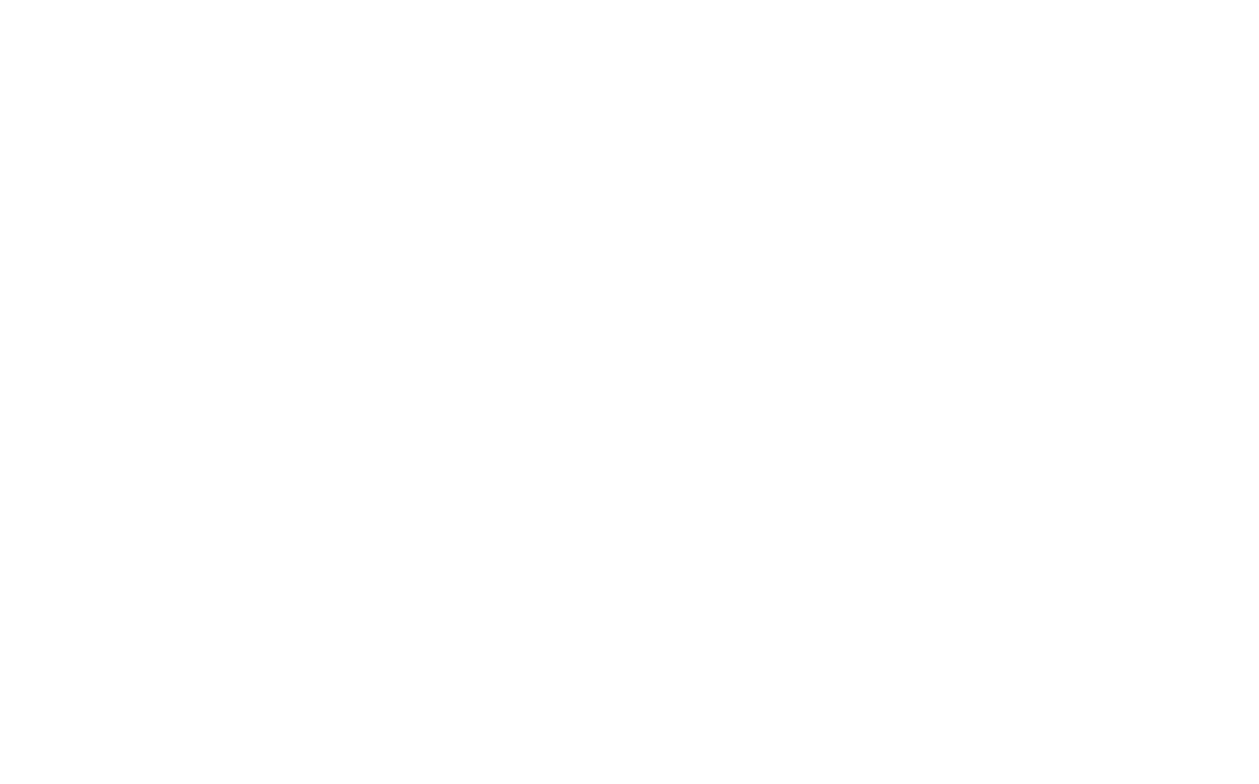 scroll, scrollTop: 0, scrollLeft: 0, axis: both 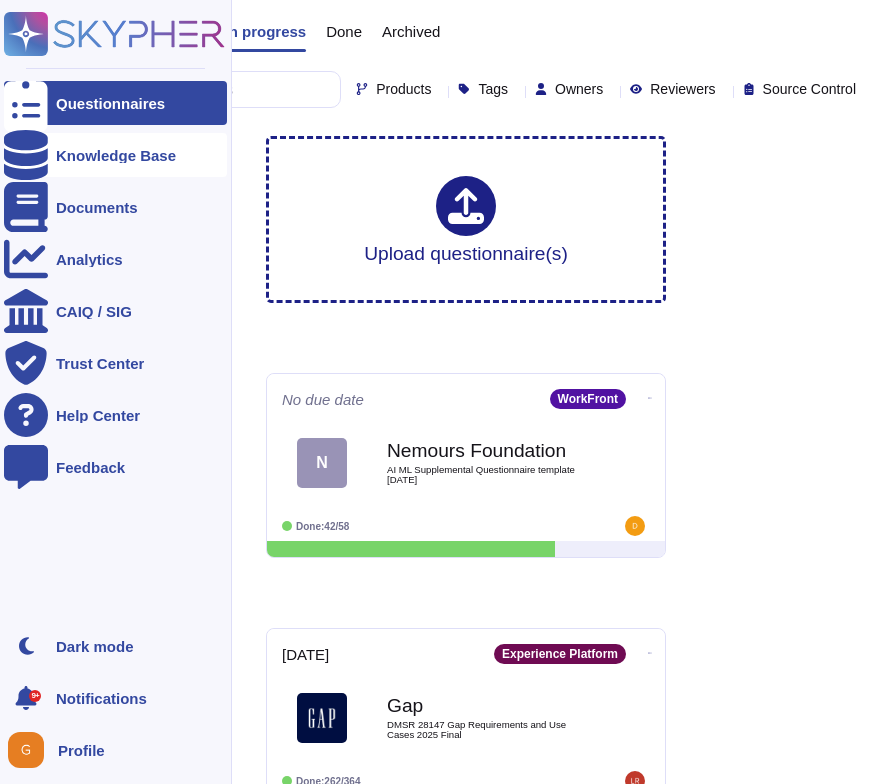click 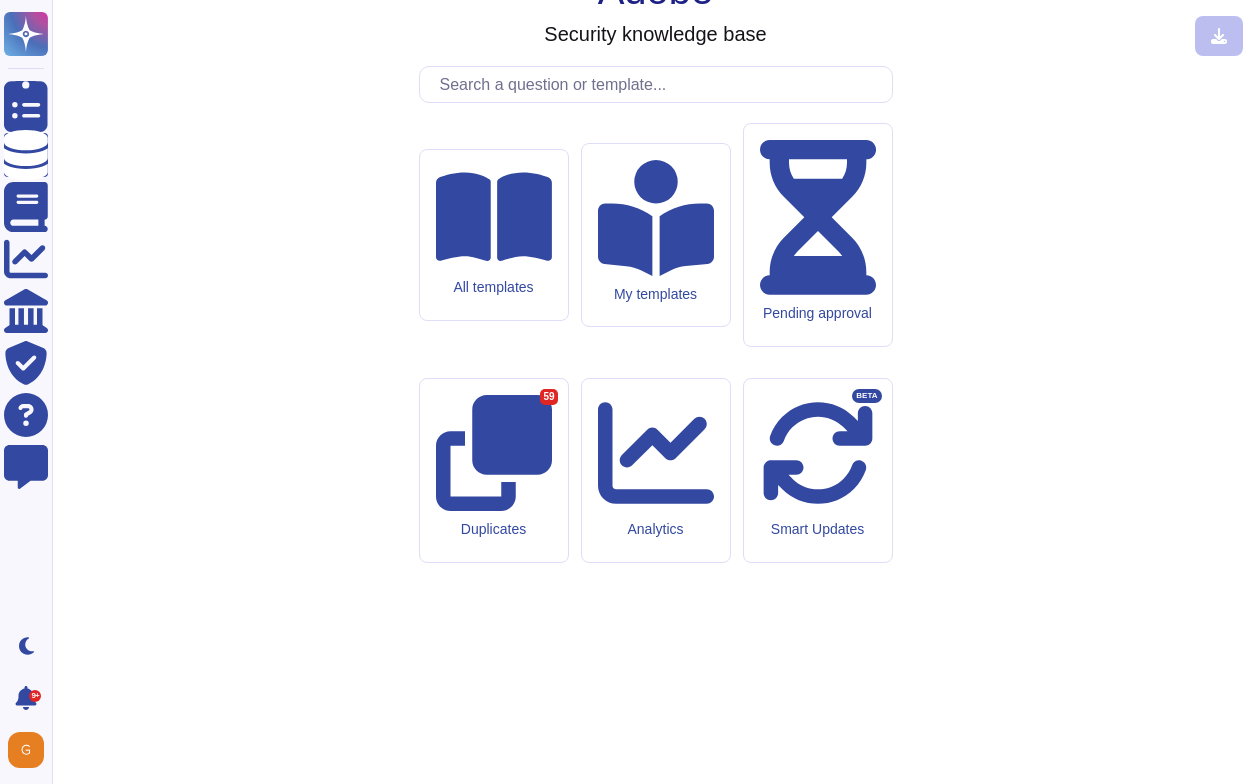 click at bounding box center (661, 84) 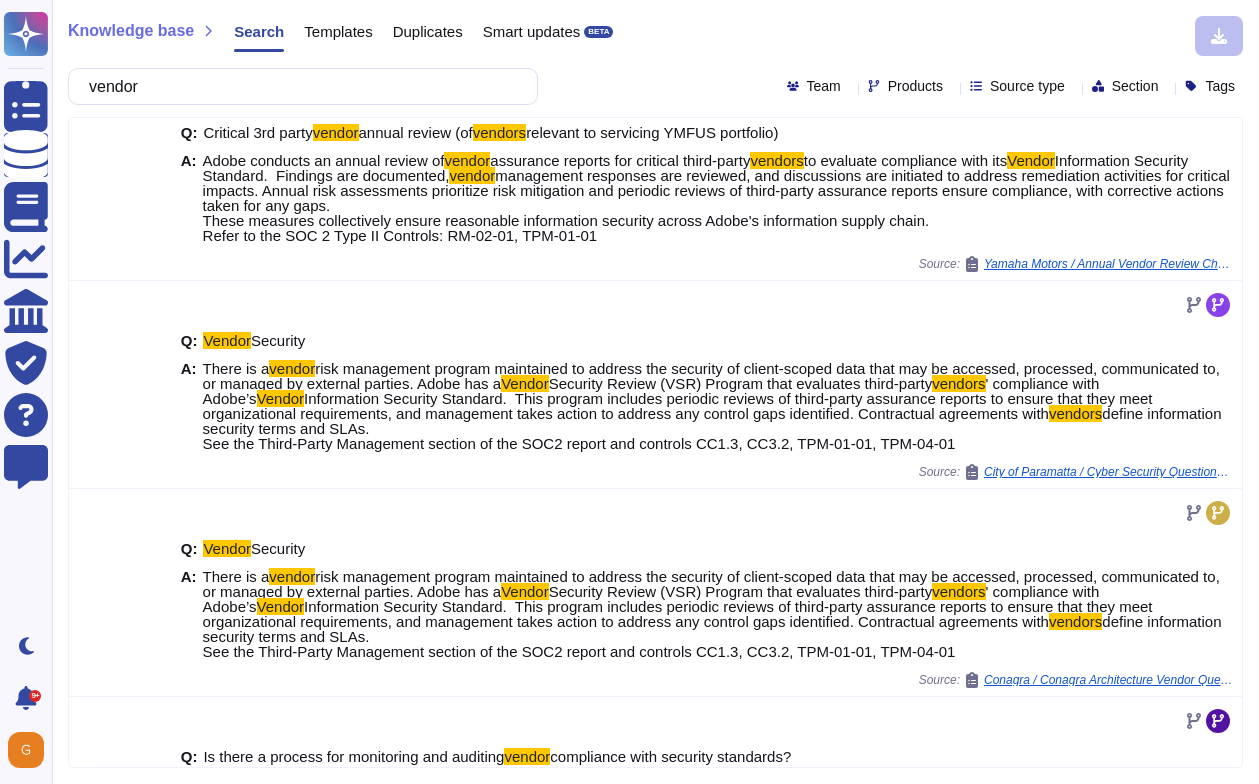 scroll, scrollTop: 0, scrollLeft: 0, axis: both 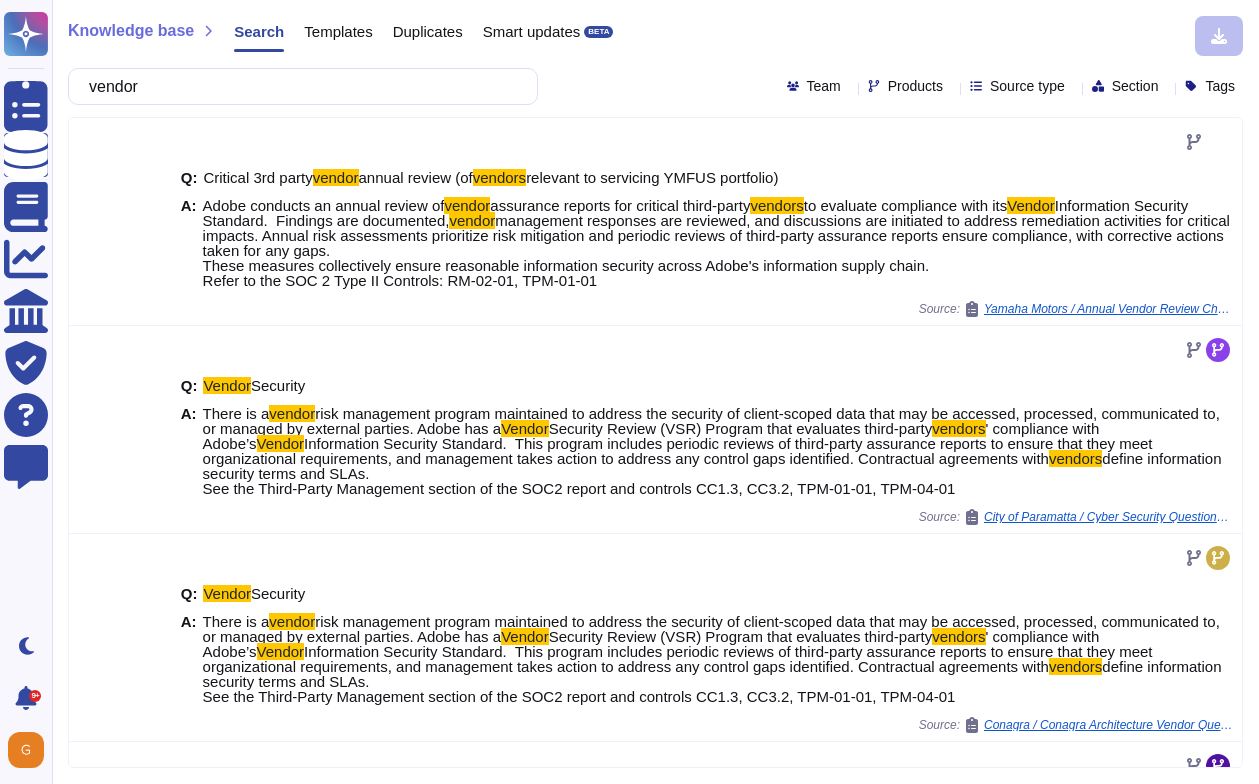 type on "vendor" 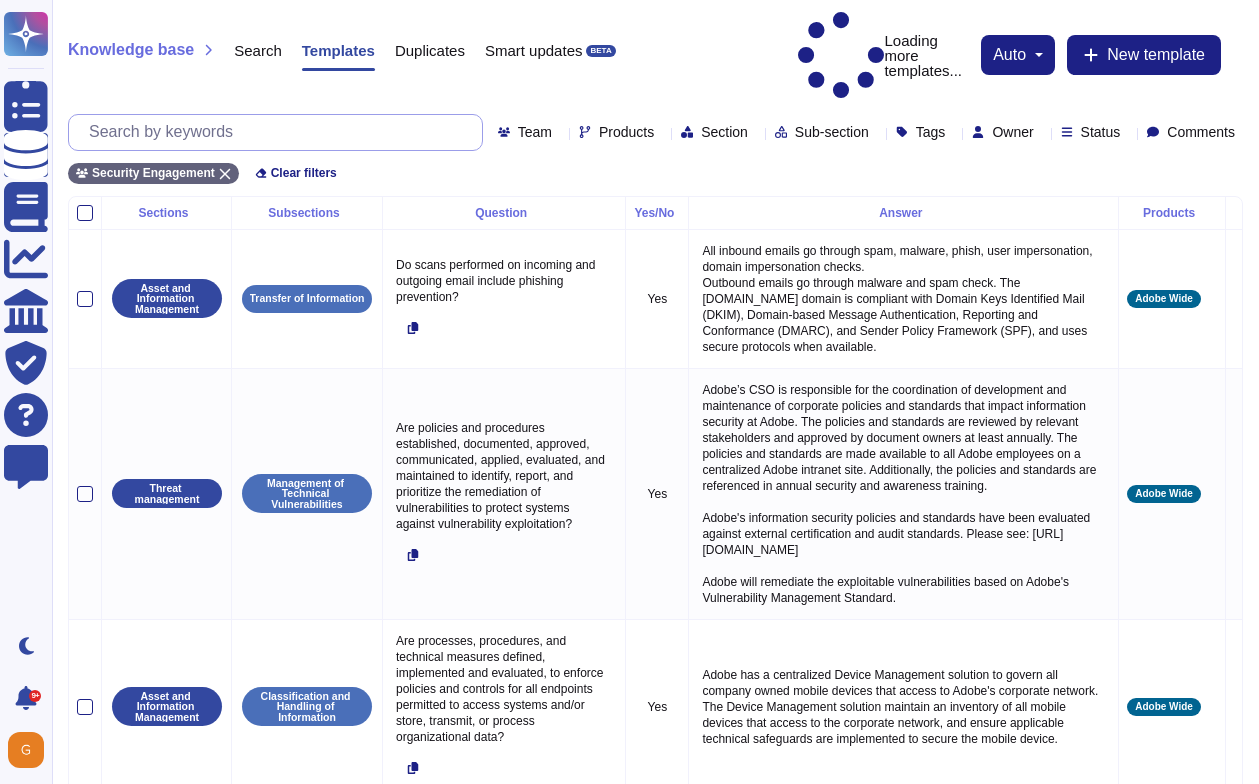 click at bounding box center [280, 132] 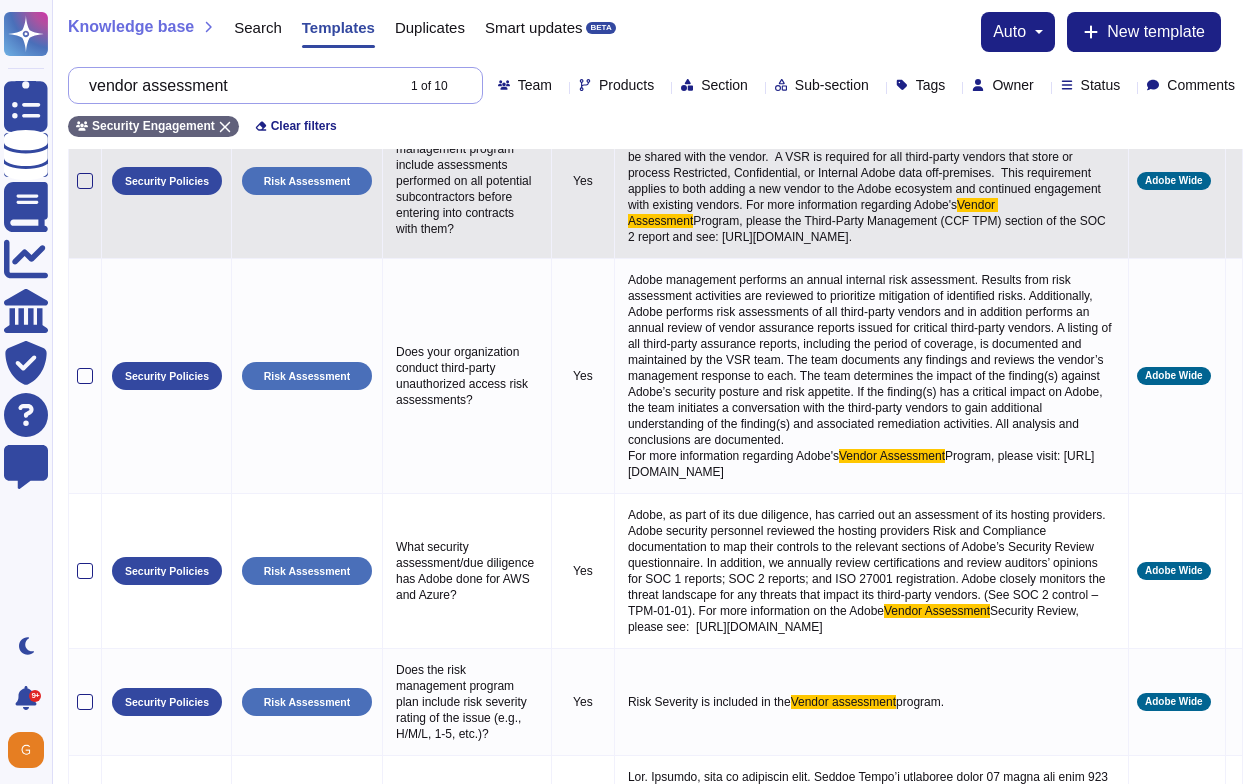 scroll, scrollTop: 292, scrollLeft: 0, axis: vertical 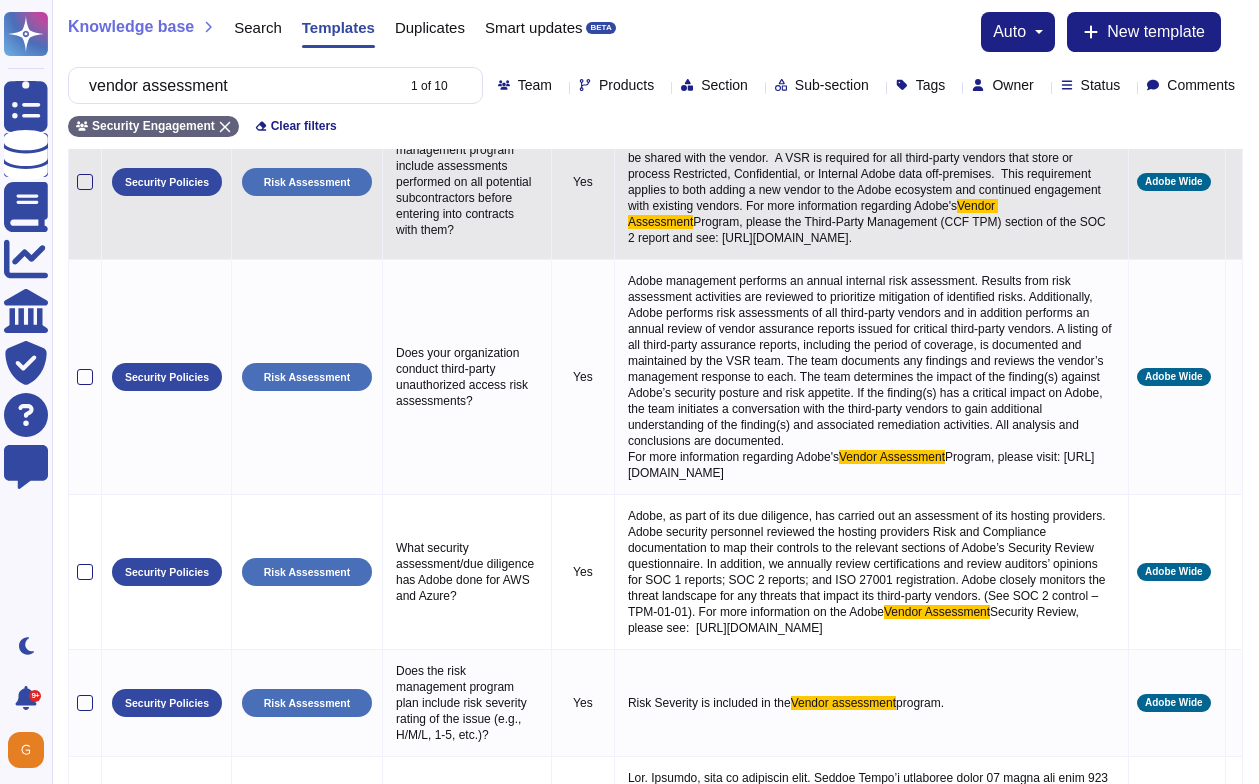 type on "vendor assessment" 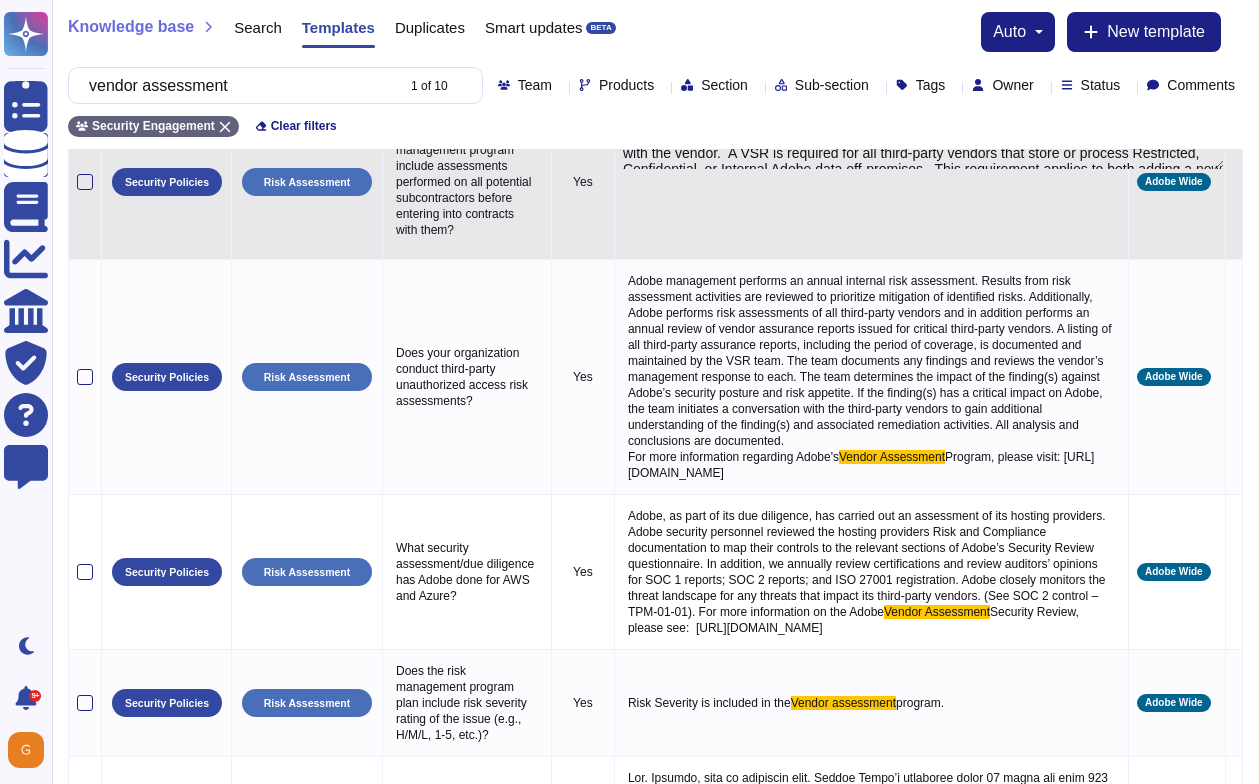 type on "The Vendor Security Review (VSR) Program evaluates a third-party vendor’s compliance with Adobe’s Vendor Information Security Standard to determine the types of data that can be shared with the vendor. ​ A VSR is required for all third-party vendors that store or process Restricted, Confidential, or Internal Adobe data off-premises. ​ This requirement applies to both adding a new vendor to the Adobe ecosystem and continued engagement with existing vendors. ​For more information regarding Adobe's Vendor Assessment Program, please the Third-Party Management (CCF TPM) section of the SOC 2 report and see: https://www.adobe.com/content/dam/cc/en/security/pdfs/AdobeVendorAssessmentProgramOverview.pdf." 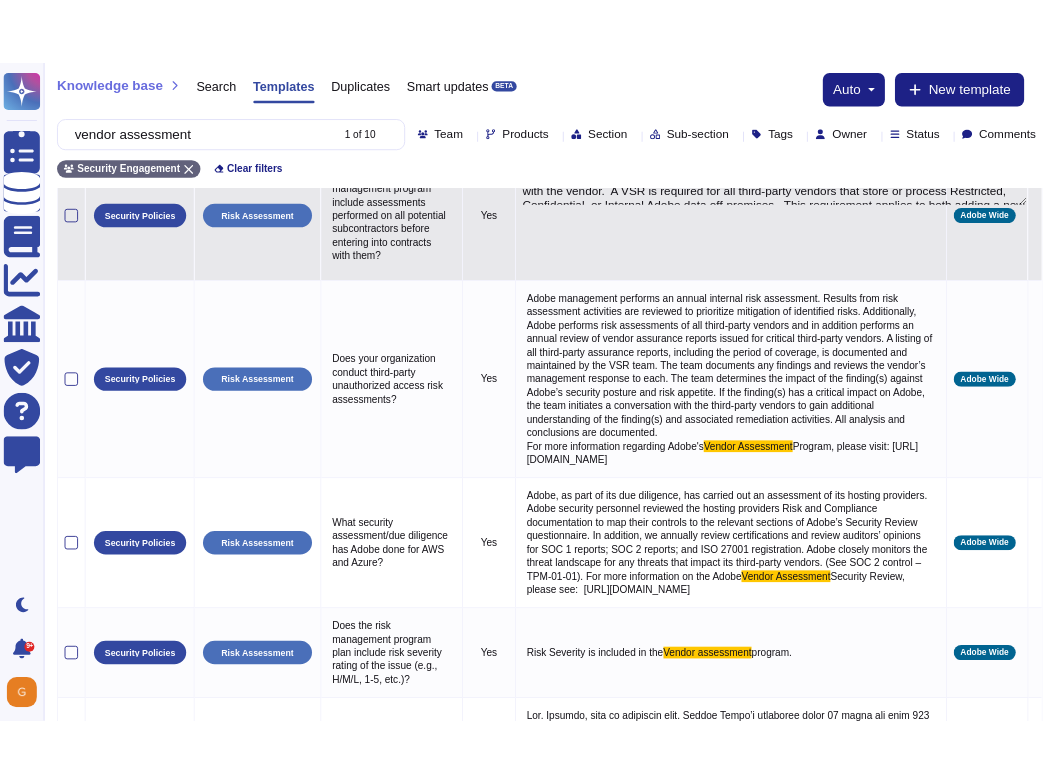 scroll, scrollTop: 88, scrollLeft: 0, axis: vertical 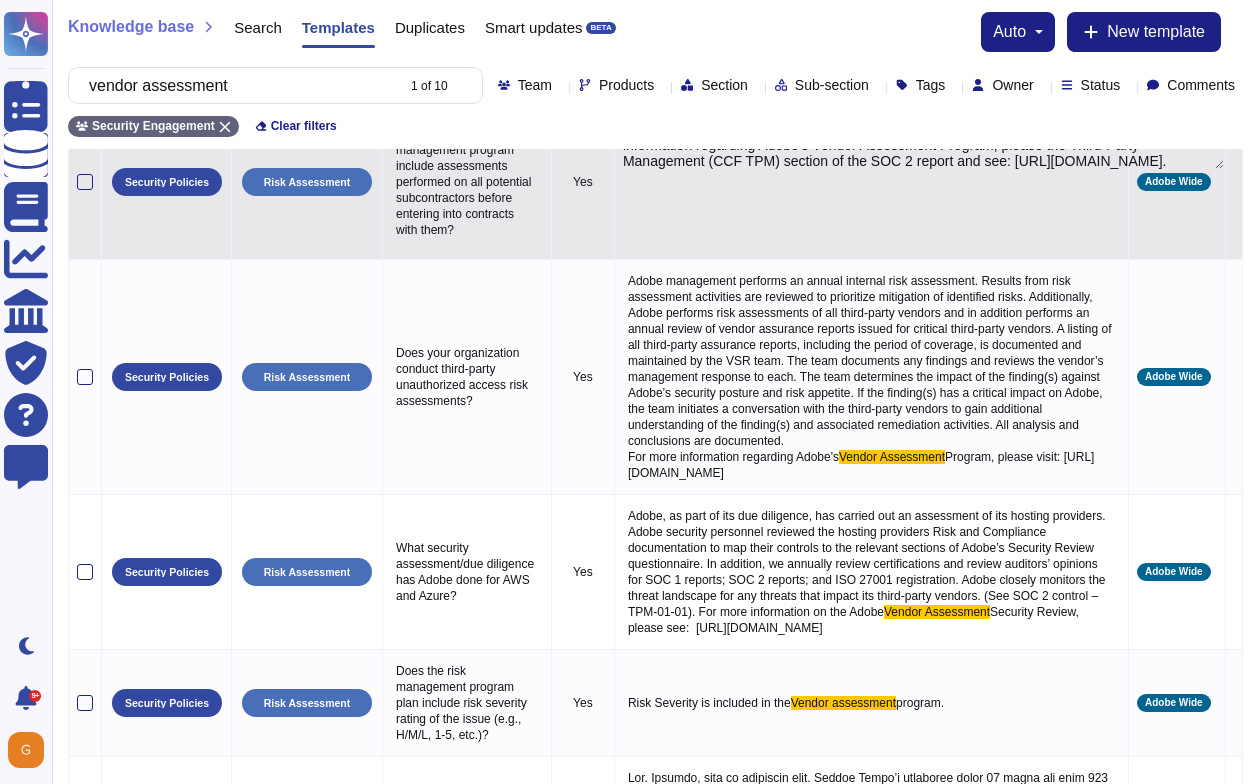 drag, startPoint x: 585, startPoint y: 330, endPoint x: 1132, endPoint y: 411, distance: 552.9647 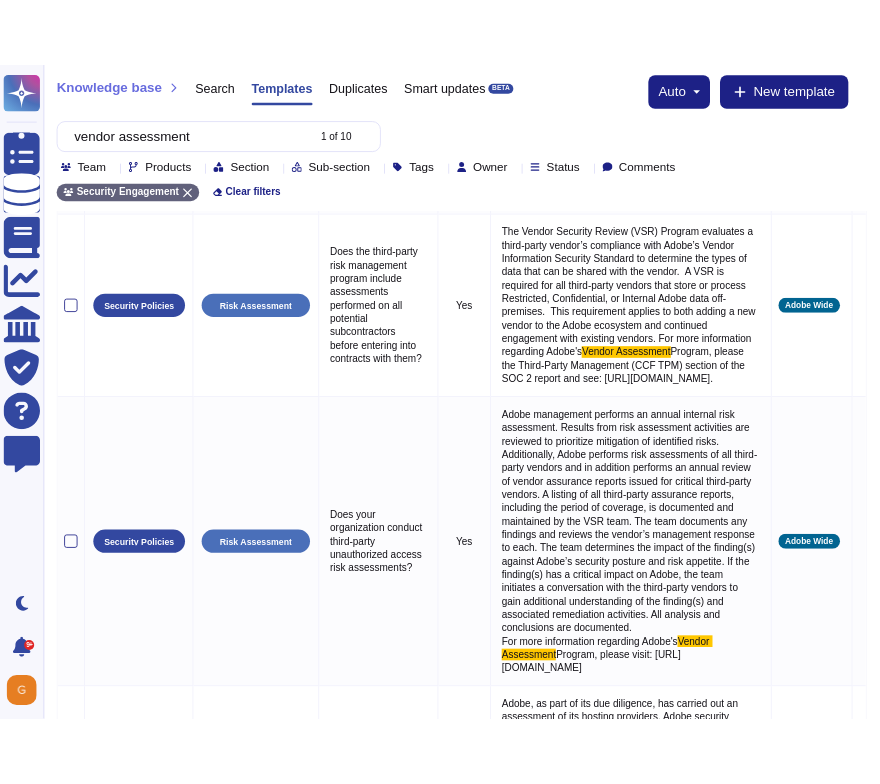 scroll, scrollTop: 328, scrollLeft: 0, axis: vertical 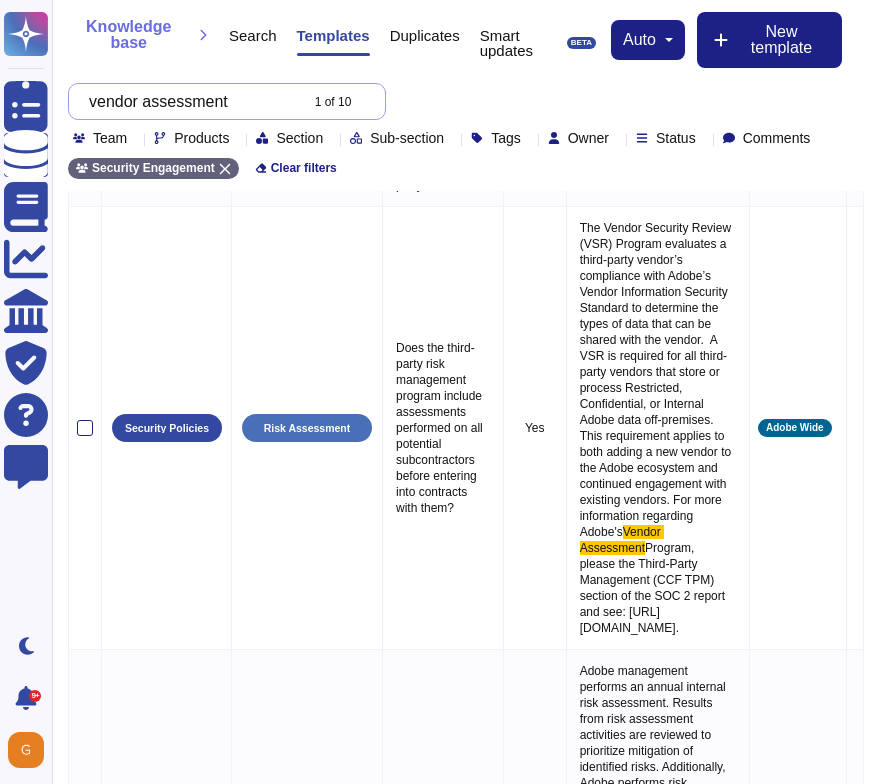 drag, startPoint x: 246, startPoint y: 105, endPoint x: -10, endPoint y: 86, distance: 256.7041 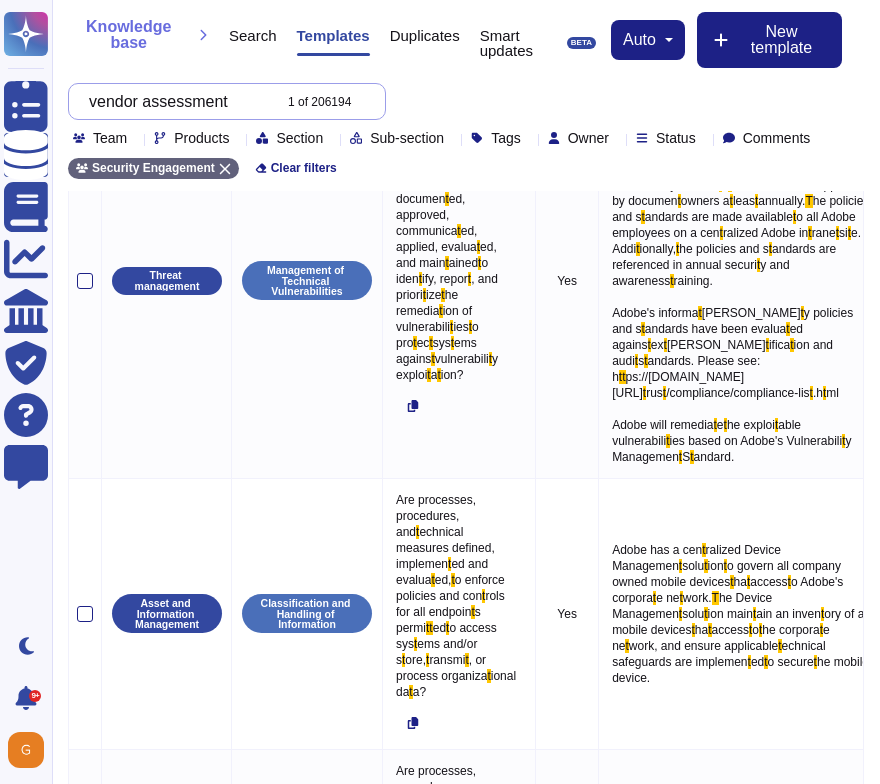 type on "t" 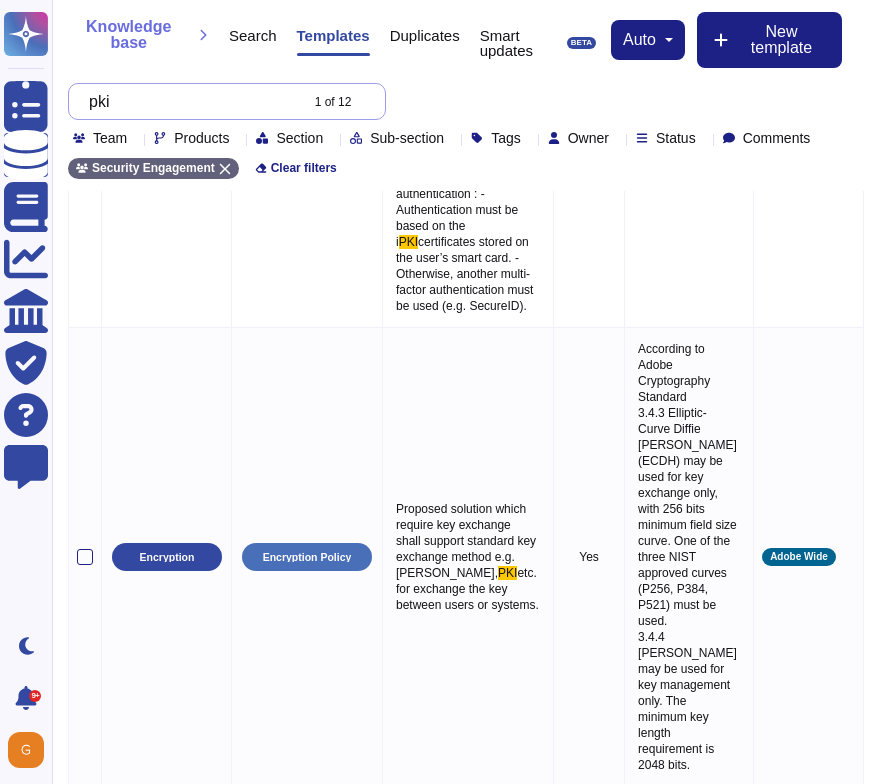 scroll, scrollTop: 3380, scrollLeft: 0, axis: vertical 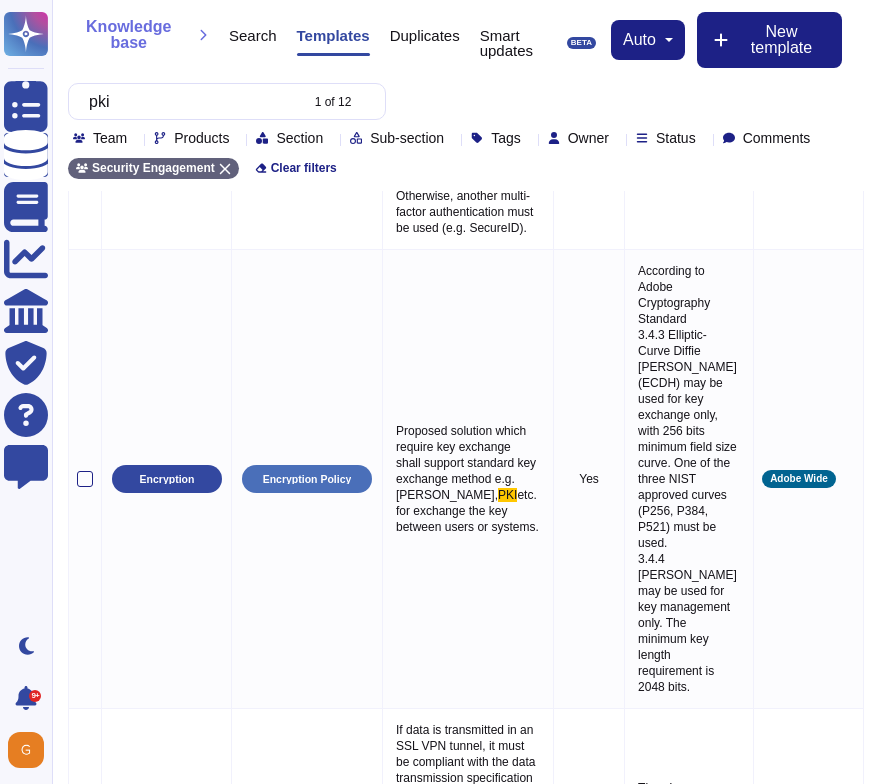 type on "pki" 